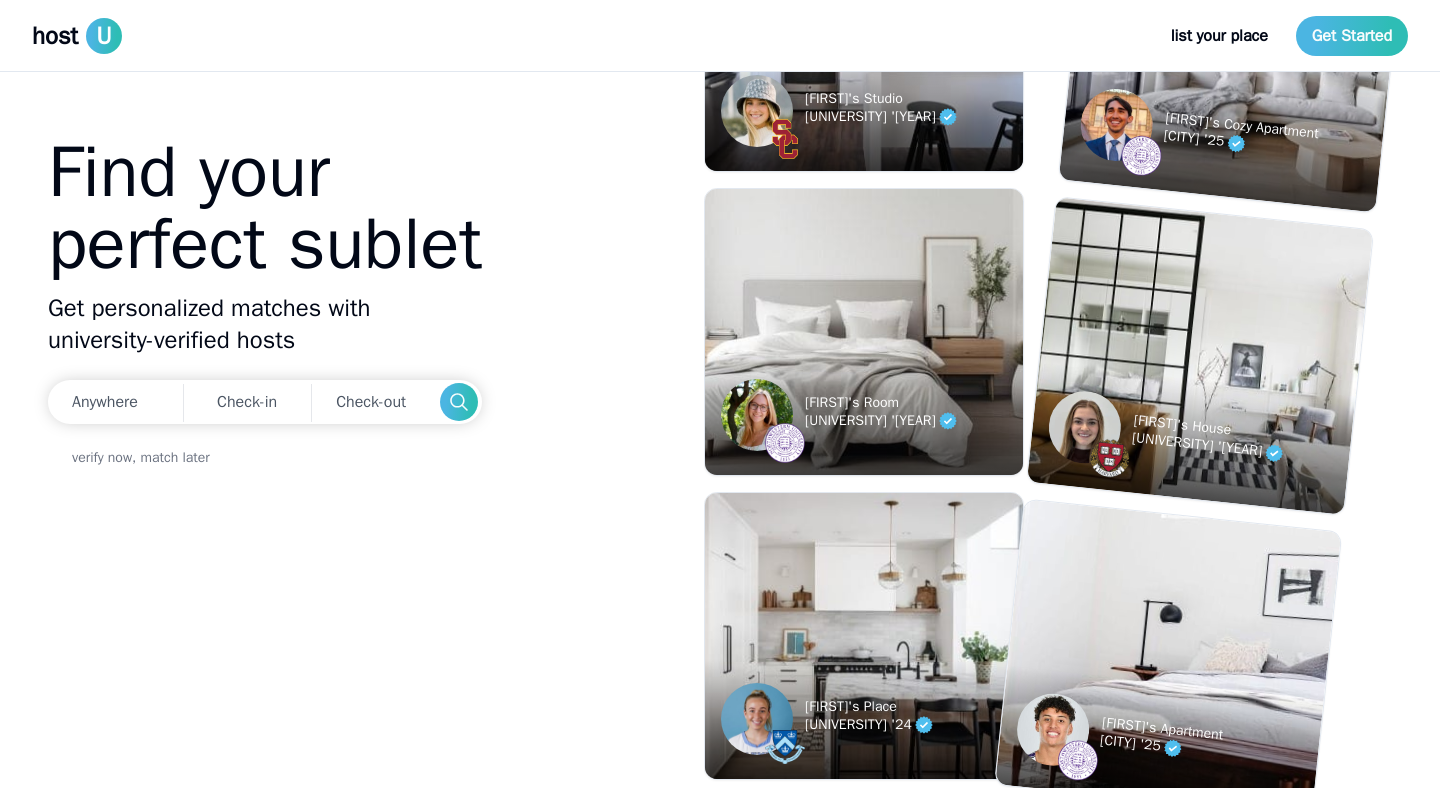 scroll, scrollTop: 0, scrollLeft: 0, axis: both 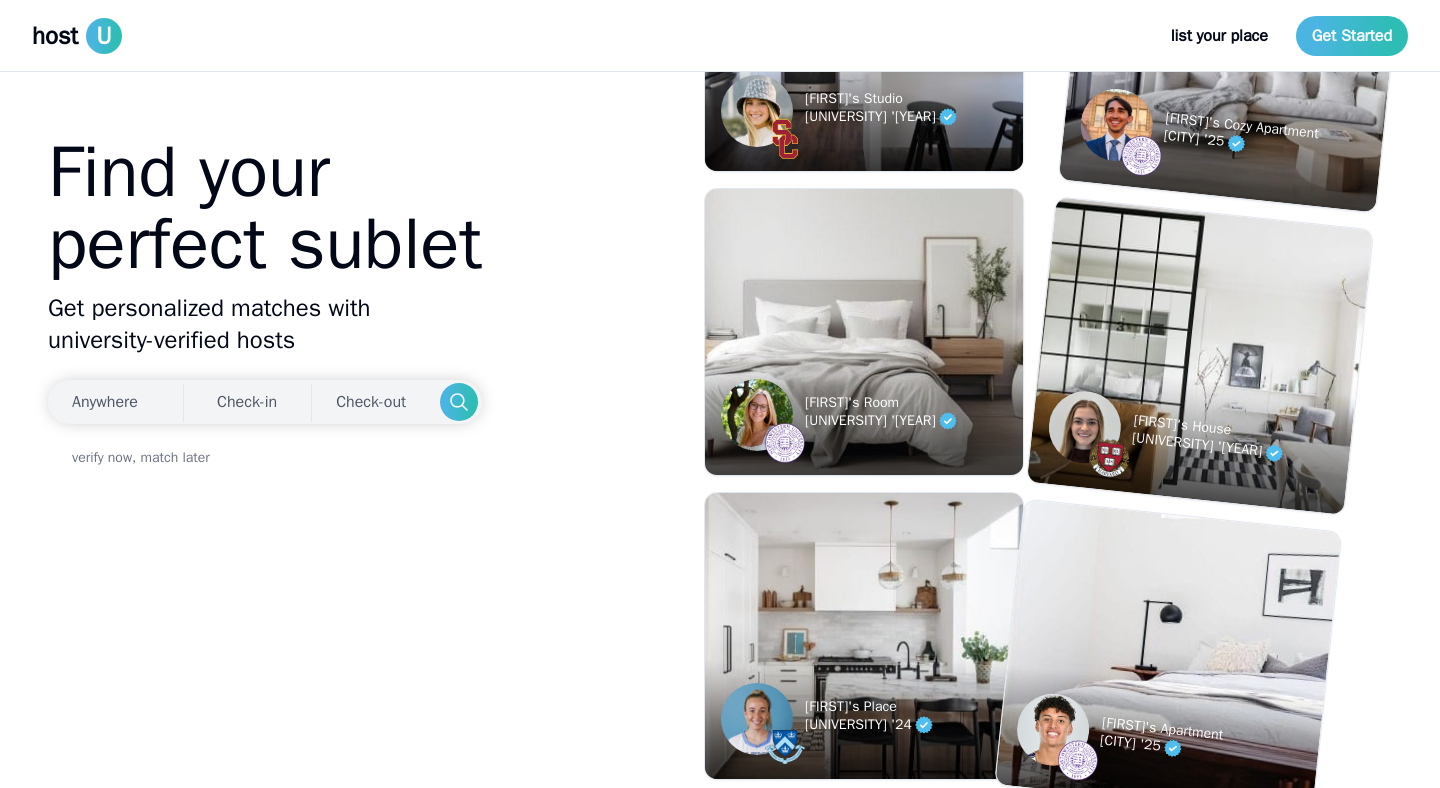 click on "Anywhere" at bounding box center (105, 402) 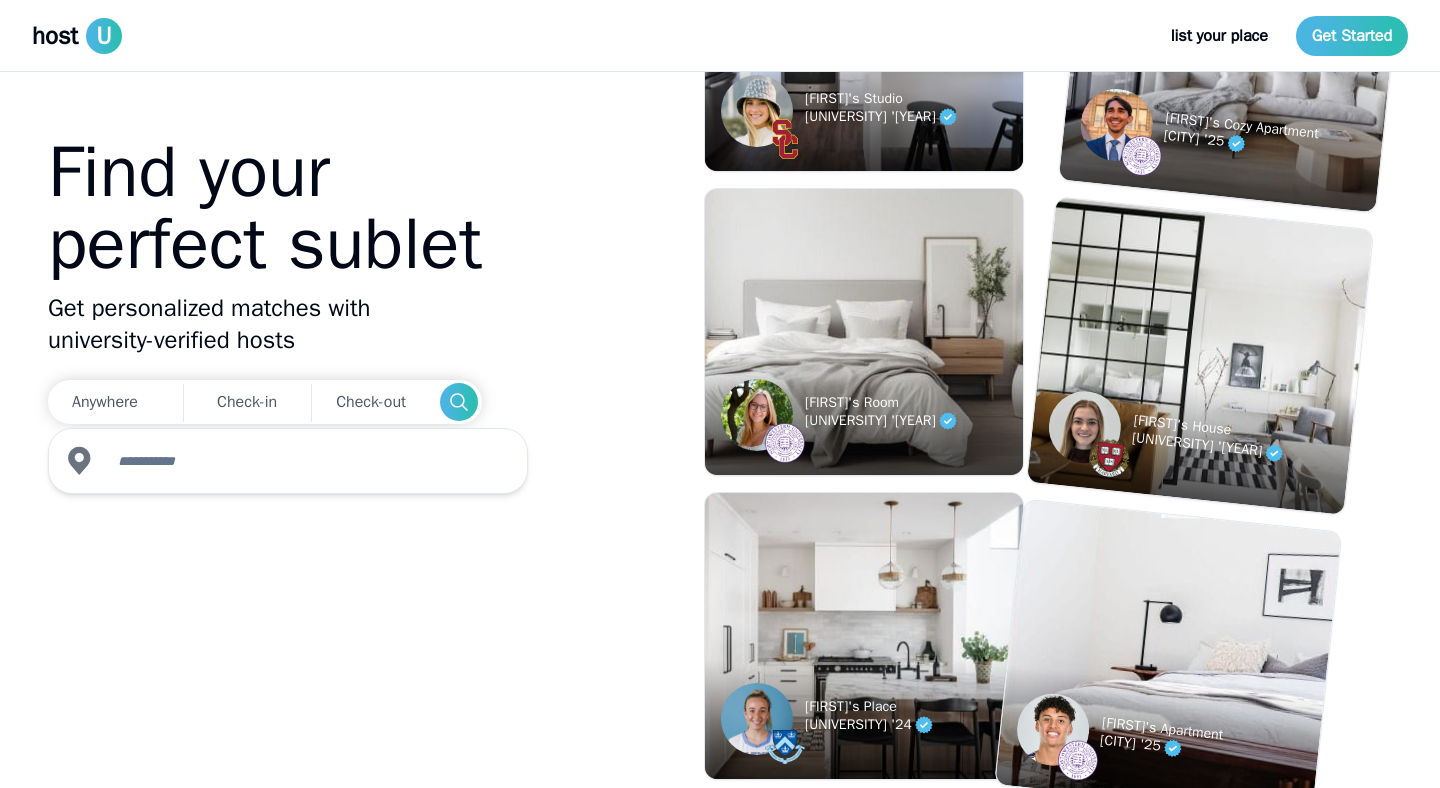 click on "Find your   perfect sublet" at bounding box center [265, 208] 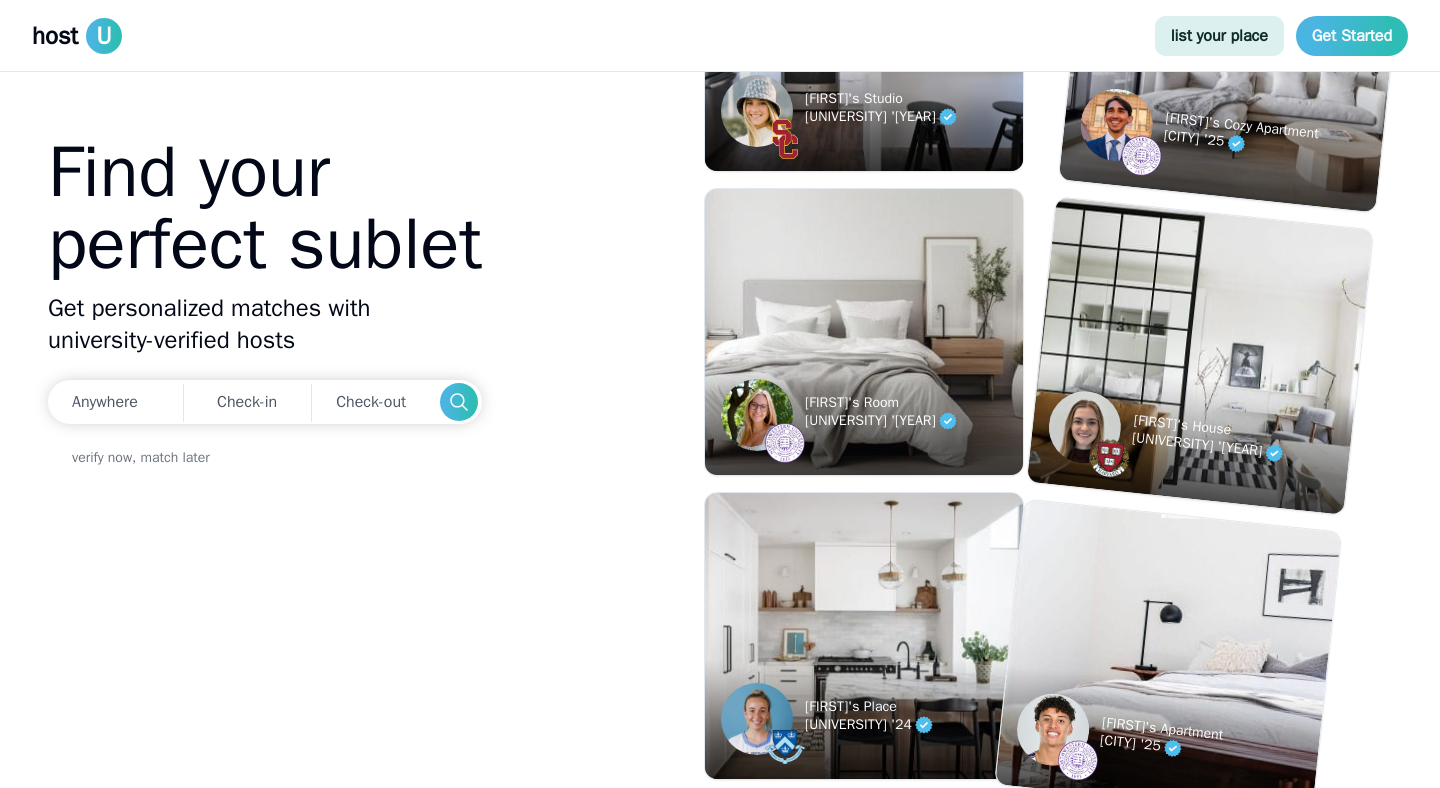 click on "list your place" at bounding box center [1219, 36] 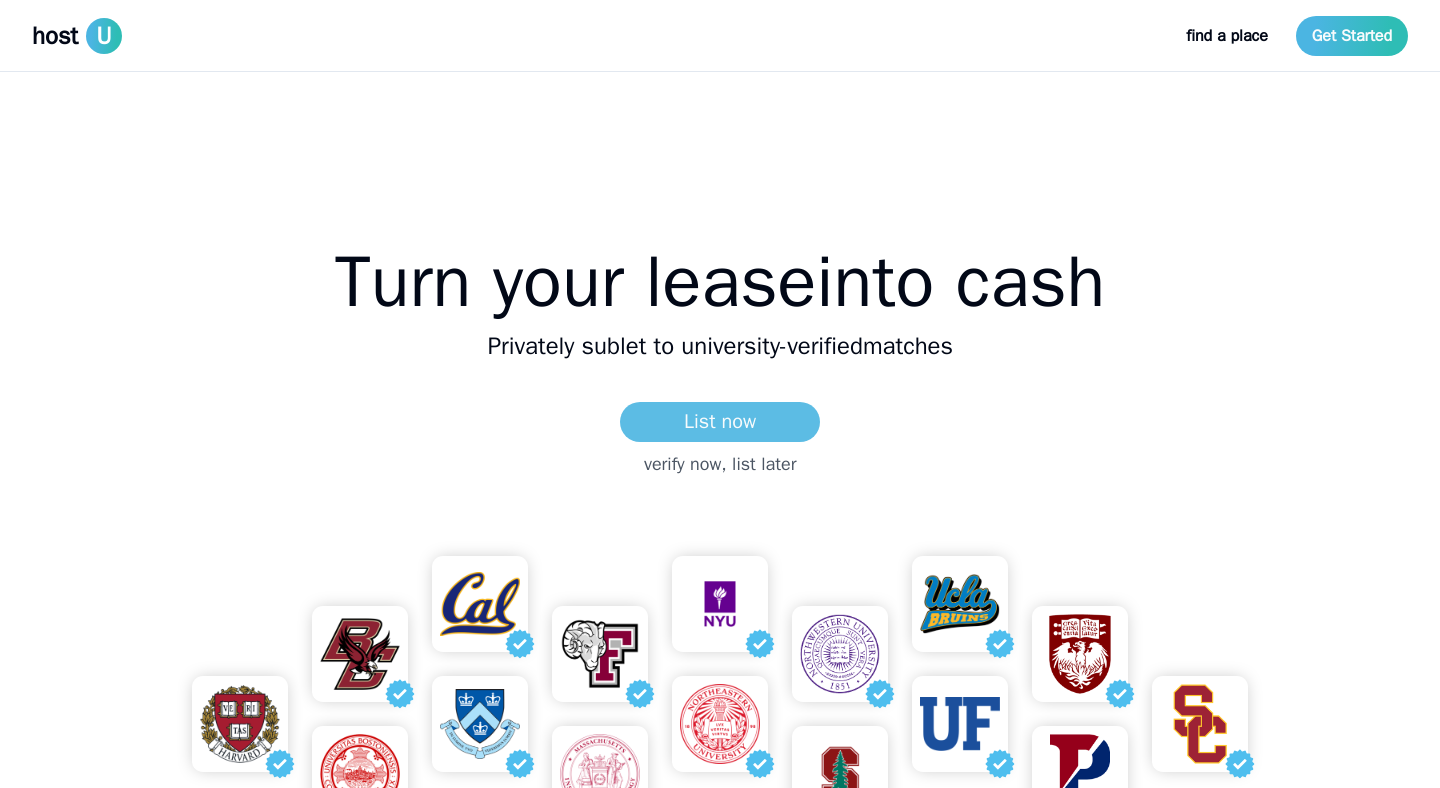 click on "List now" at bounding box center (720, 422) 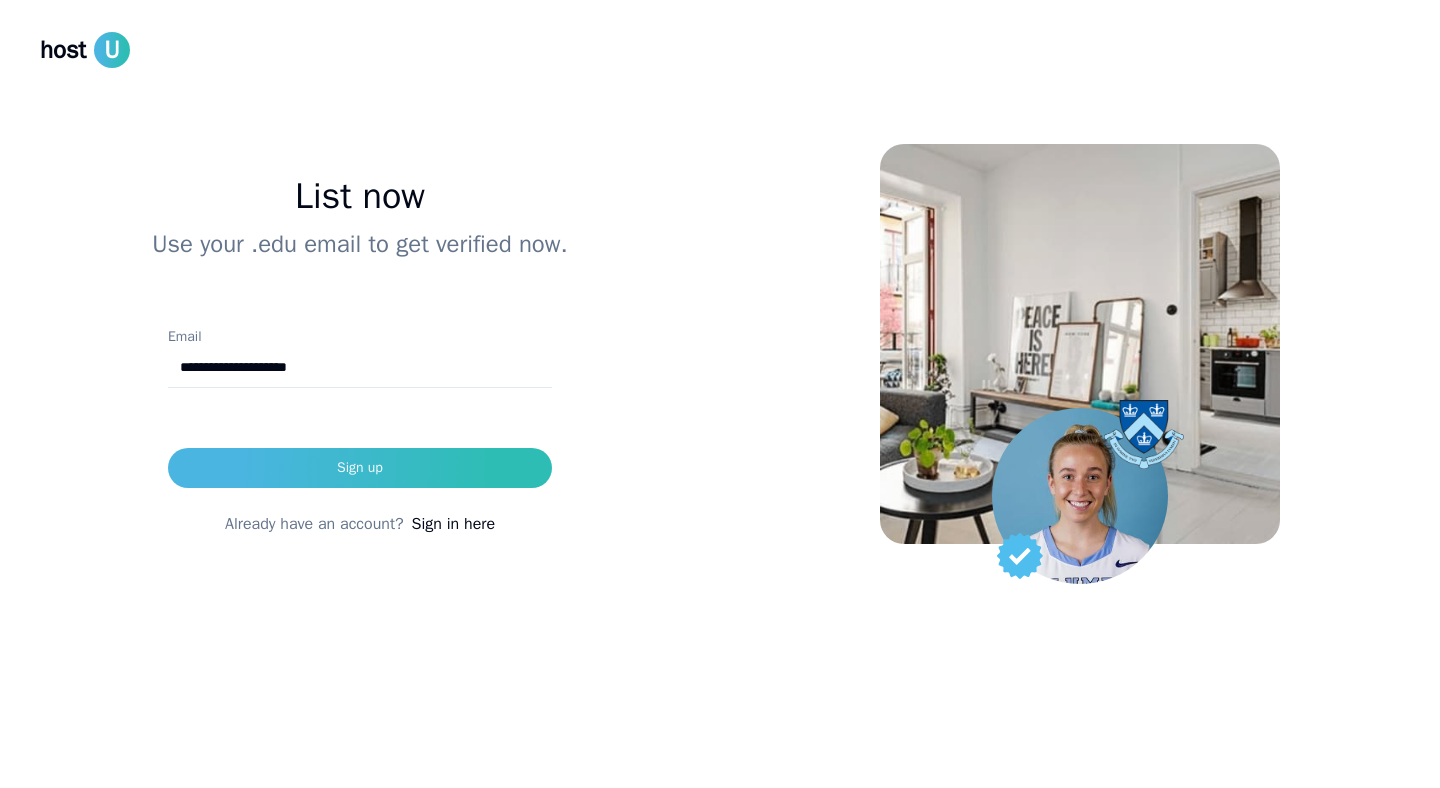 type on "**********" 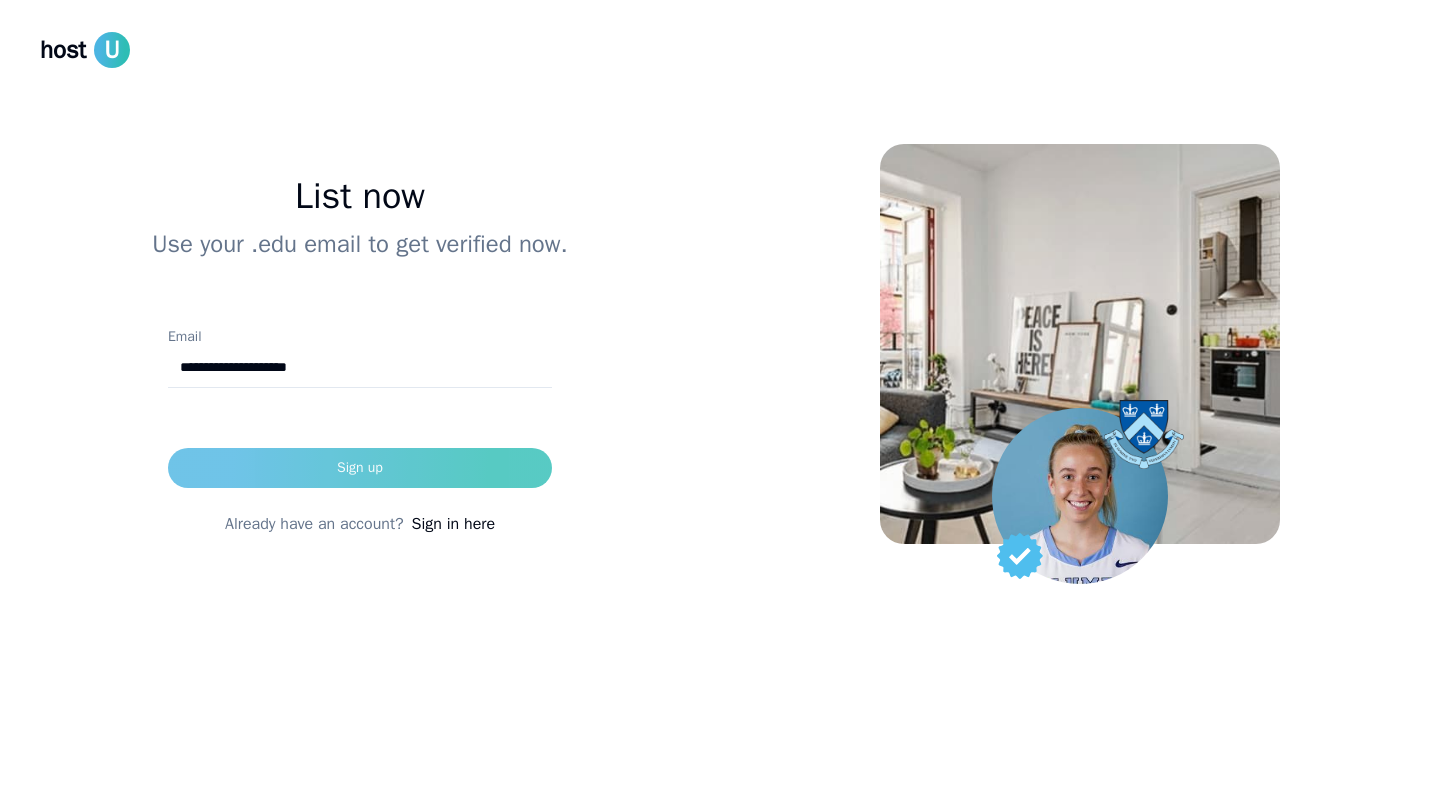 click on "Sign up" at bounding box center (360, 468) 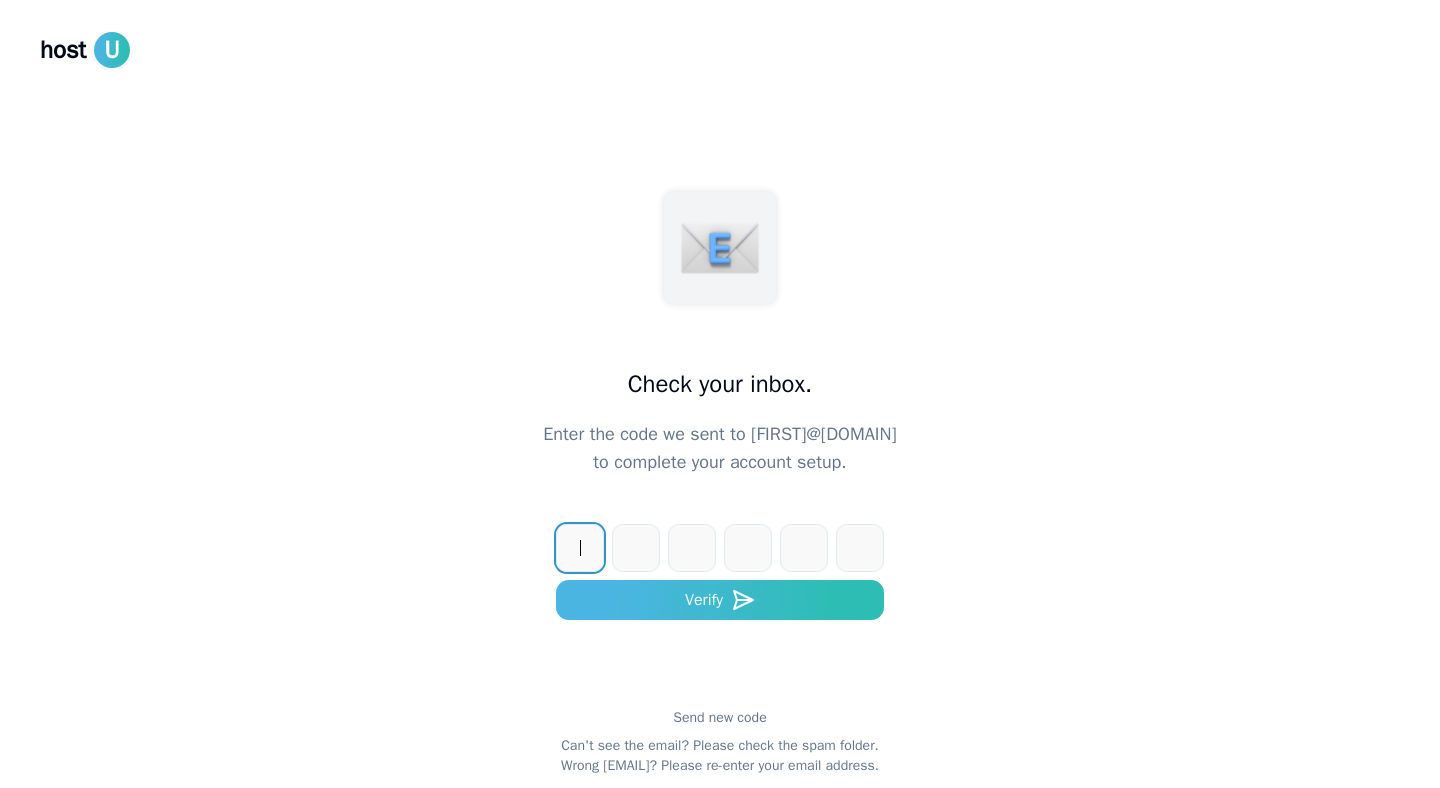 click at bounding box center [740, 548] 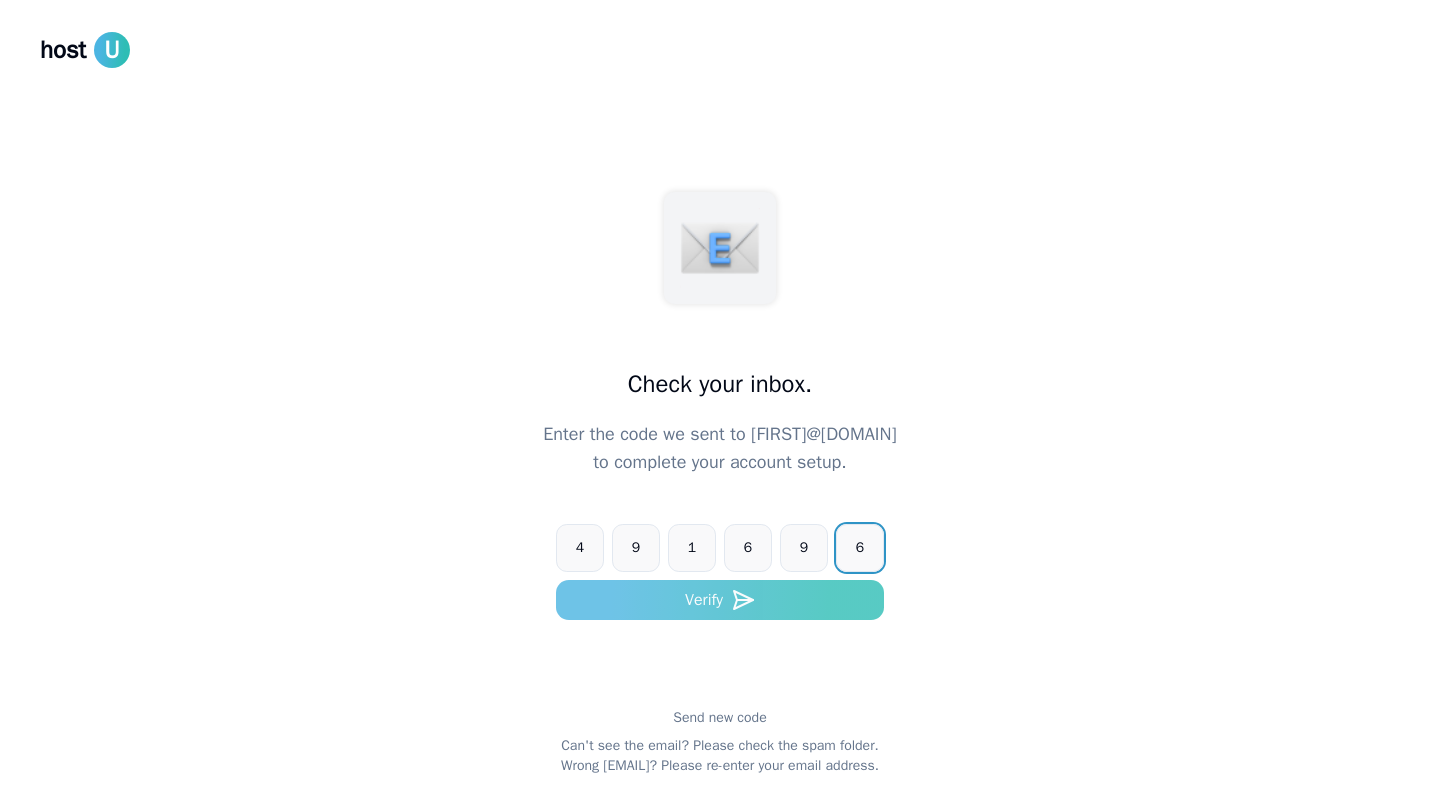 click on "Verify" at bounding box center [720, 600] 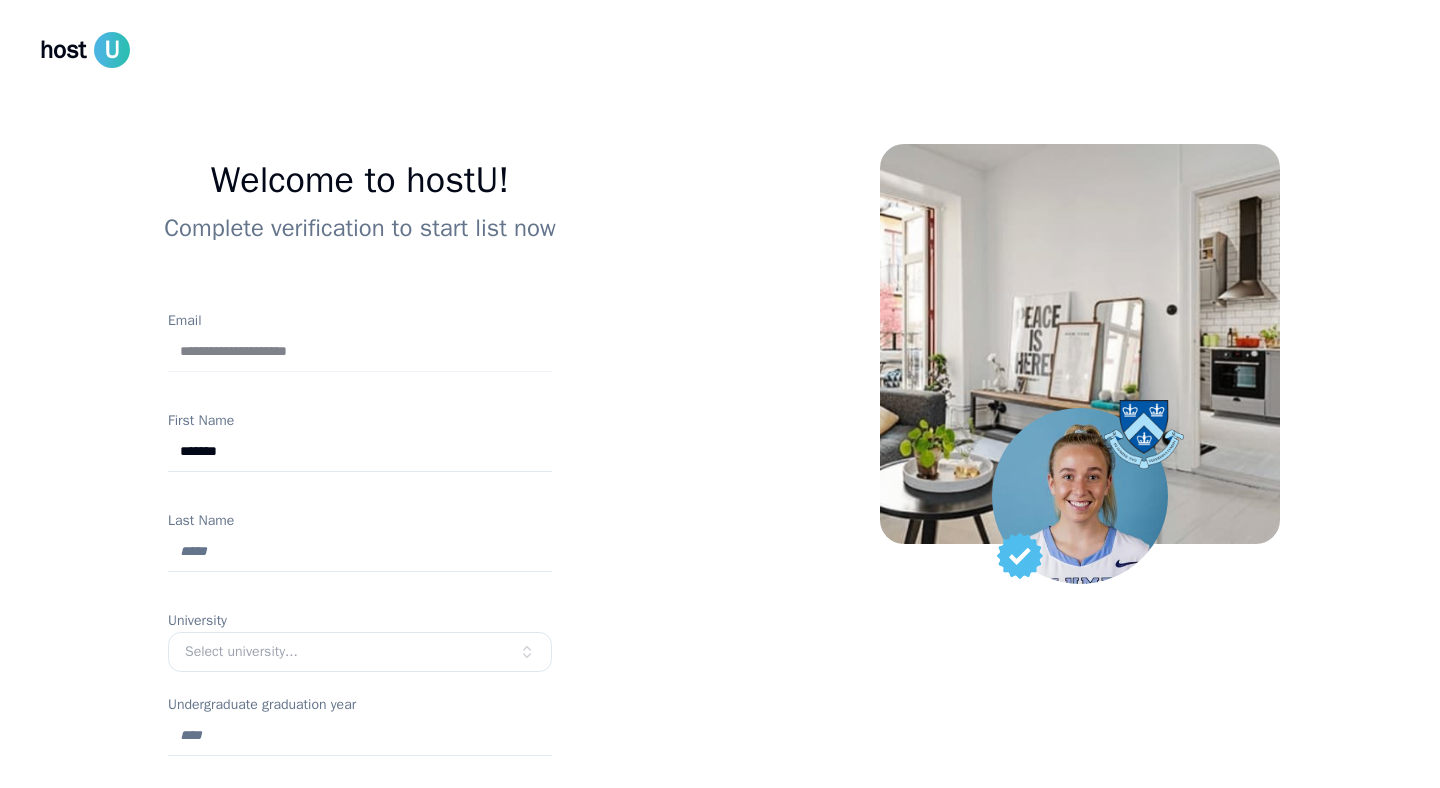type on "*******" 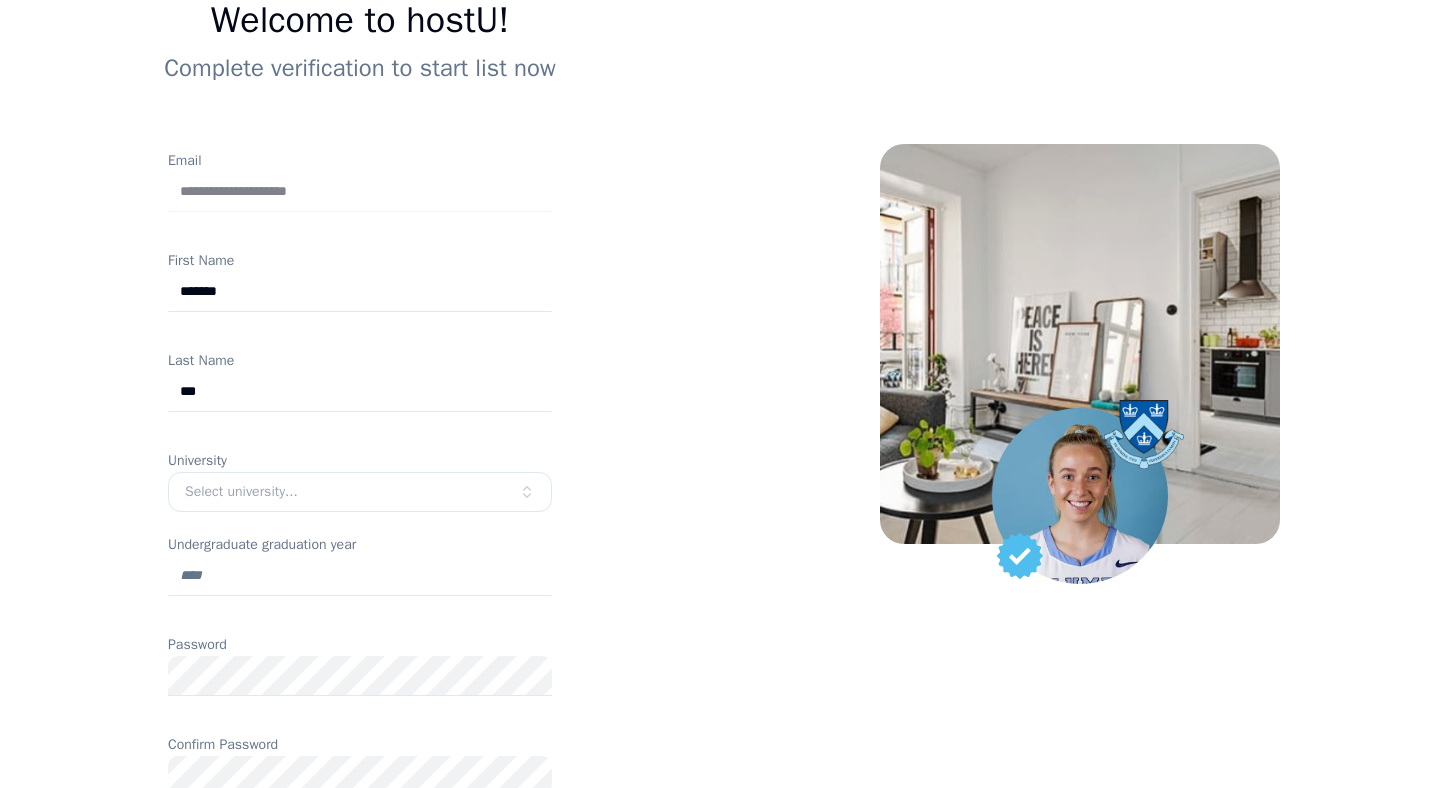 scroll, scrollTop: 177, scrollLeft: 0, axis: vertical 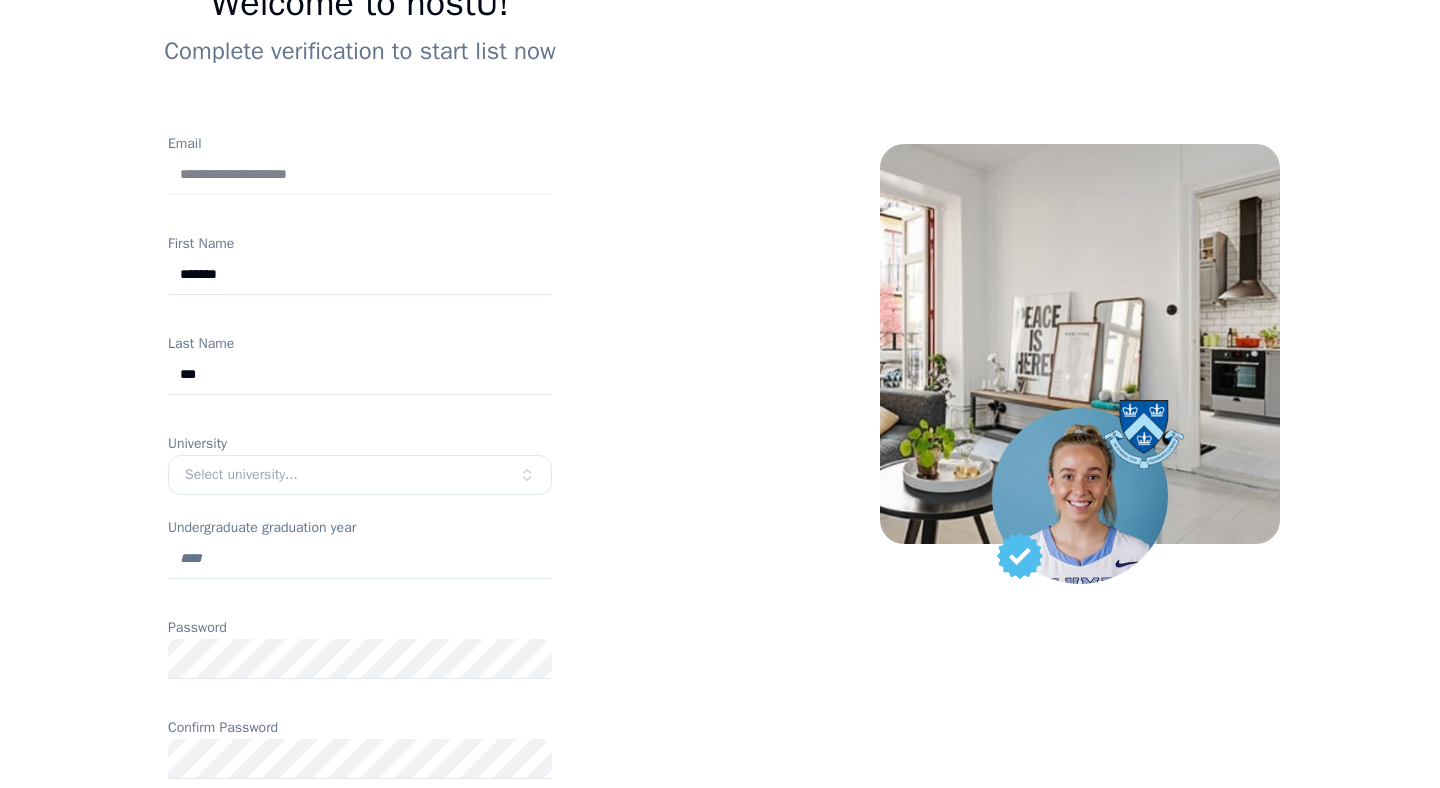type on "***" 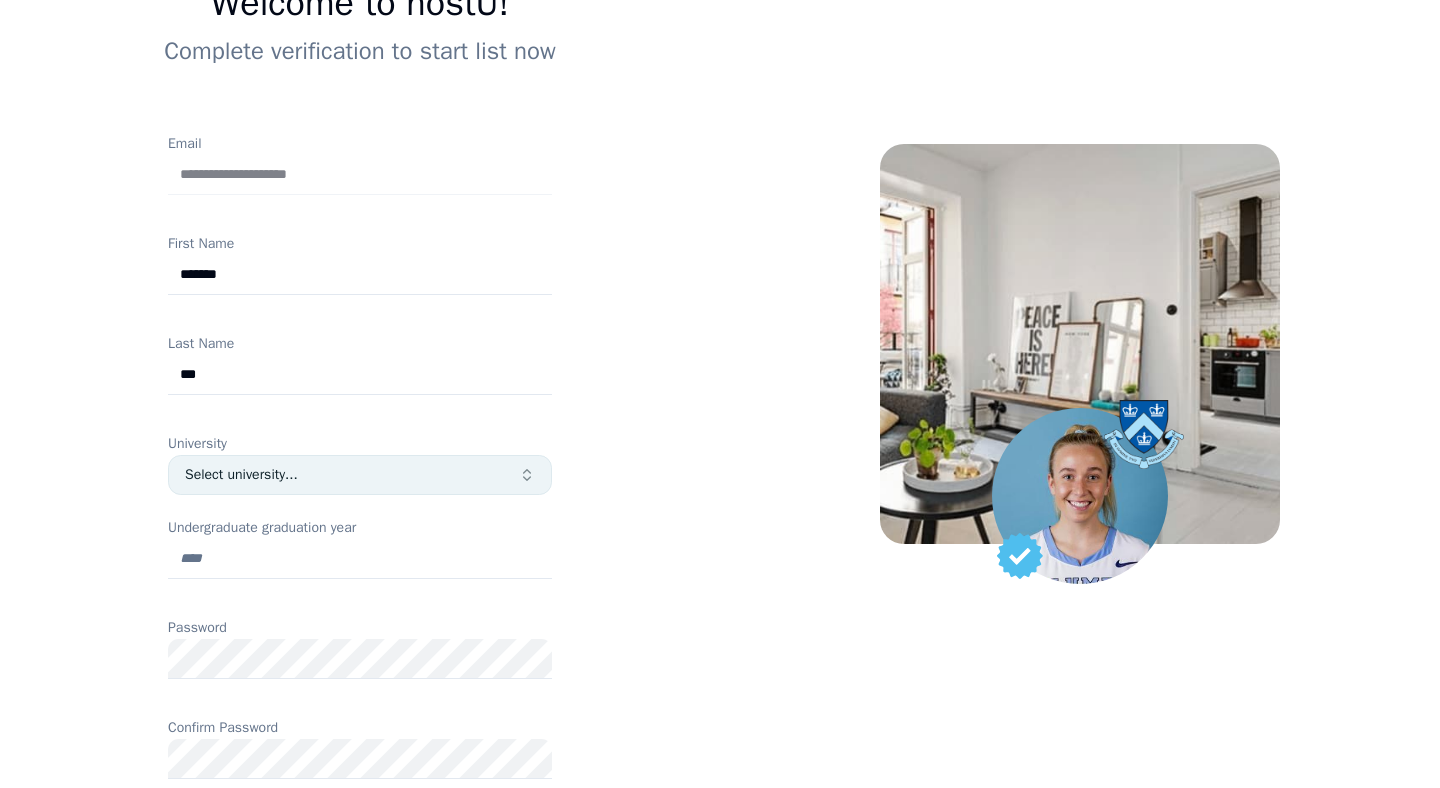 click on "Select university..." at bounding box center (352, 475) 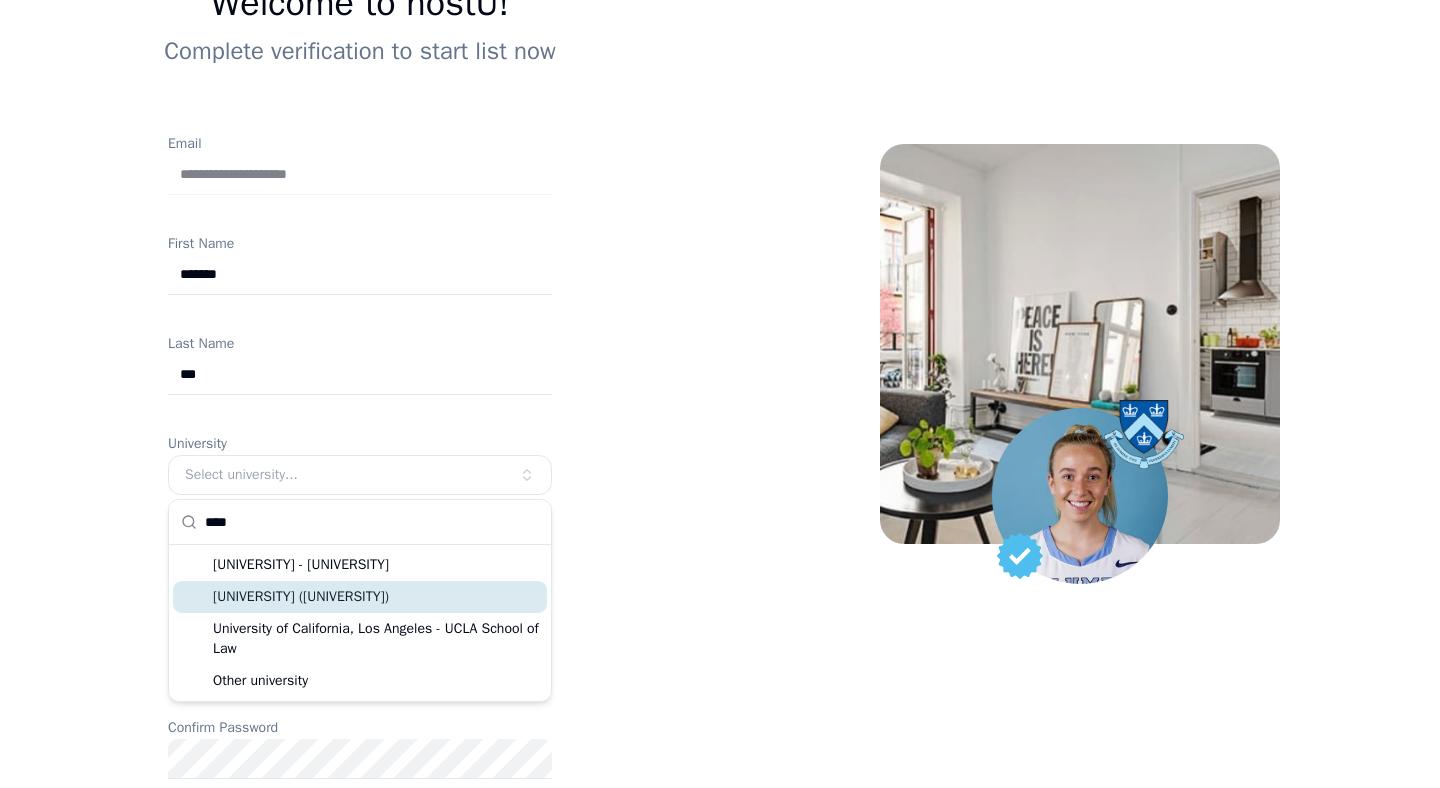 type on "****" 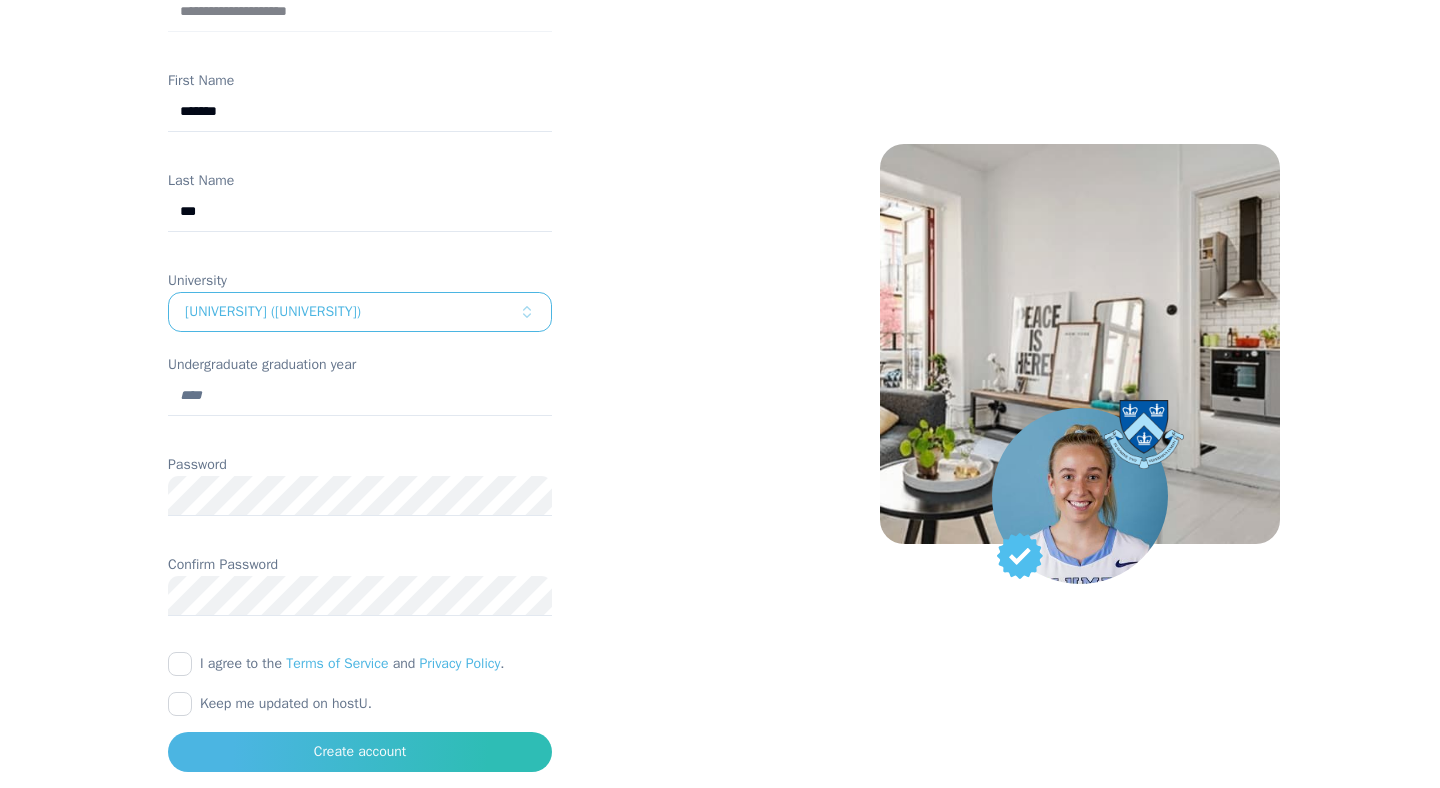 scroll, scrollTop: 354, scrollLeft: 0, axis: vertical 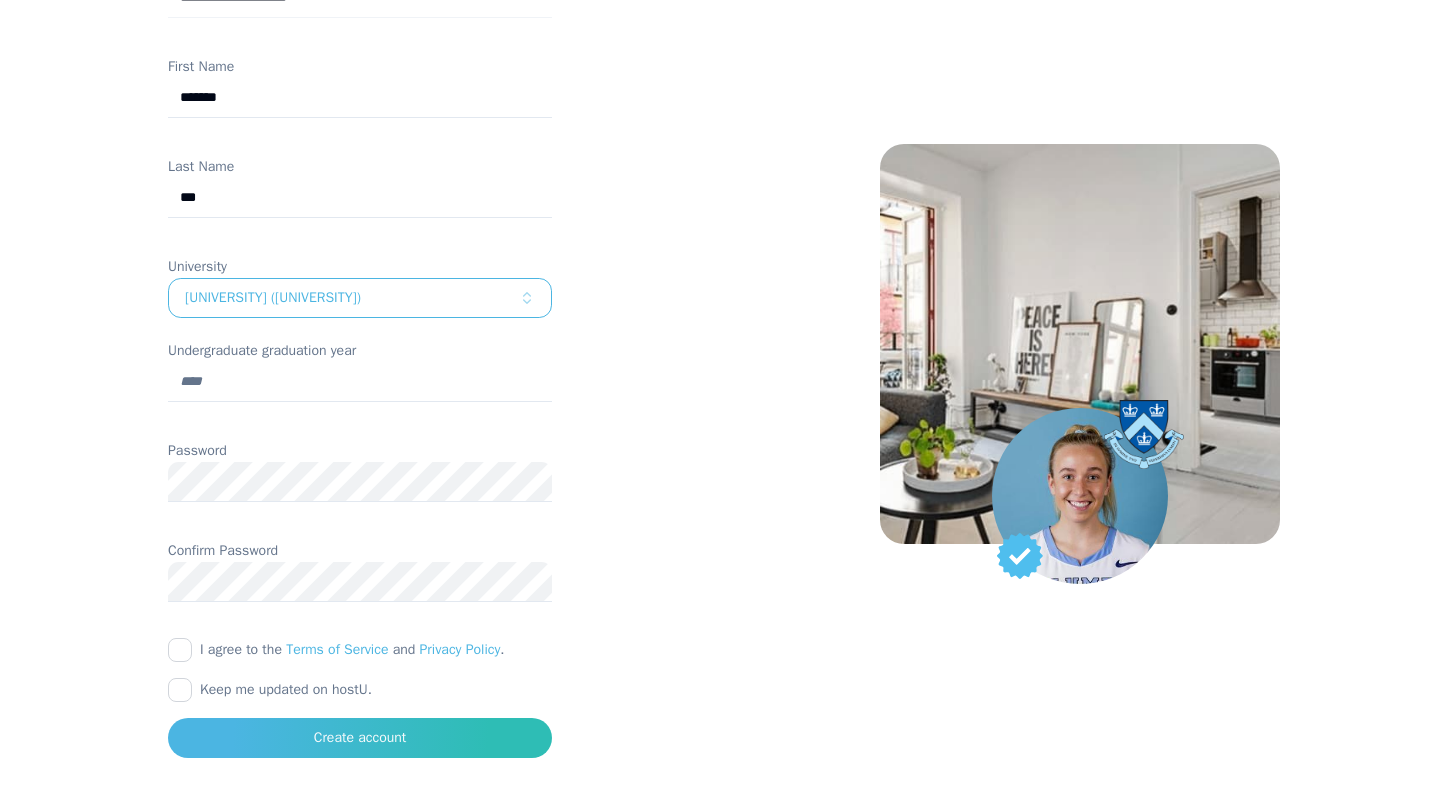 click on "Undergraduate graduation year" at bounding box center [360, 382] 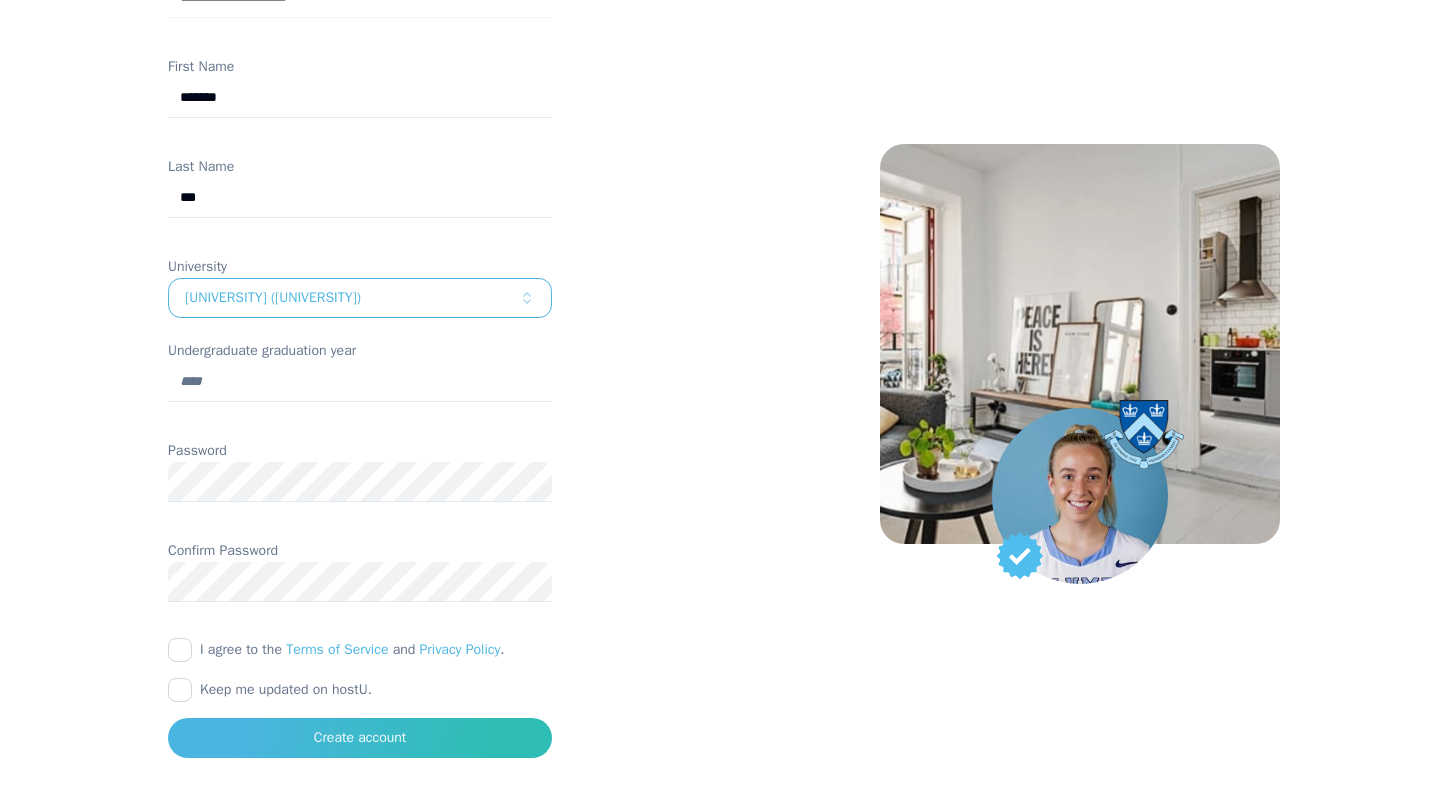 click on "****" at bounding box center [360, 382] 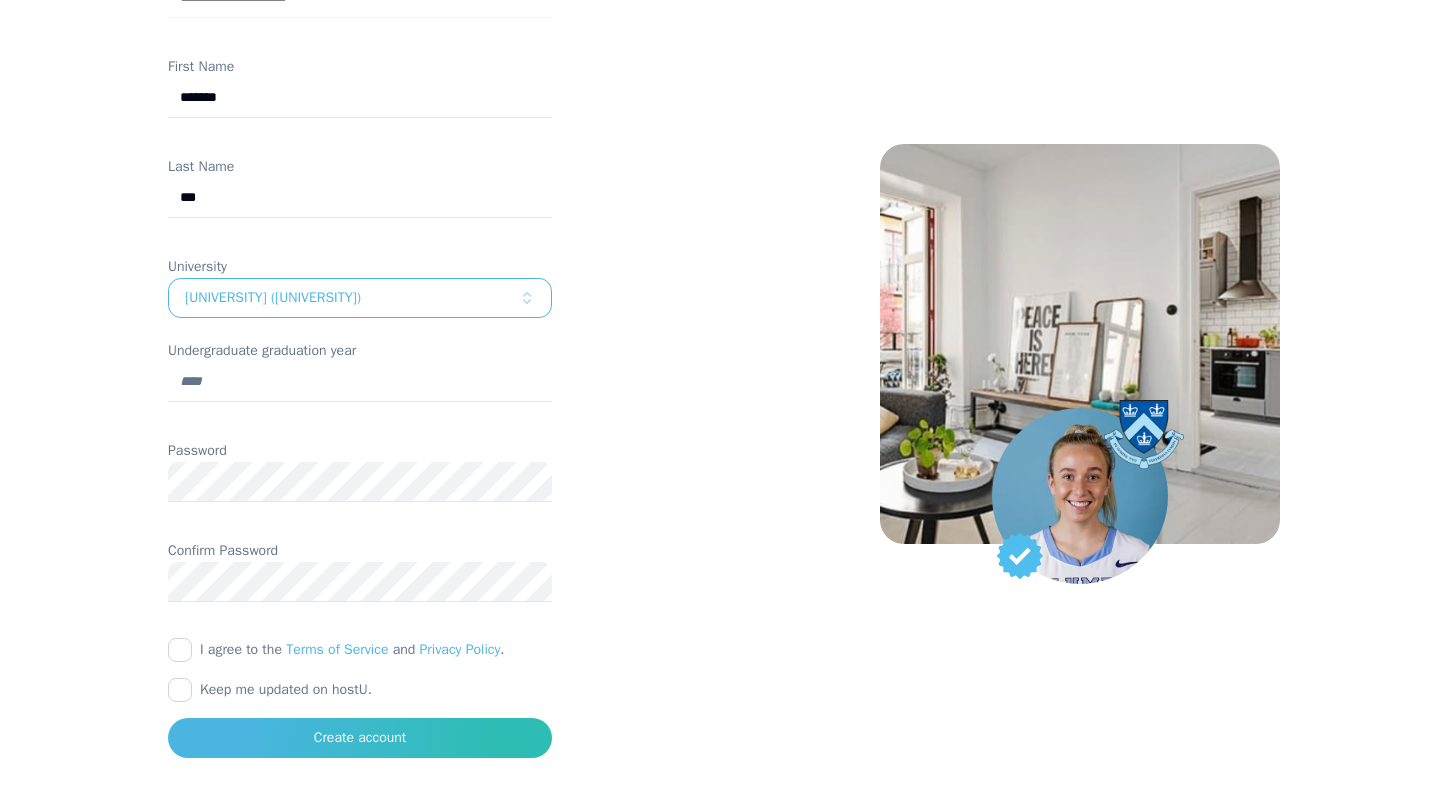 type on "****" 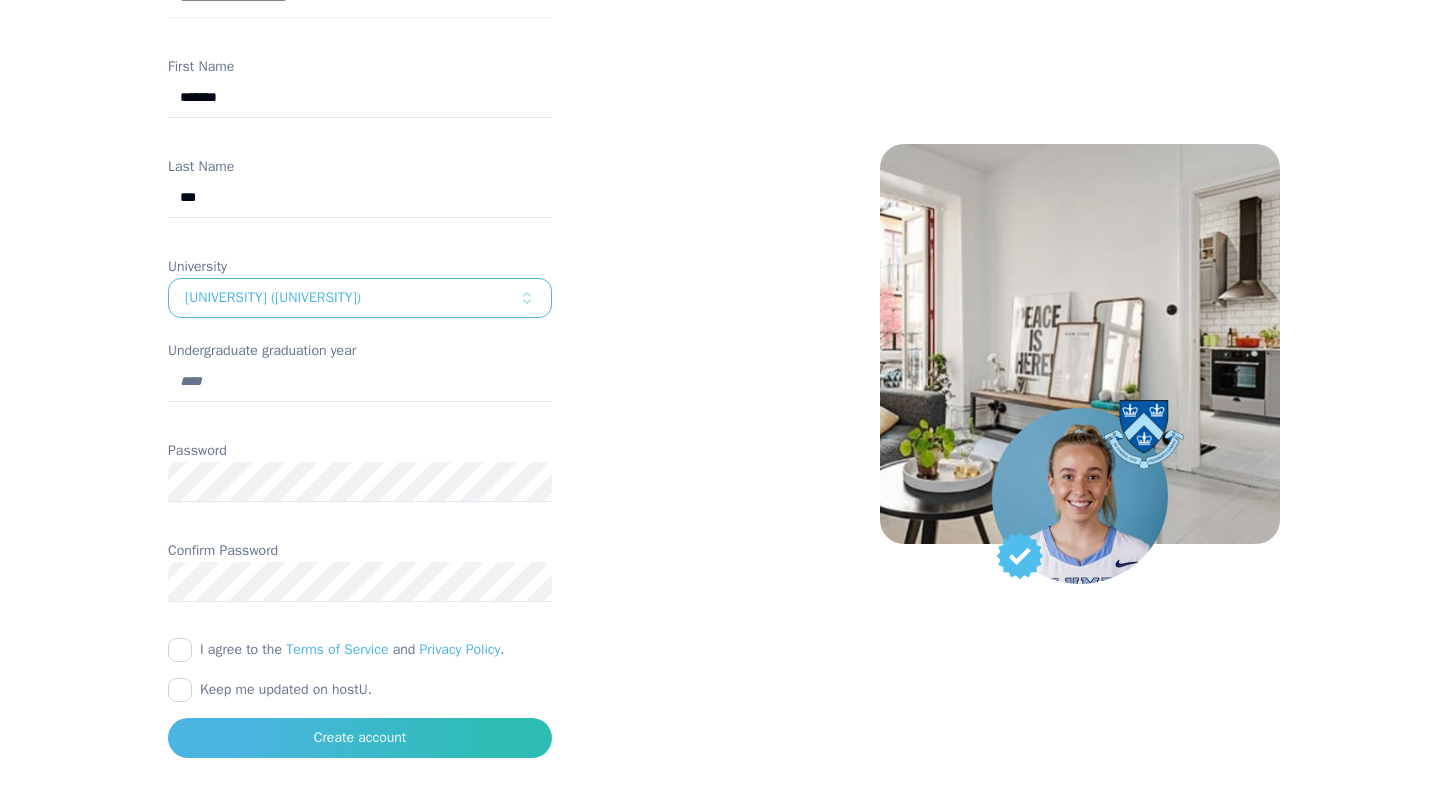 click on "I agree to the Terms of Service and Privacy Policy ." at bounding box center [180, 650] 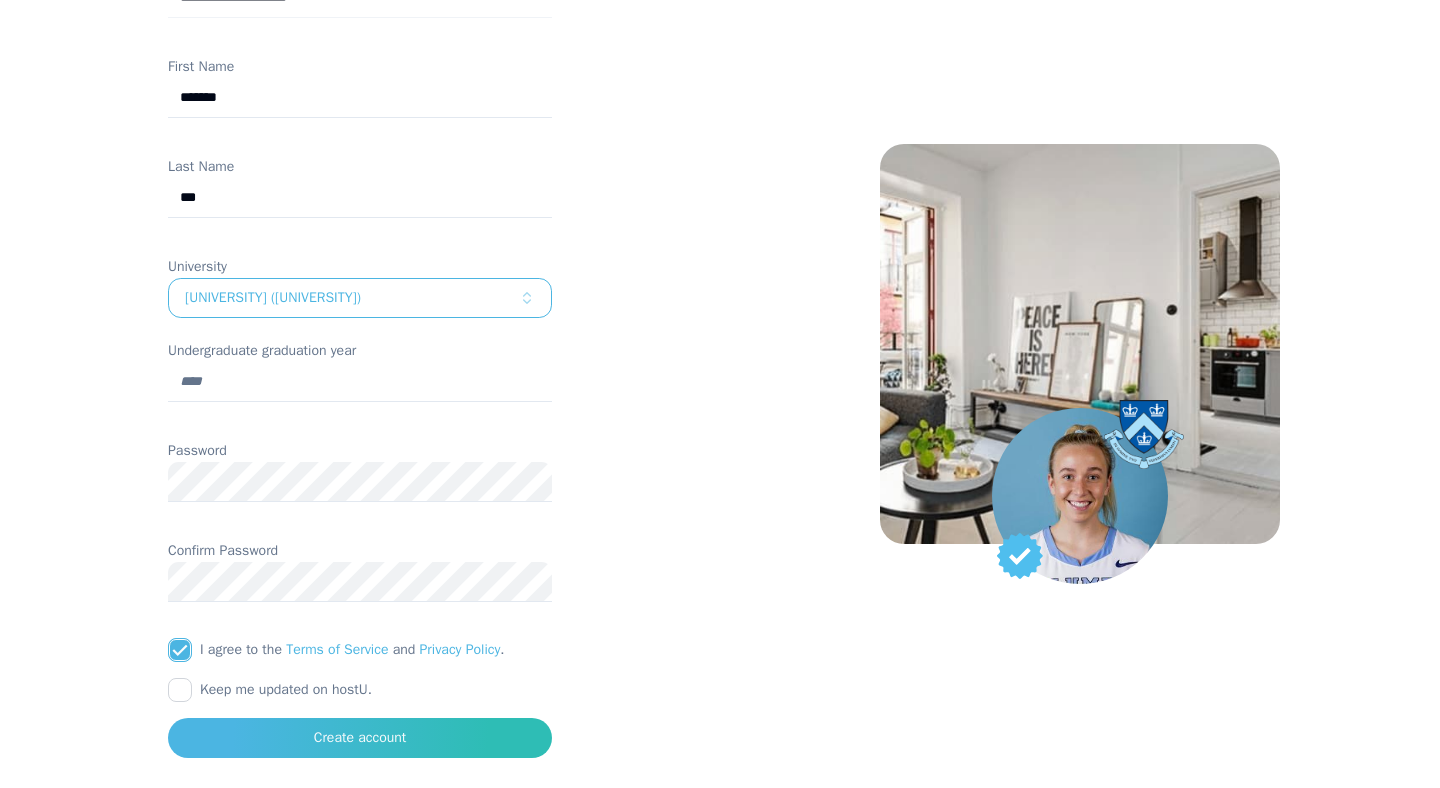 click at bounding box center [360, 710] 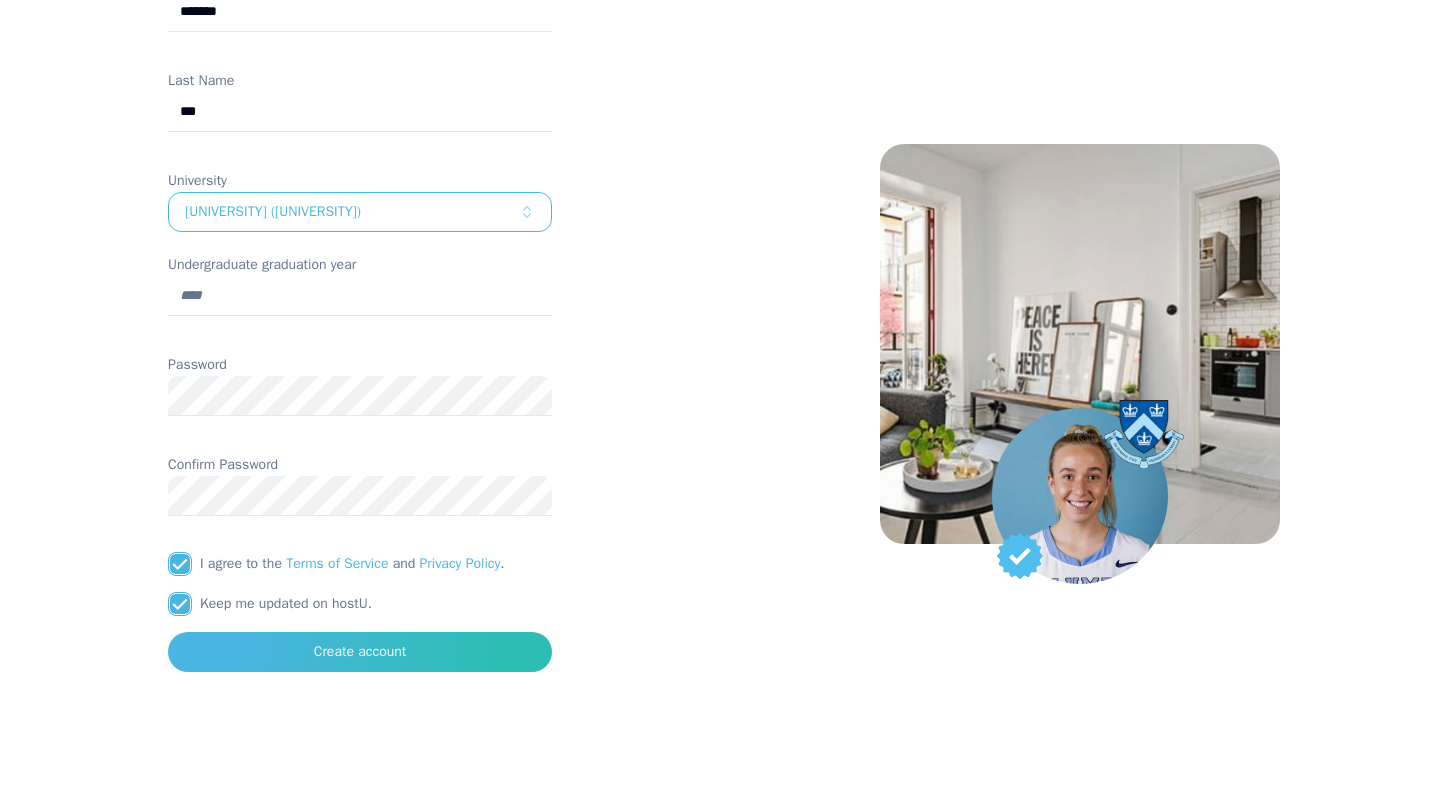 scroll, scrollTop: 452, scrollLeft: 0, axis: vertical 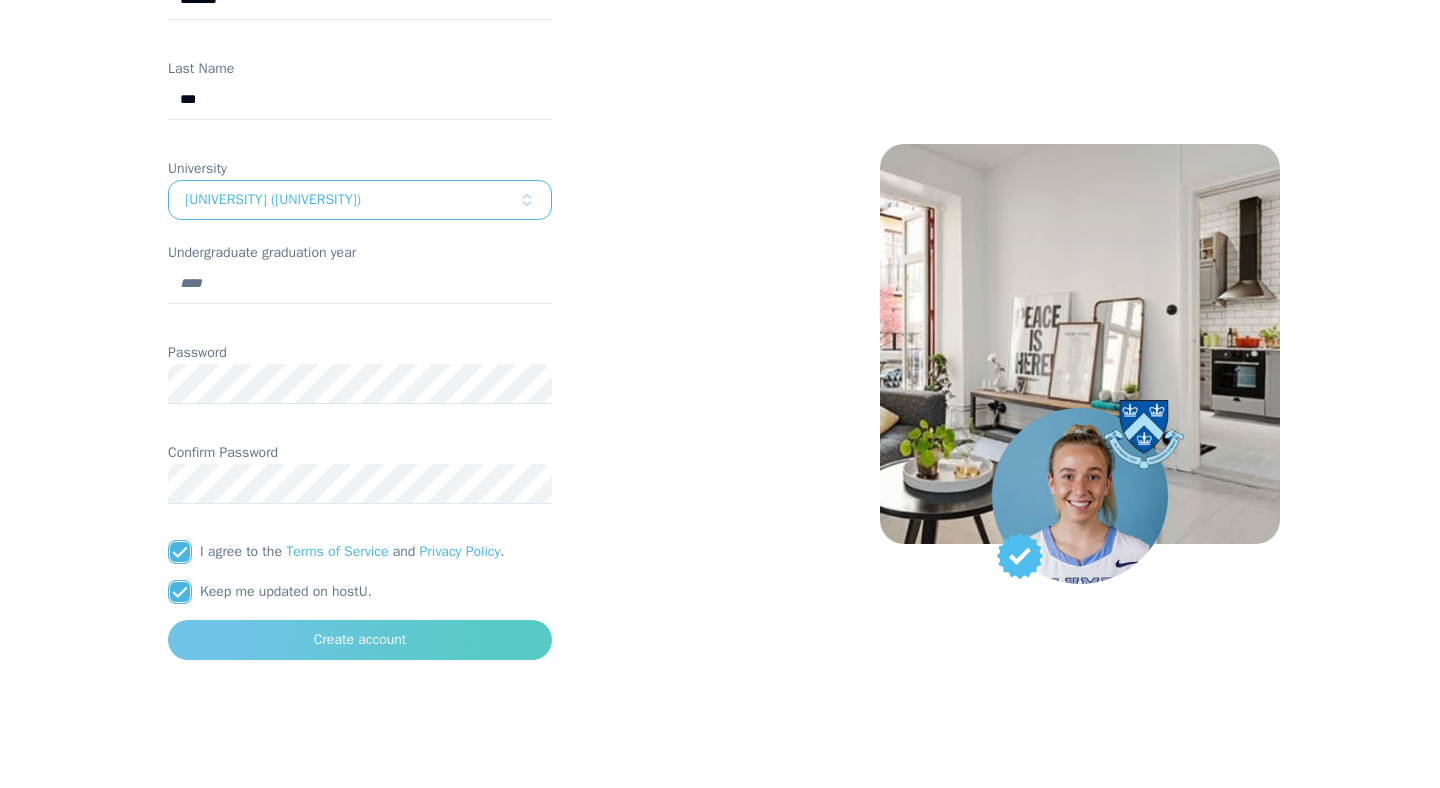 click on "Create account" at bounding box center [360, 640] 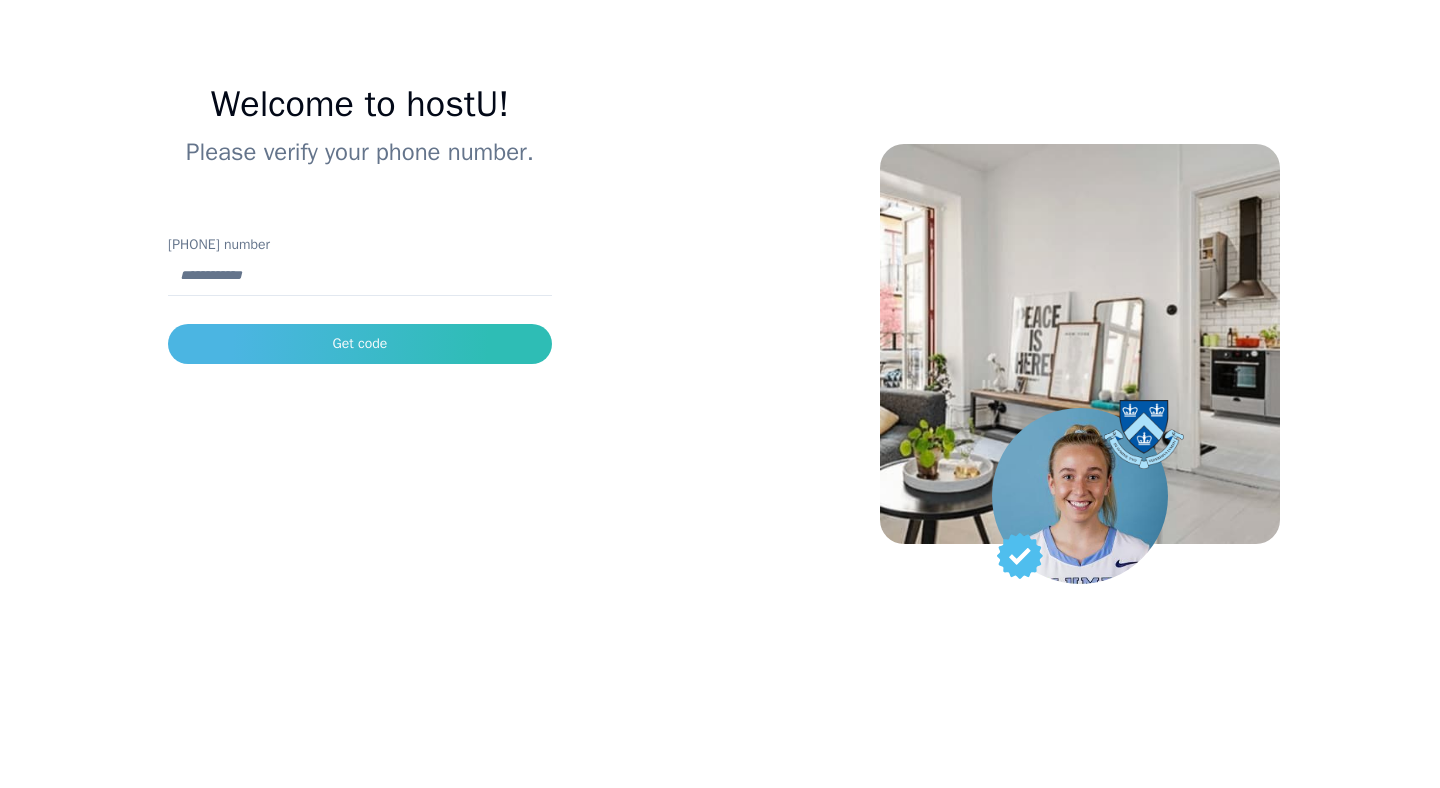 scroll, scrollTop: 76, scrollLeft: 0, axis: vertical 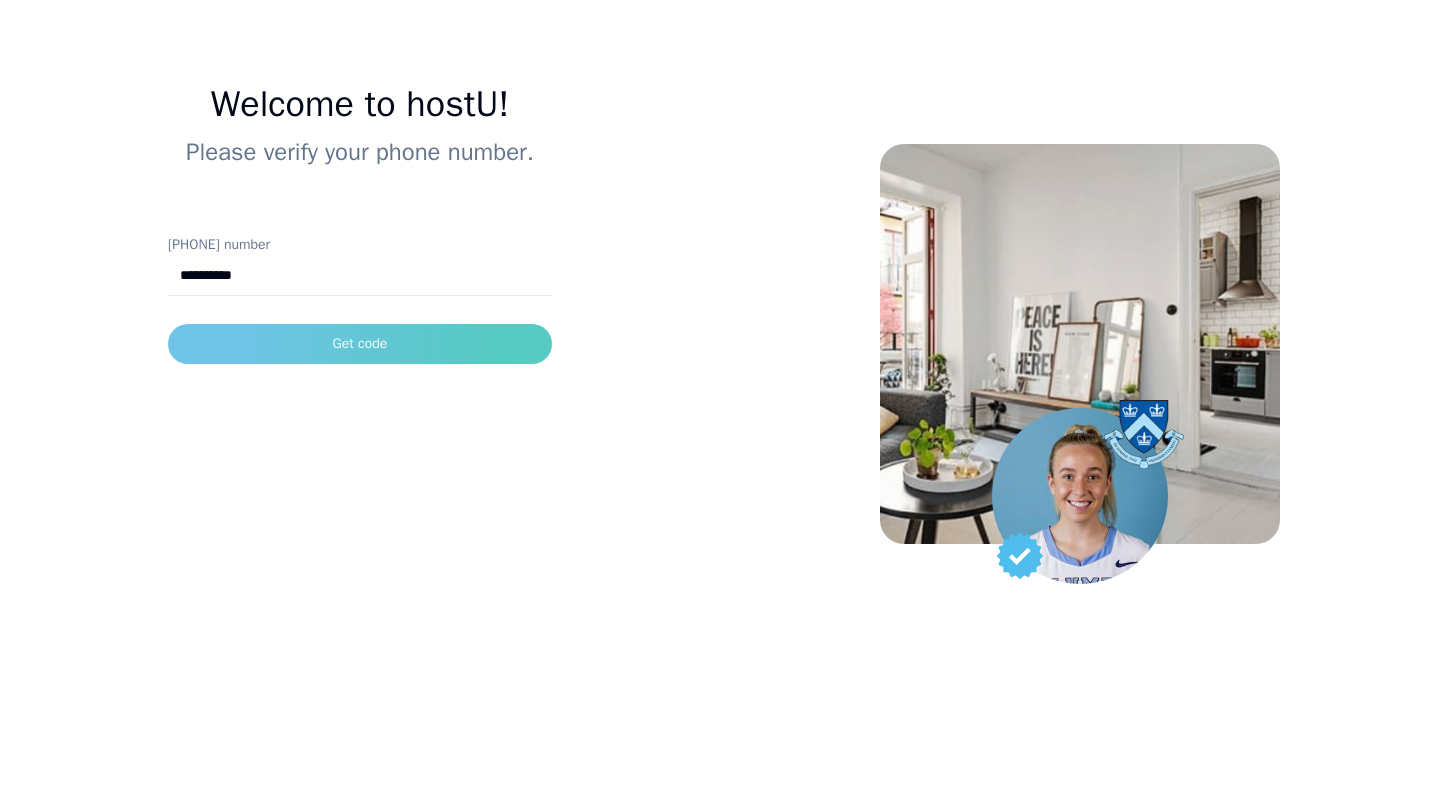 type on "**********" 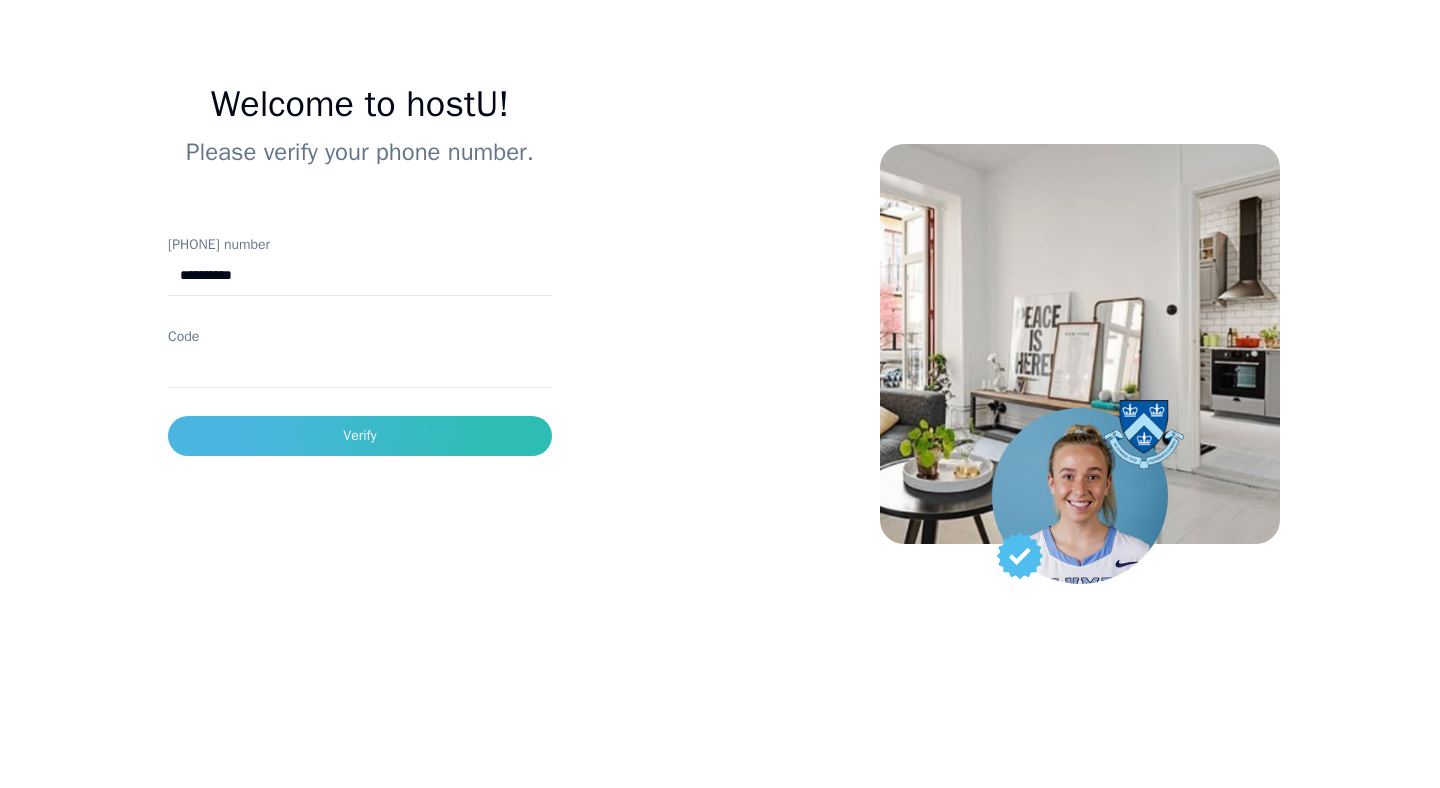 click on "Code" at bounding box center [360, 368] 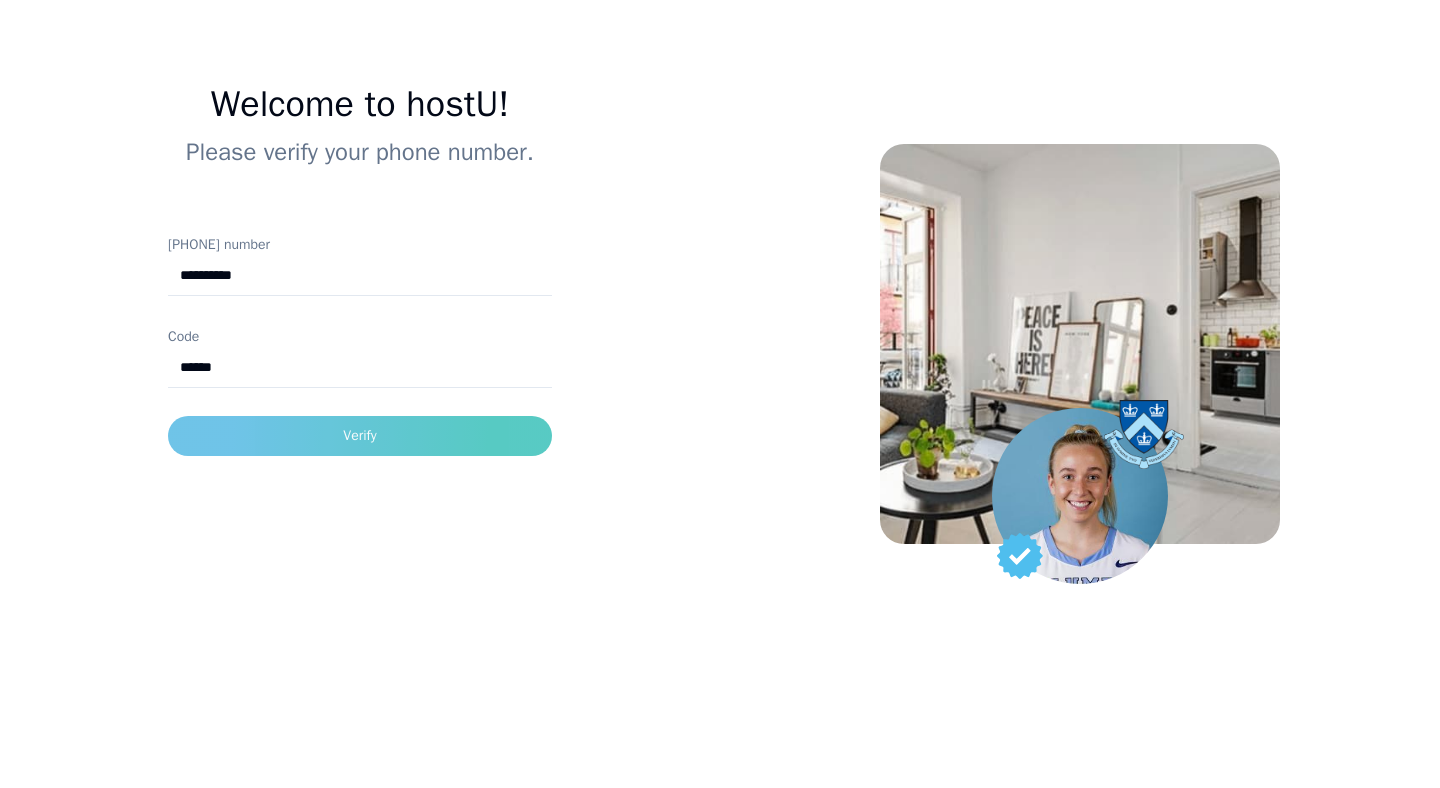 type on "******" 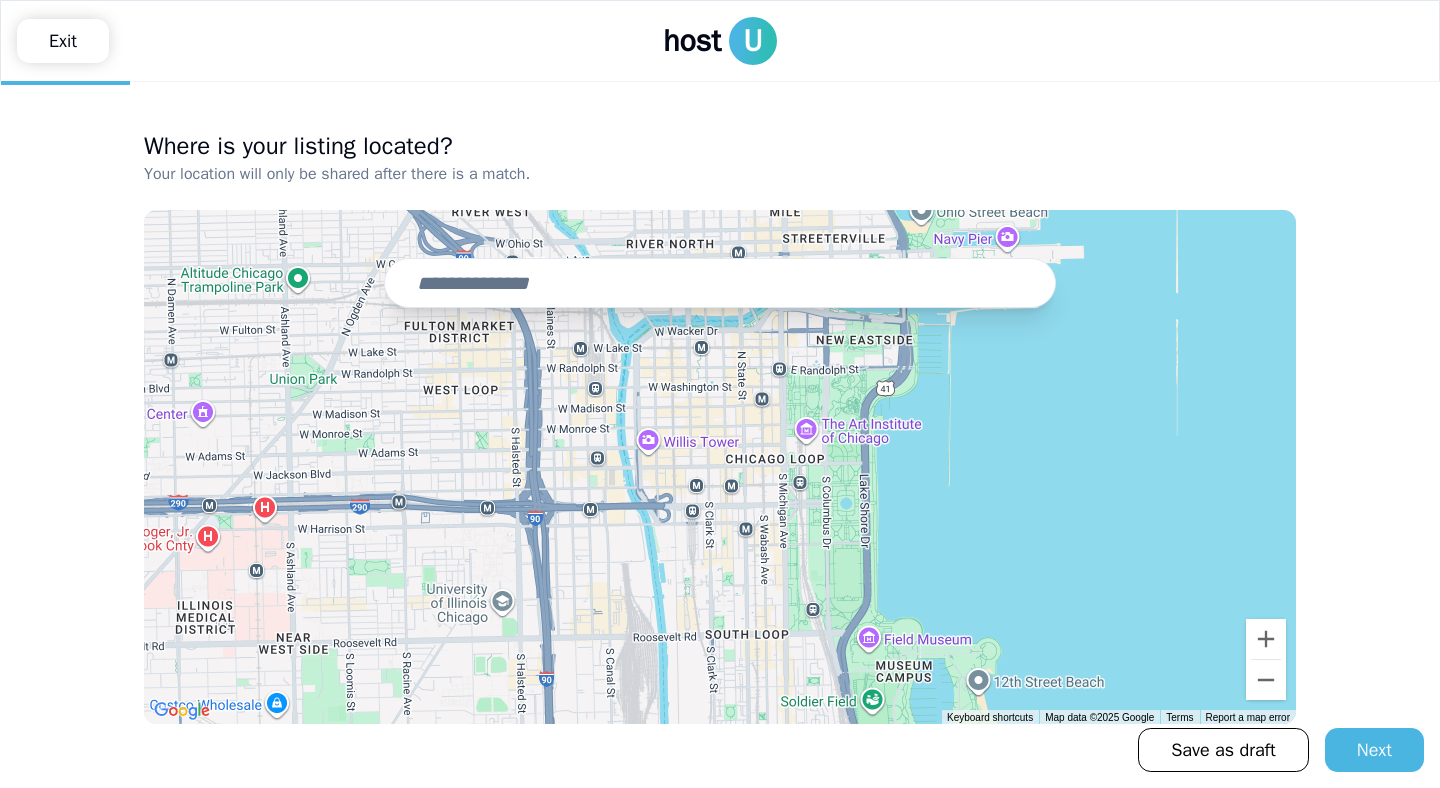 click at bounding box center (720, 283) 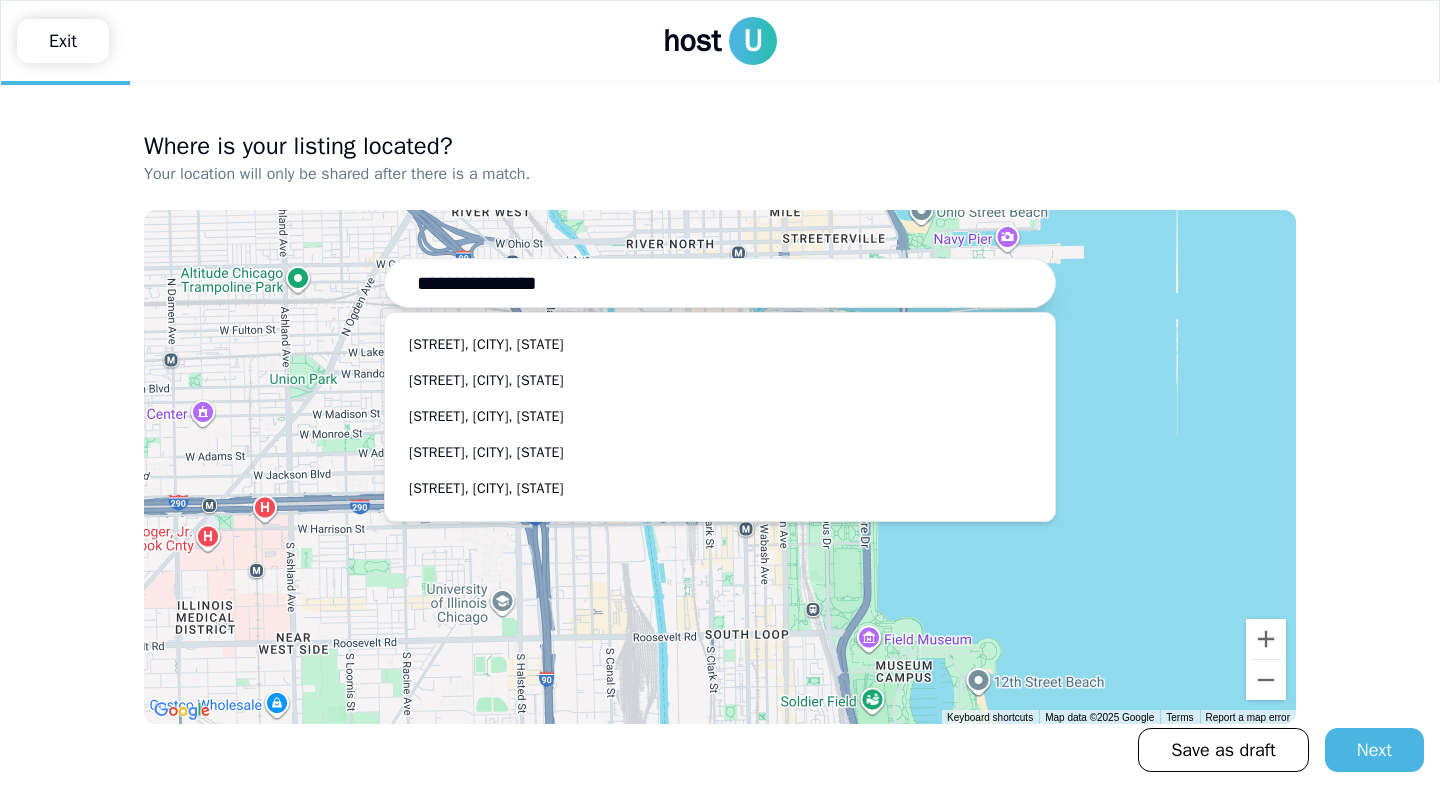 click on "**********" at bounding box center (720, 283) 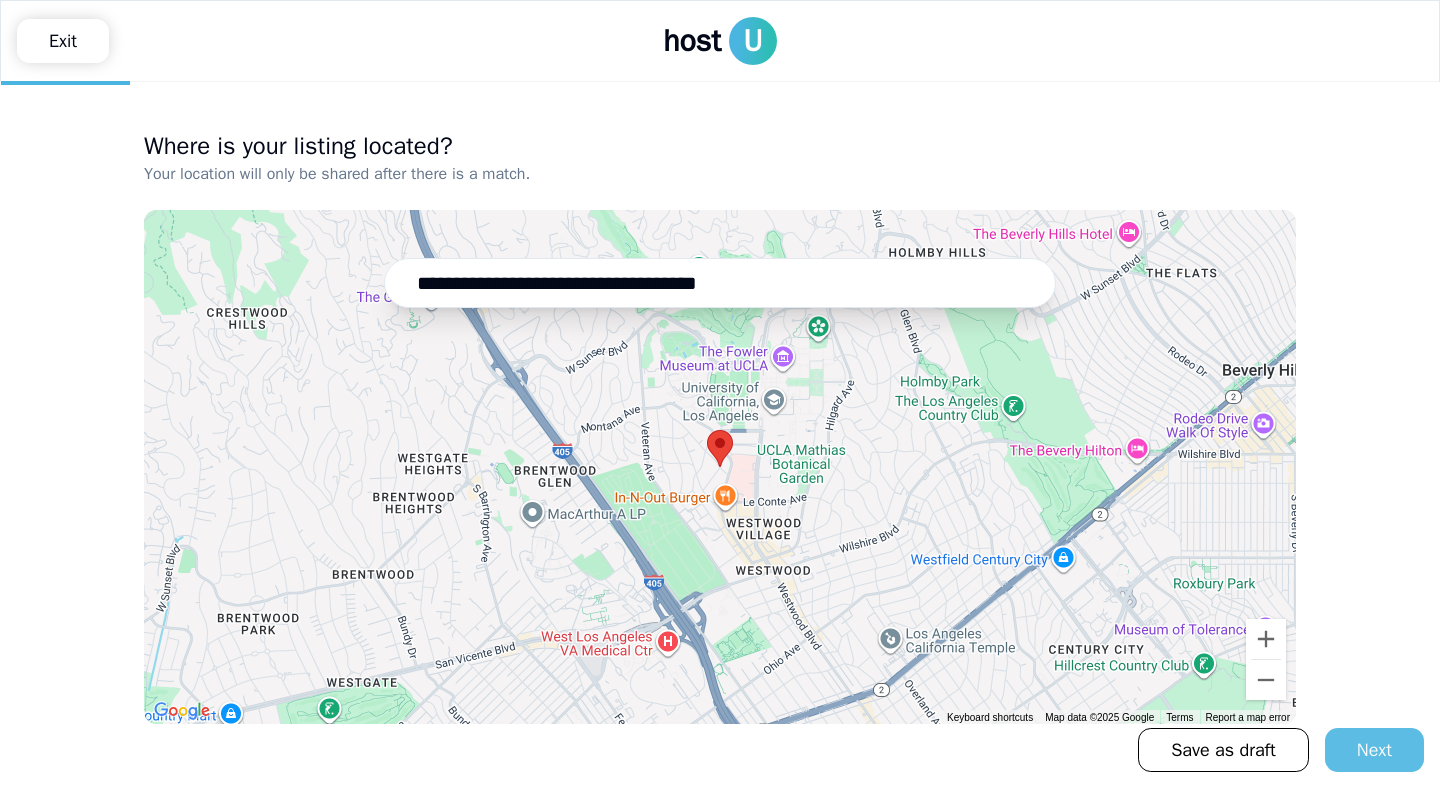 type on "**********" 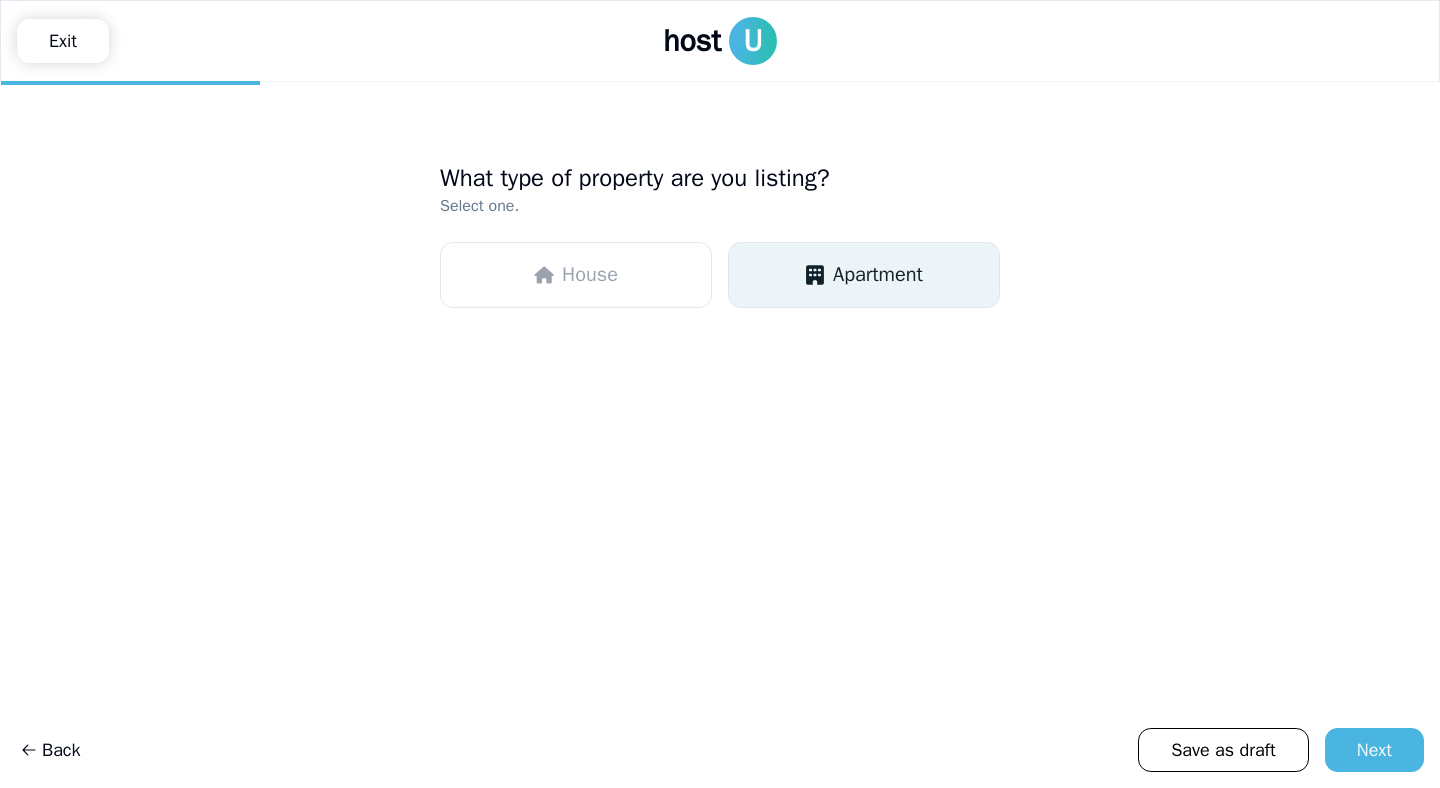 click on "Apartment" at bounding box center (864, 275) 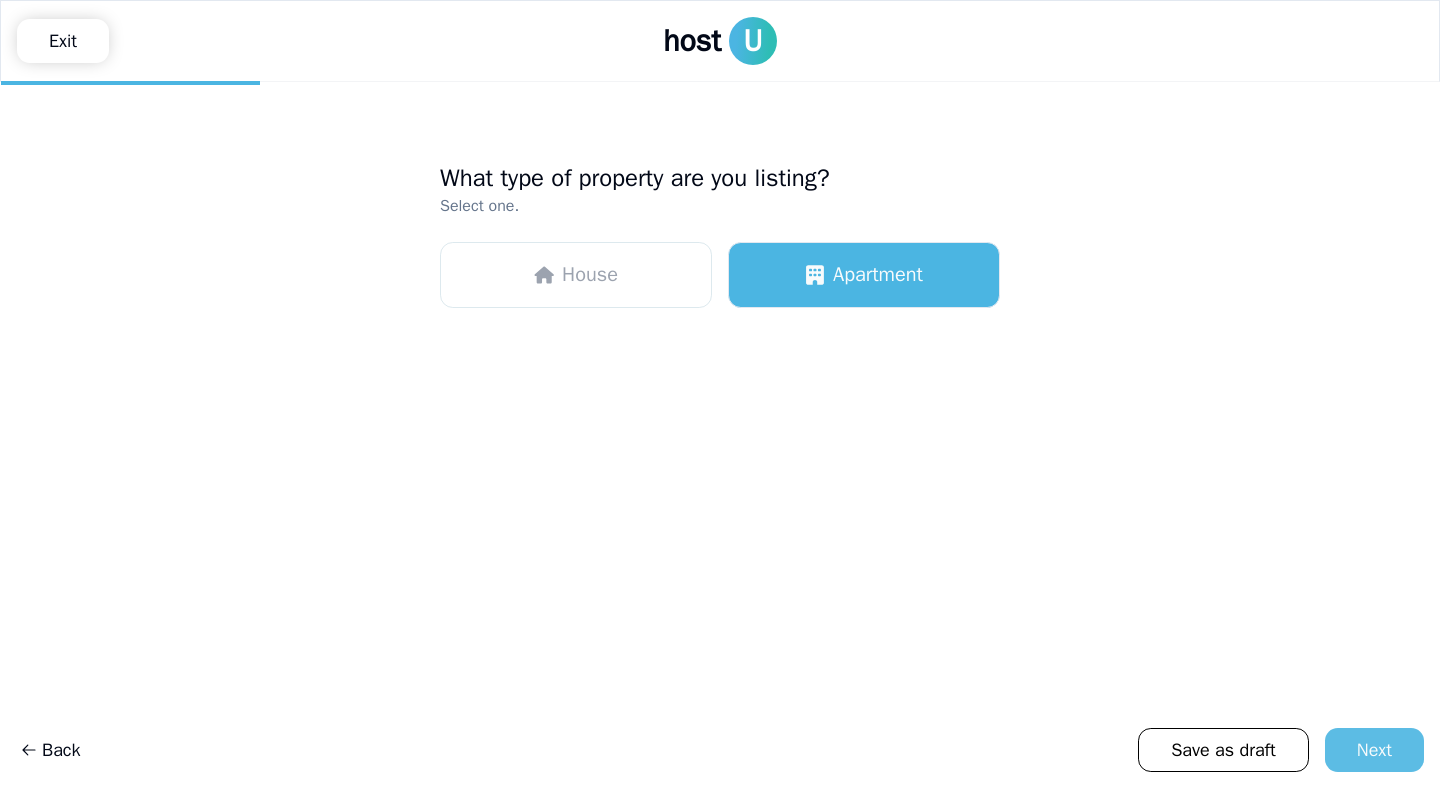 click on "Next" at bounding box center [1374, 750] 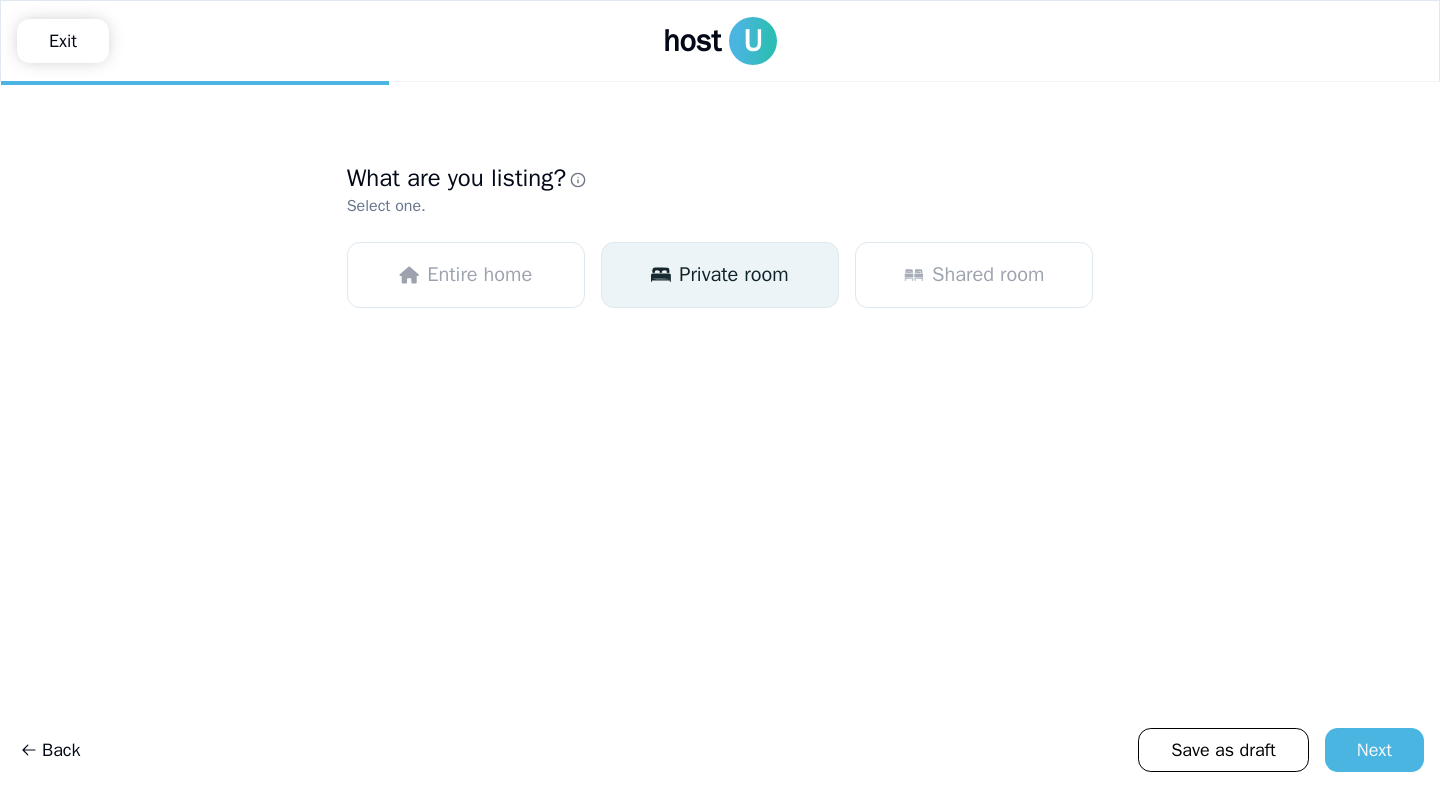 click on "Private room" at bounding box center [733, 275] 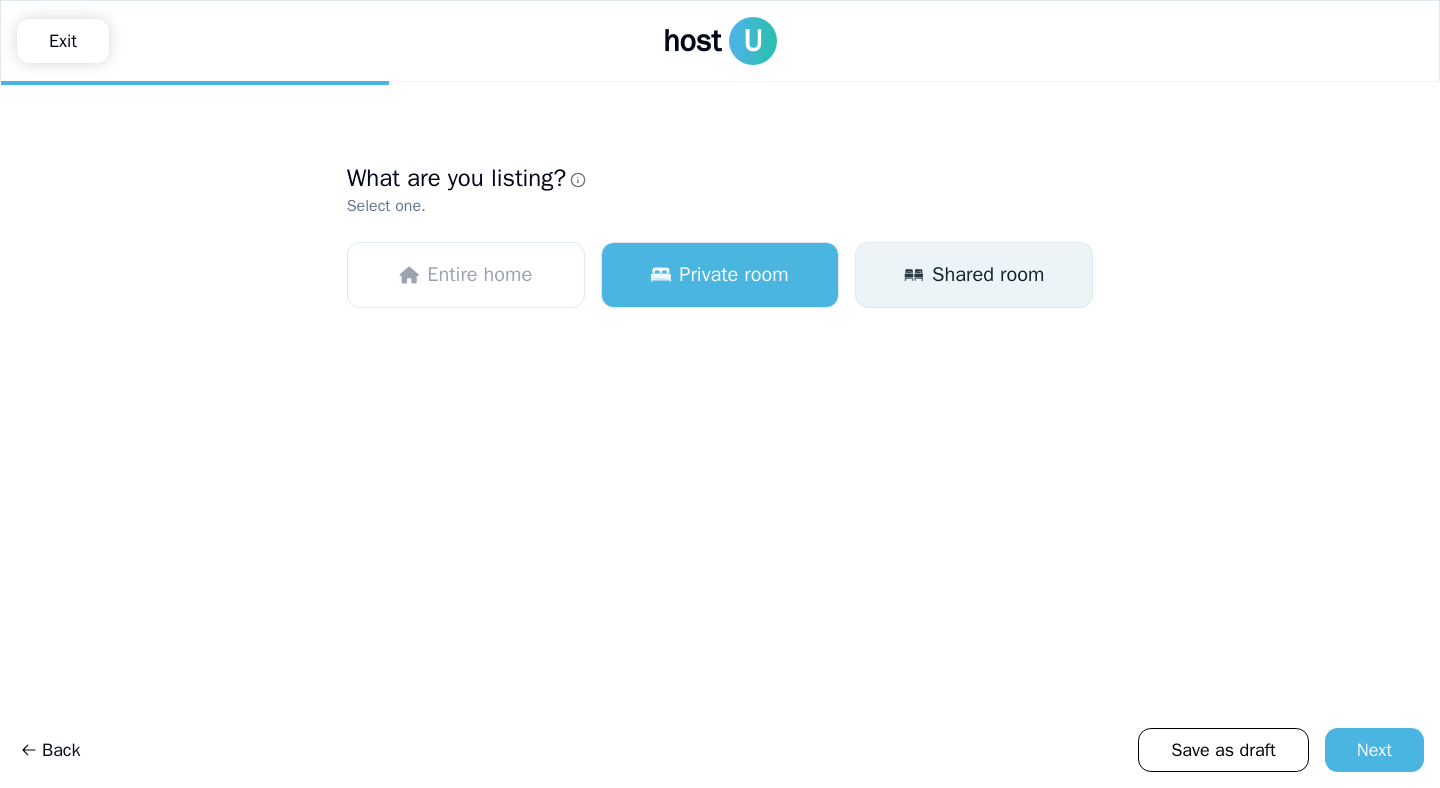 click 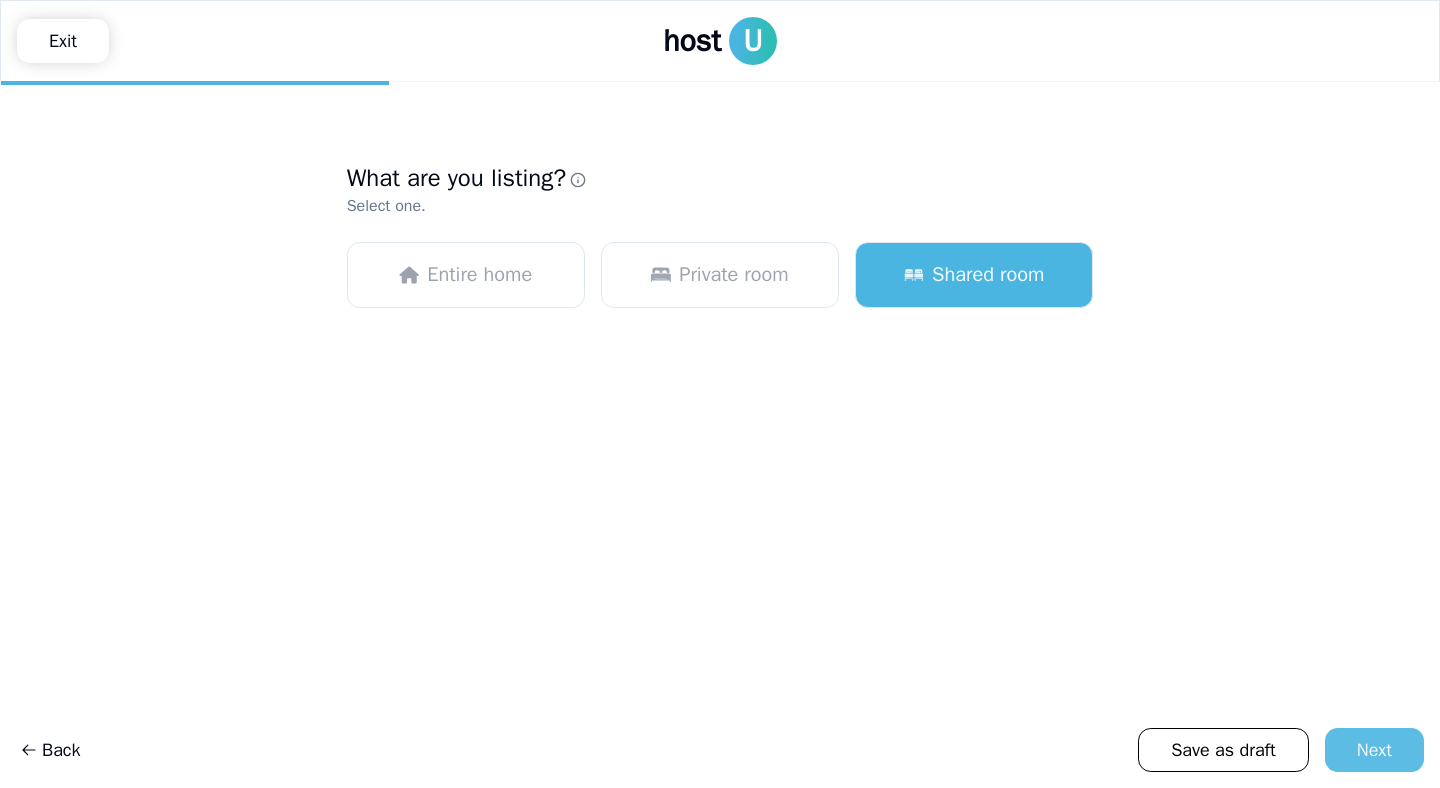 click on "Next" at bounding box center (1374, 750) 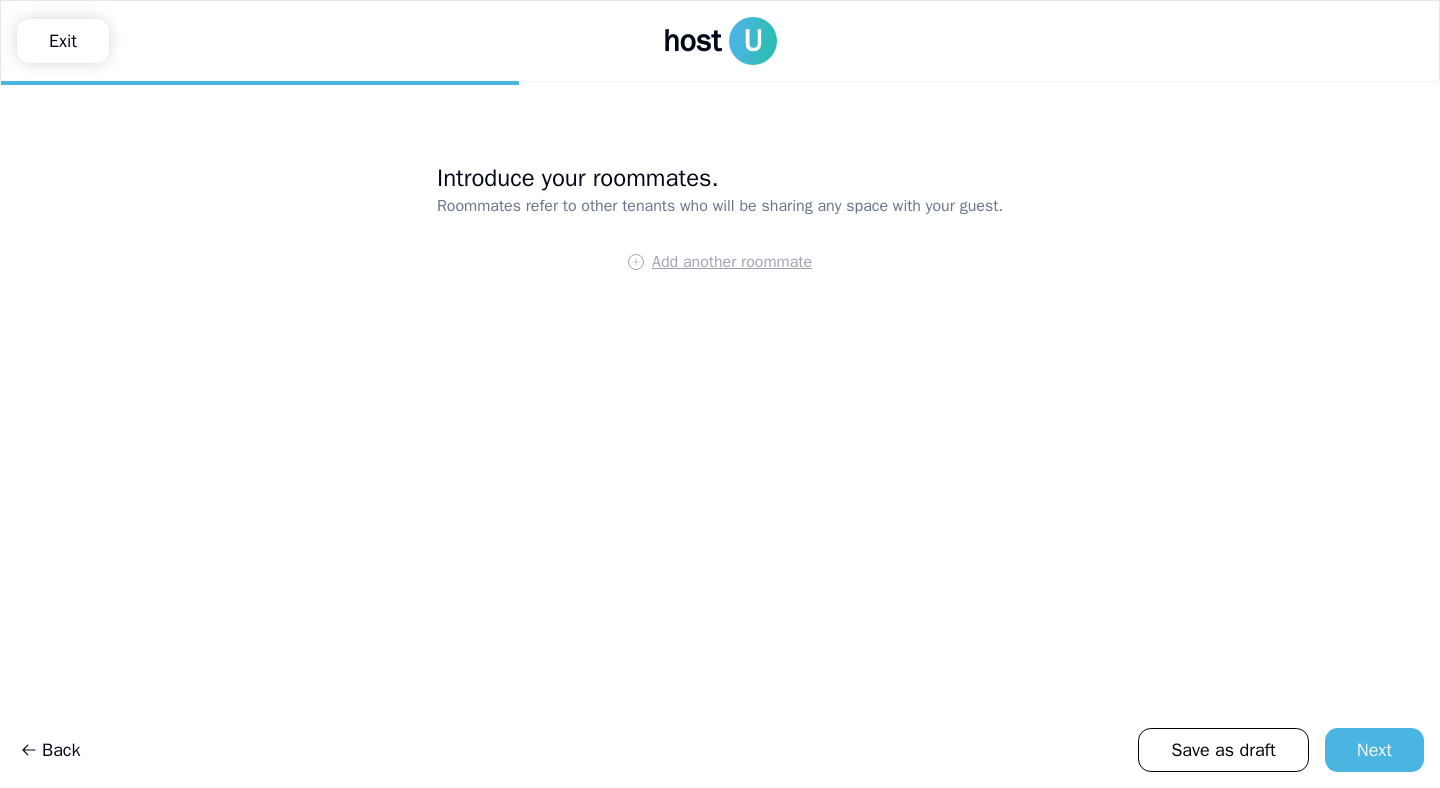 click on "Add another roommate" at bounding box center [732, 262] 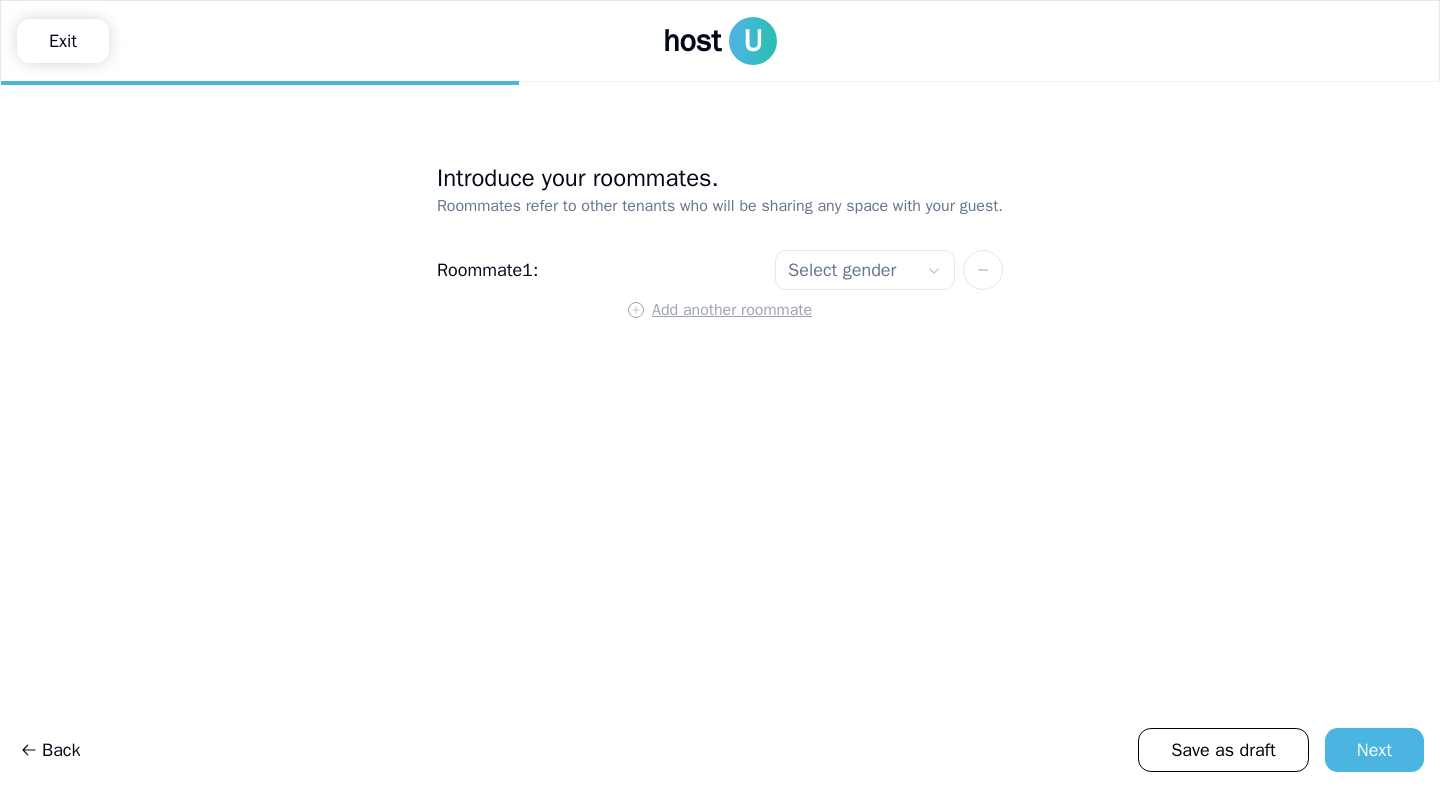 click on "**********" at bounding box center [720, 394] 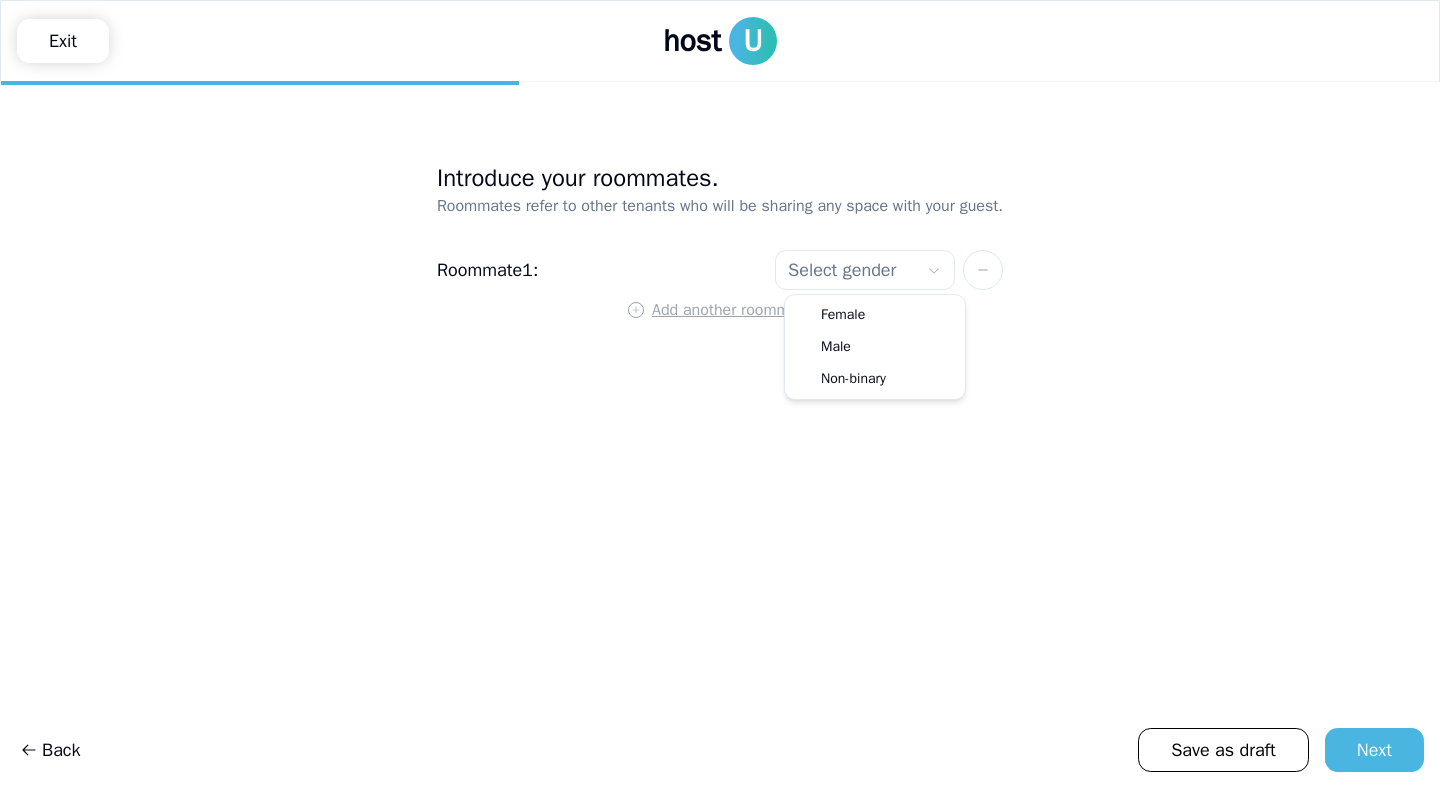 select on "****" 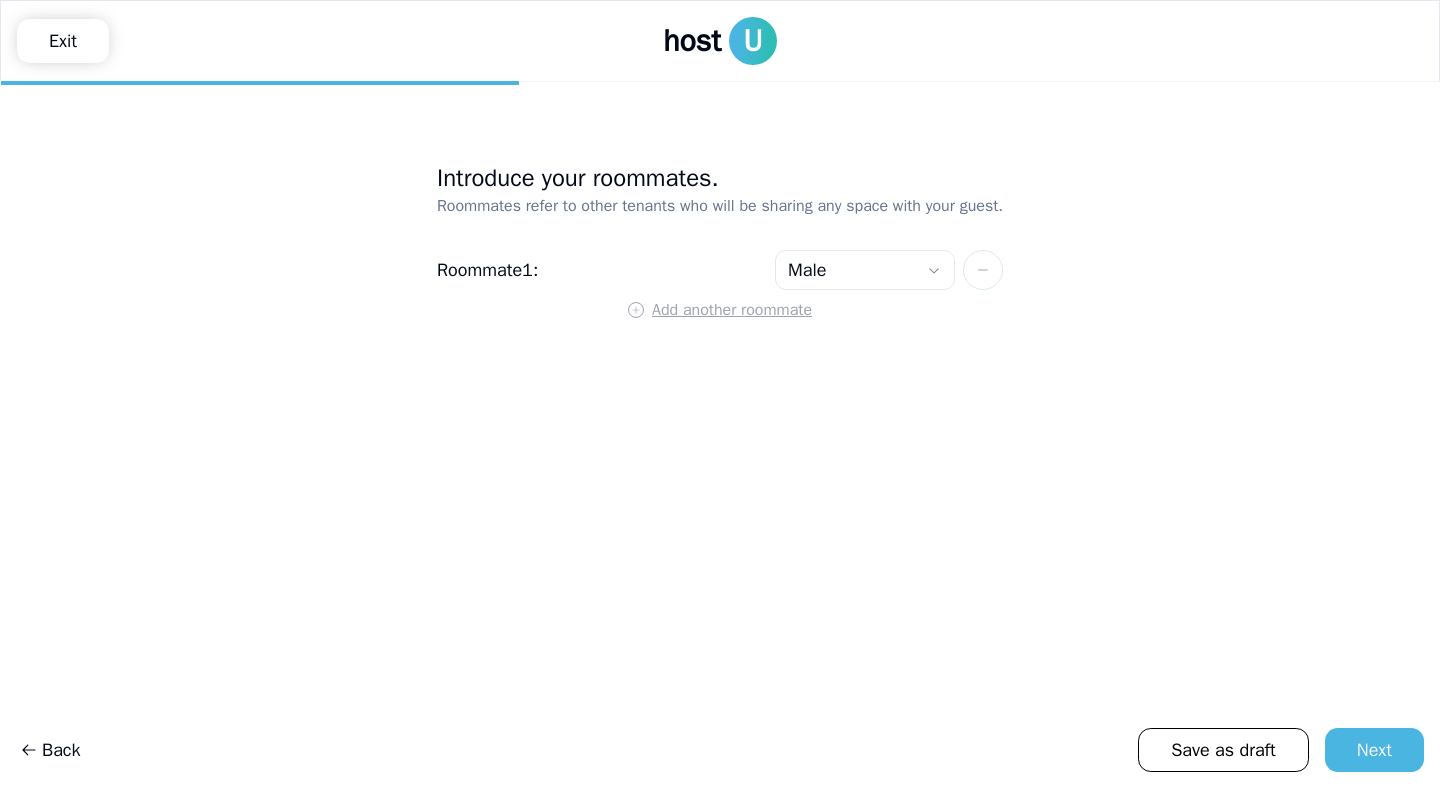 click on "Add another roommate" at bounding box center (732, 310) 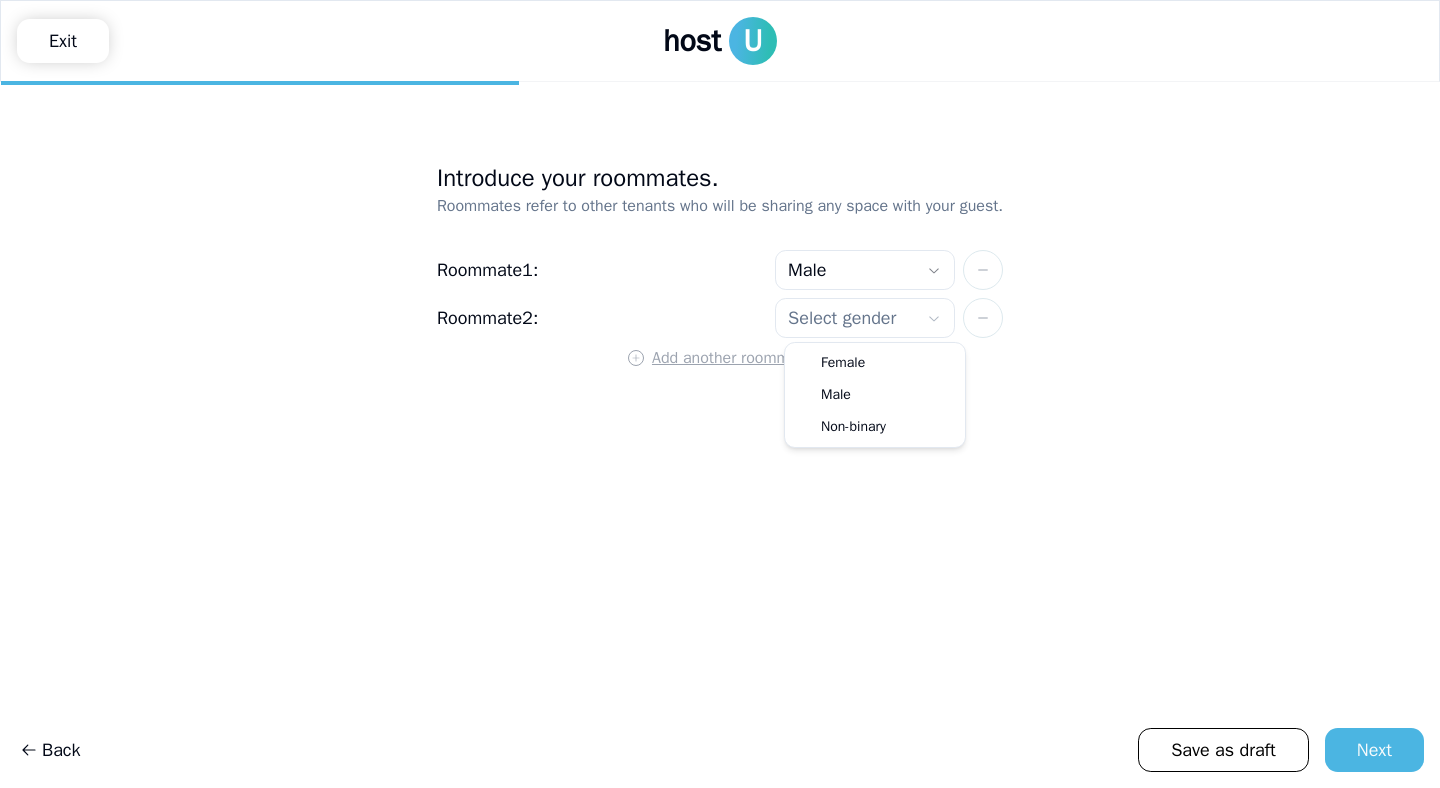 click on "host U Exit Introduce your roommates. Roommates refer to other tenants who will be sharing any space with your guest. Roommate 1 : Male [LAST_NAME] [FIRST_NAME] Roommate 2 : Select gender [LAST_NAME] [FIRST_NAME] Add another roommate Back Save as draft Next BESbswy Female Male Non-binary" at bounding box center [720, 394] 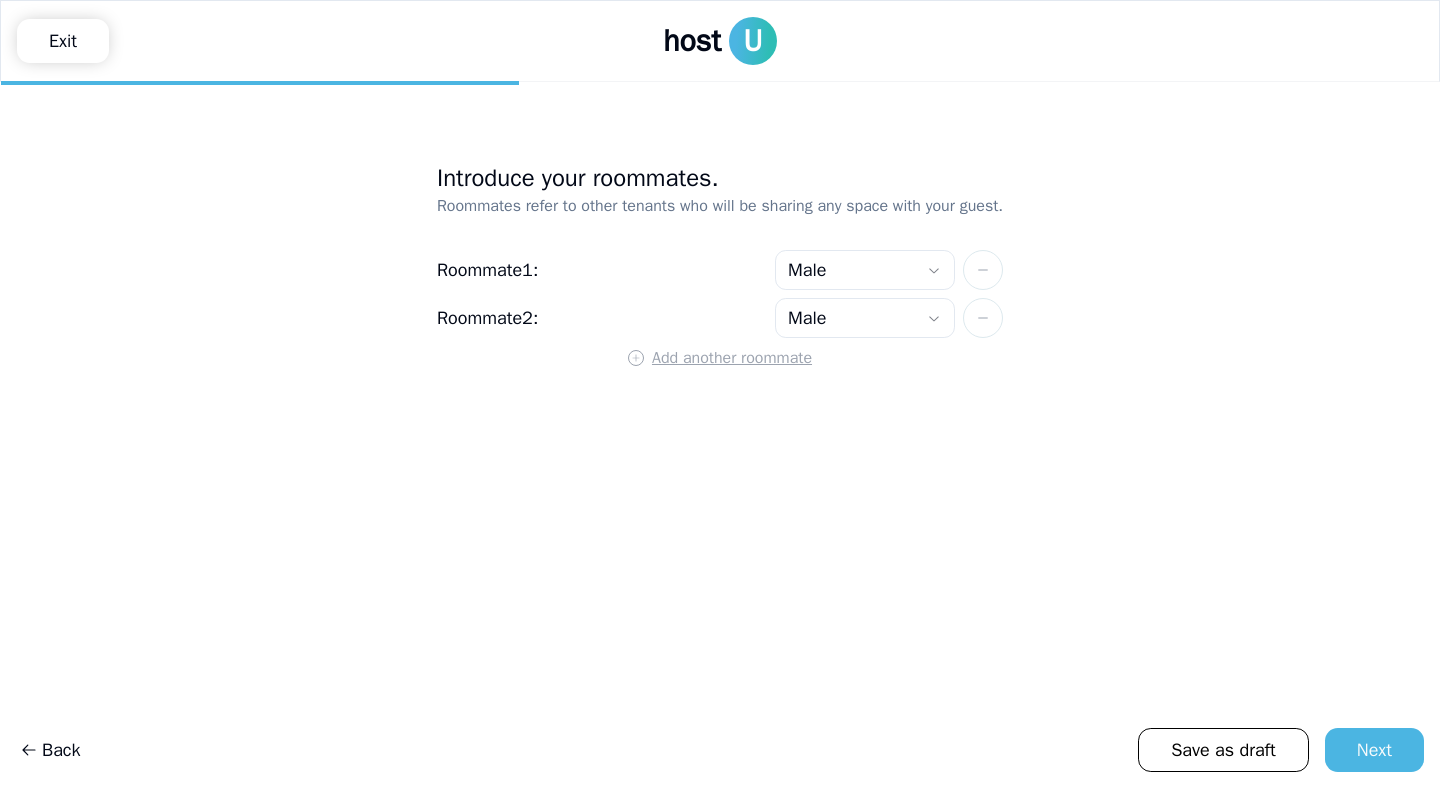 click on "Add another roommate" at bounding box center [732, 358] 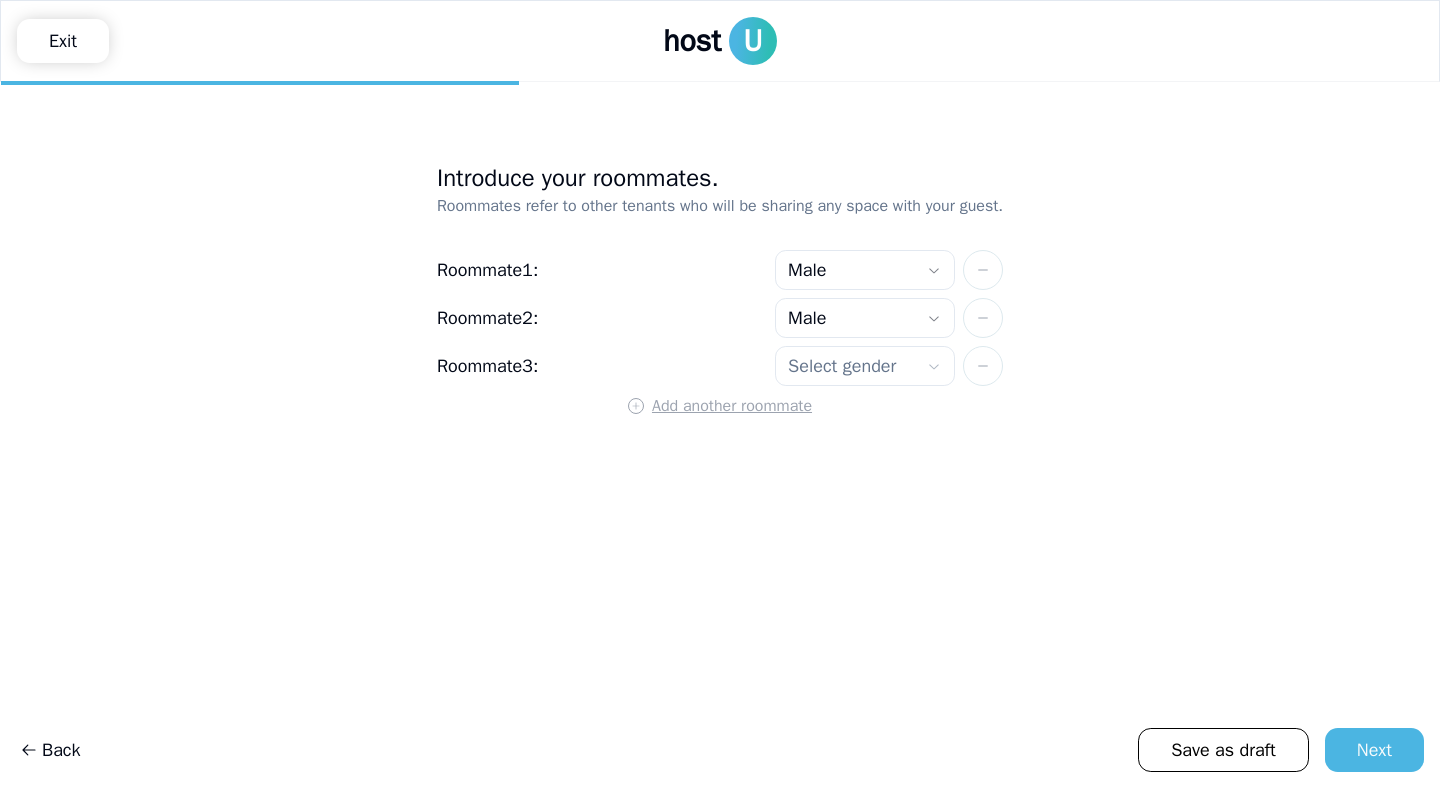 click on "**********" at bounding box center (720, 394) 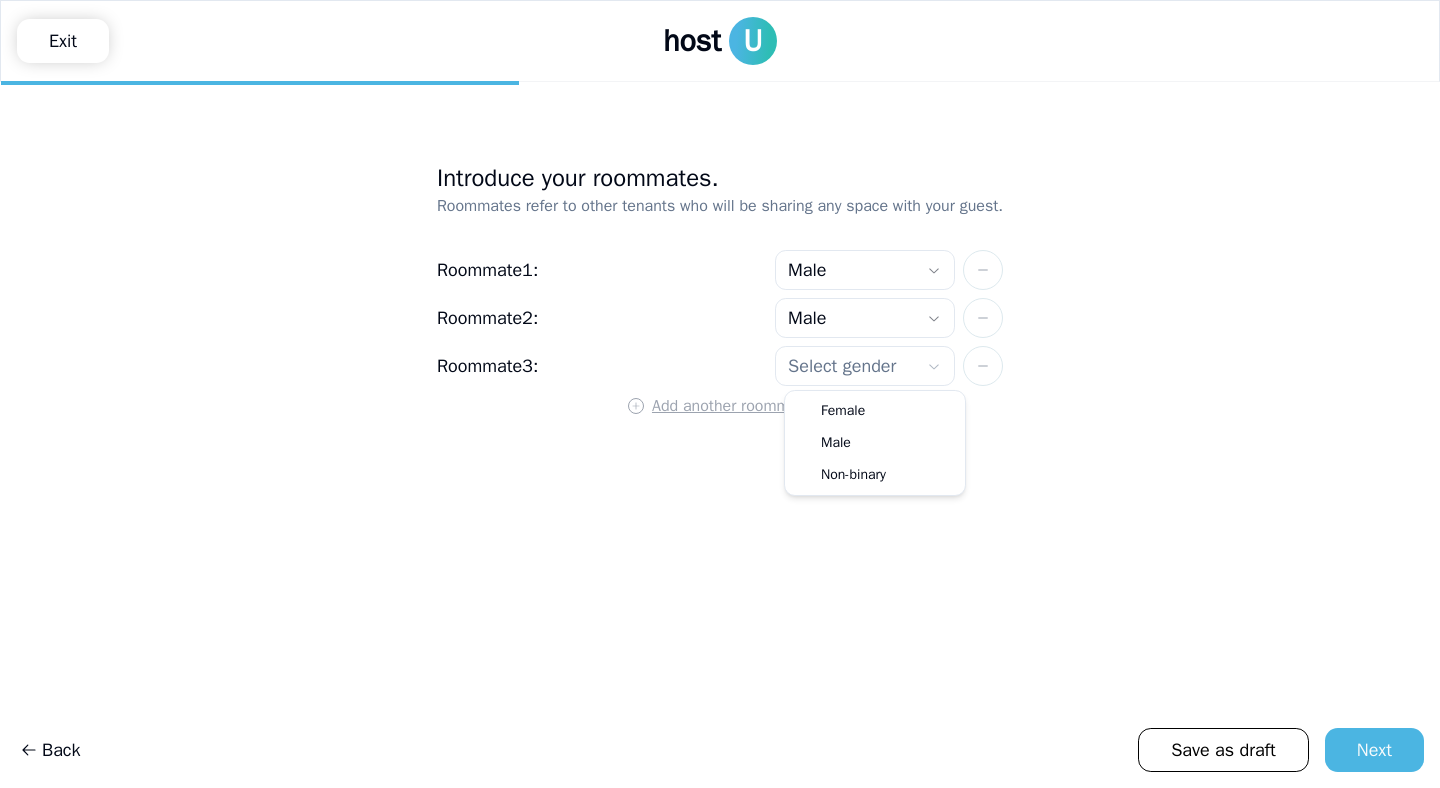 select on "****" 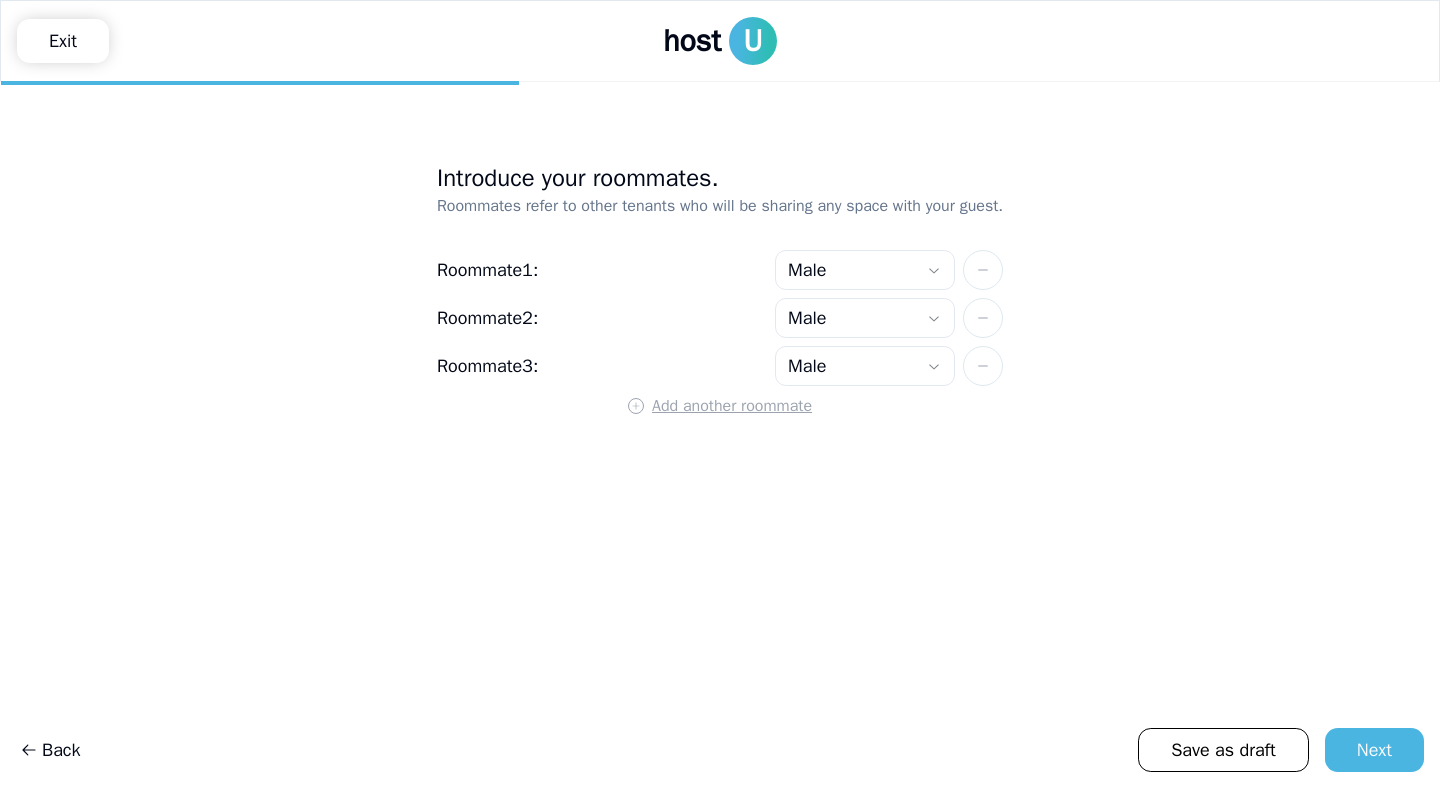 click on "Add another roommate" at bounding box center (720, 407) 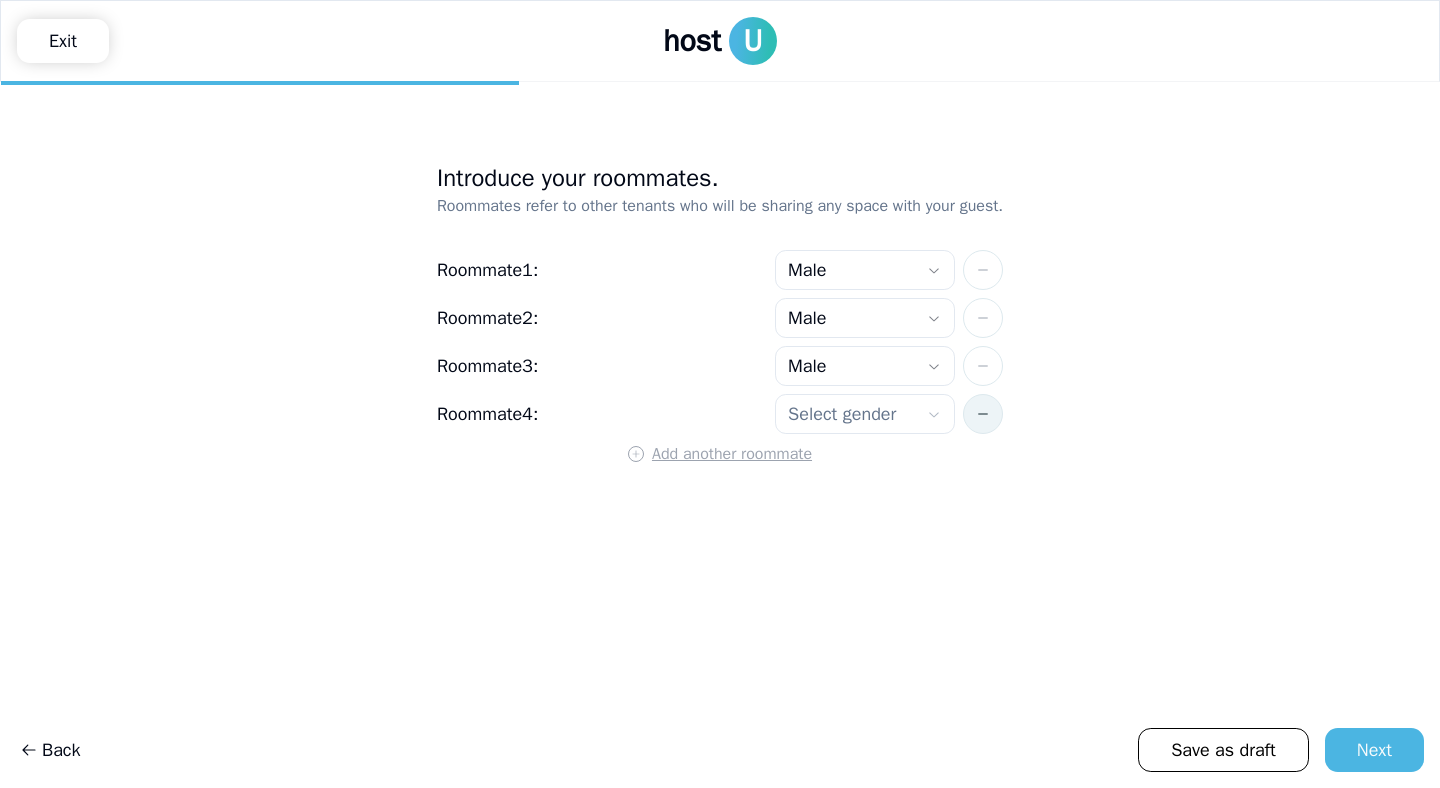 click 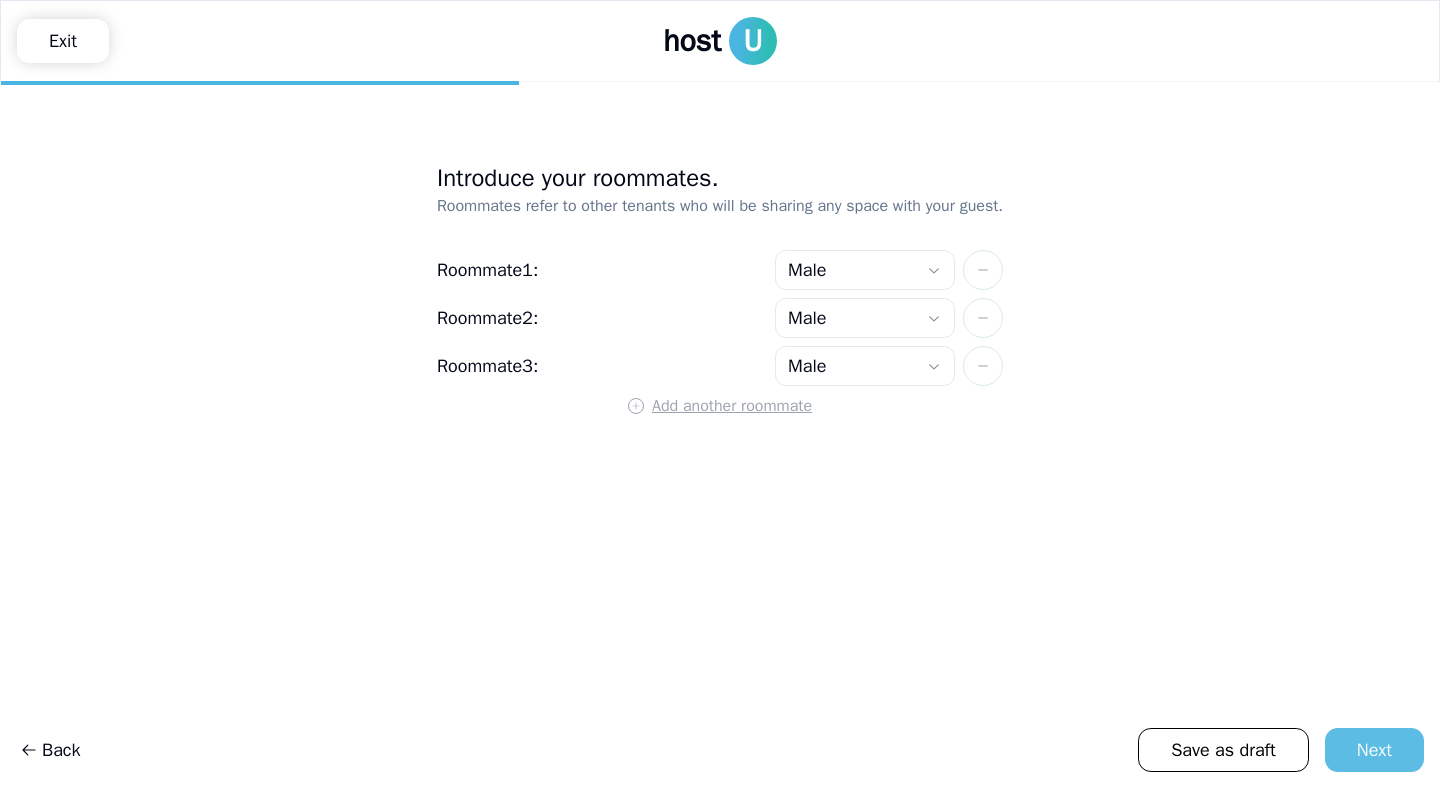 click on "Next" at bounding box center (1374, 750) 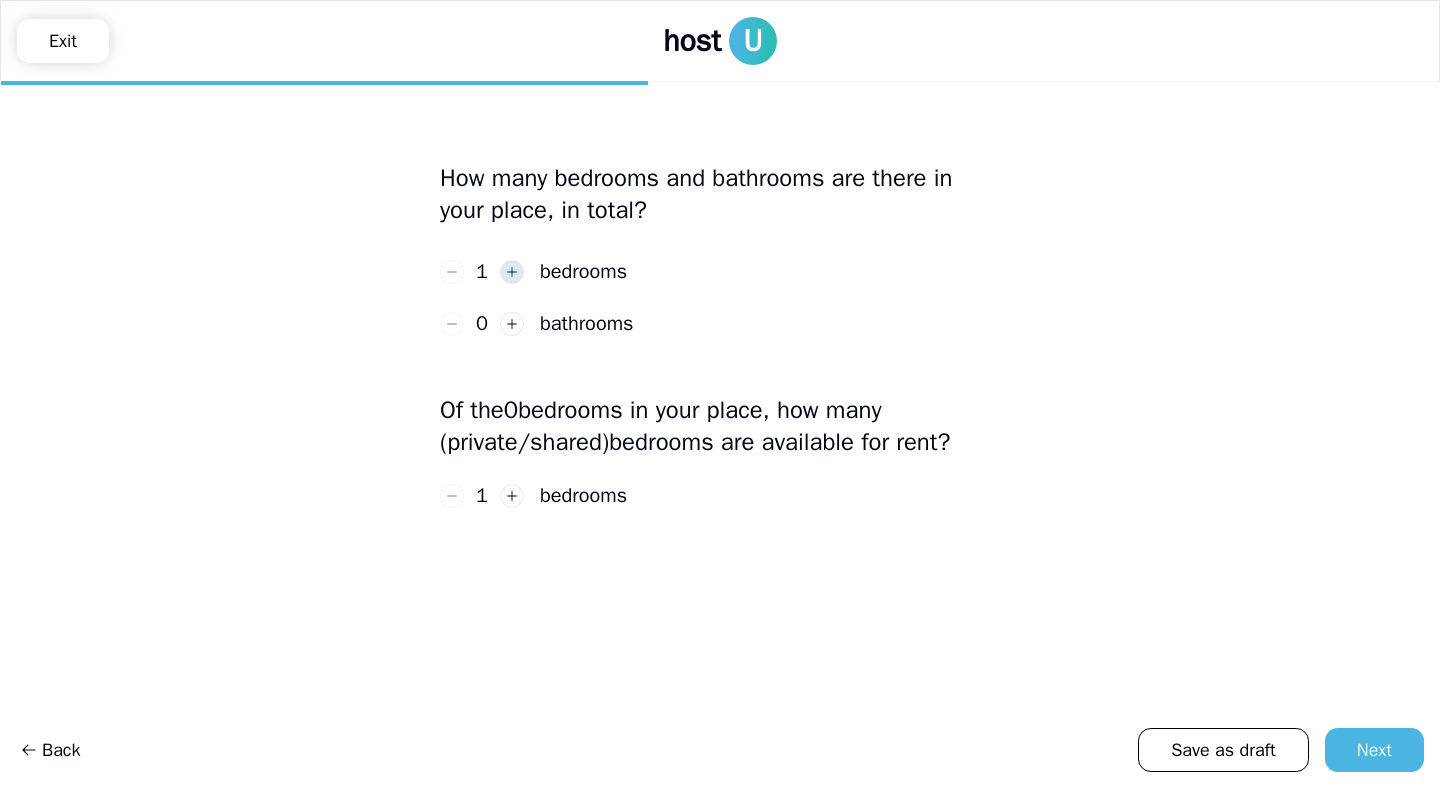 click 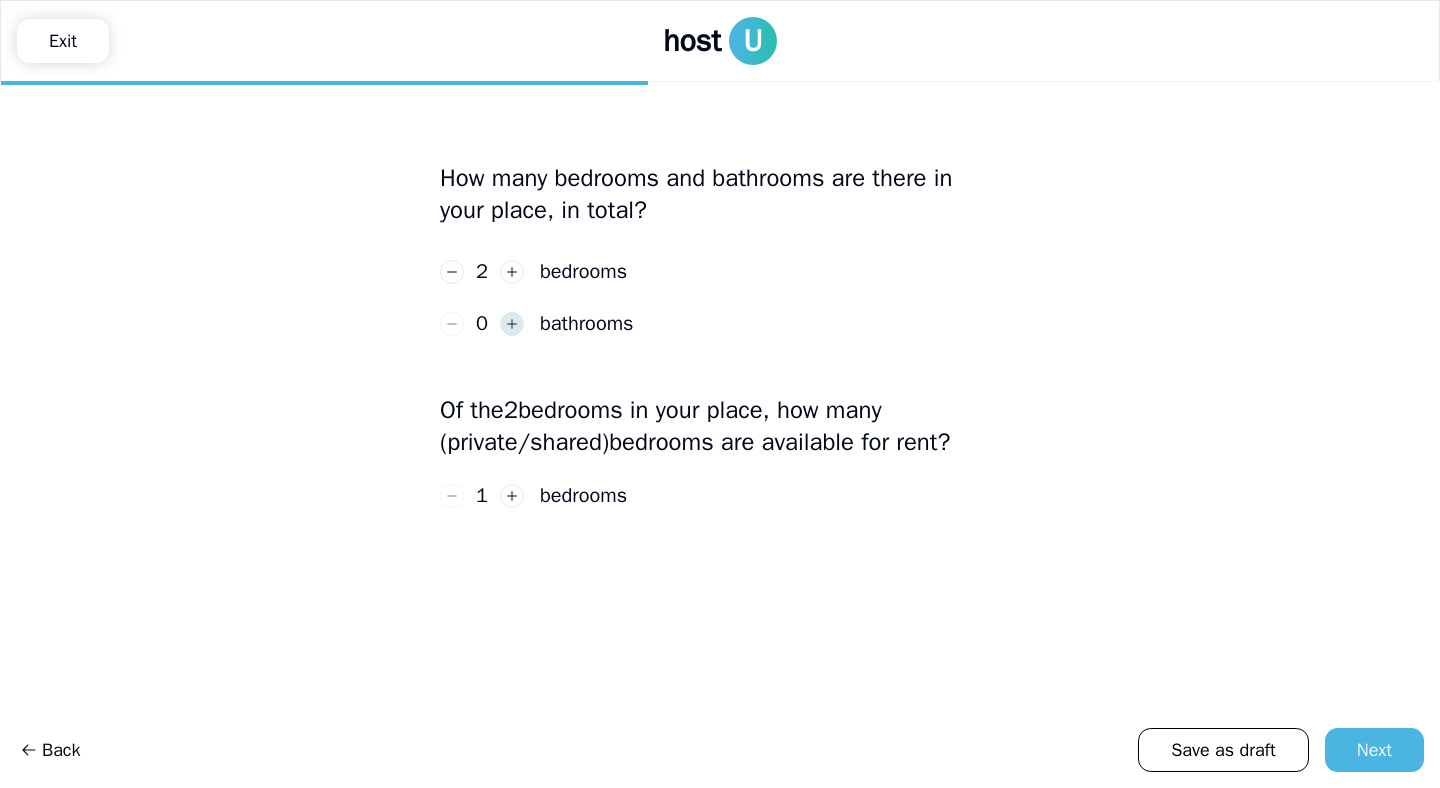 click 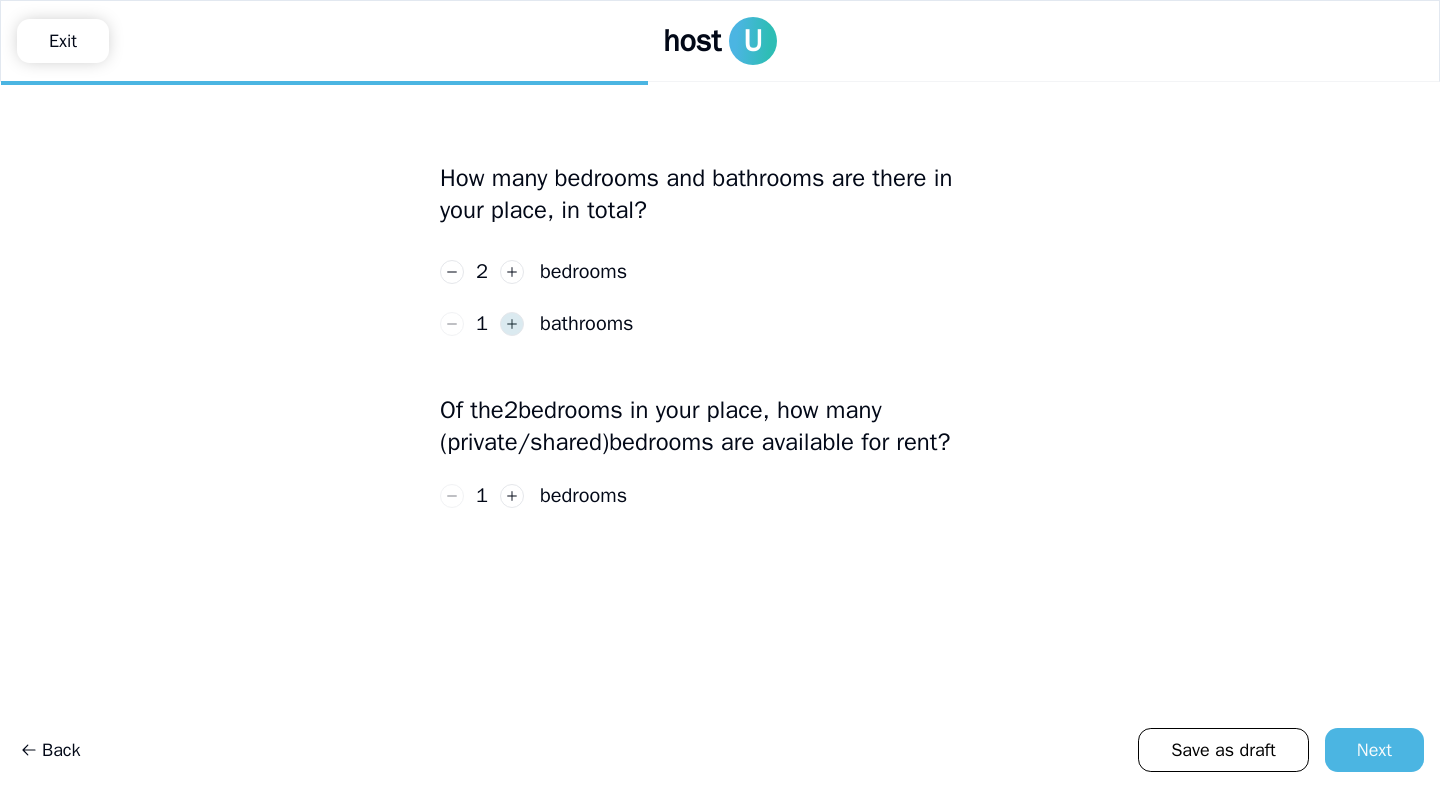 click 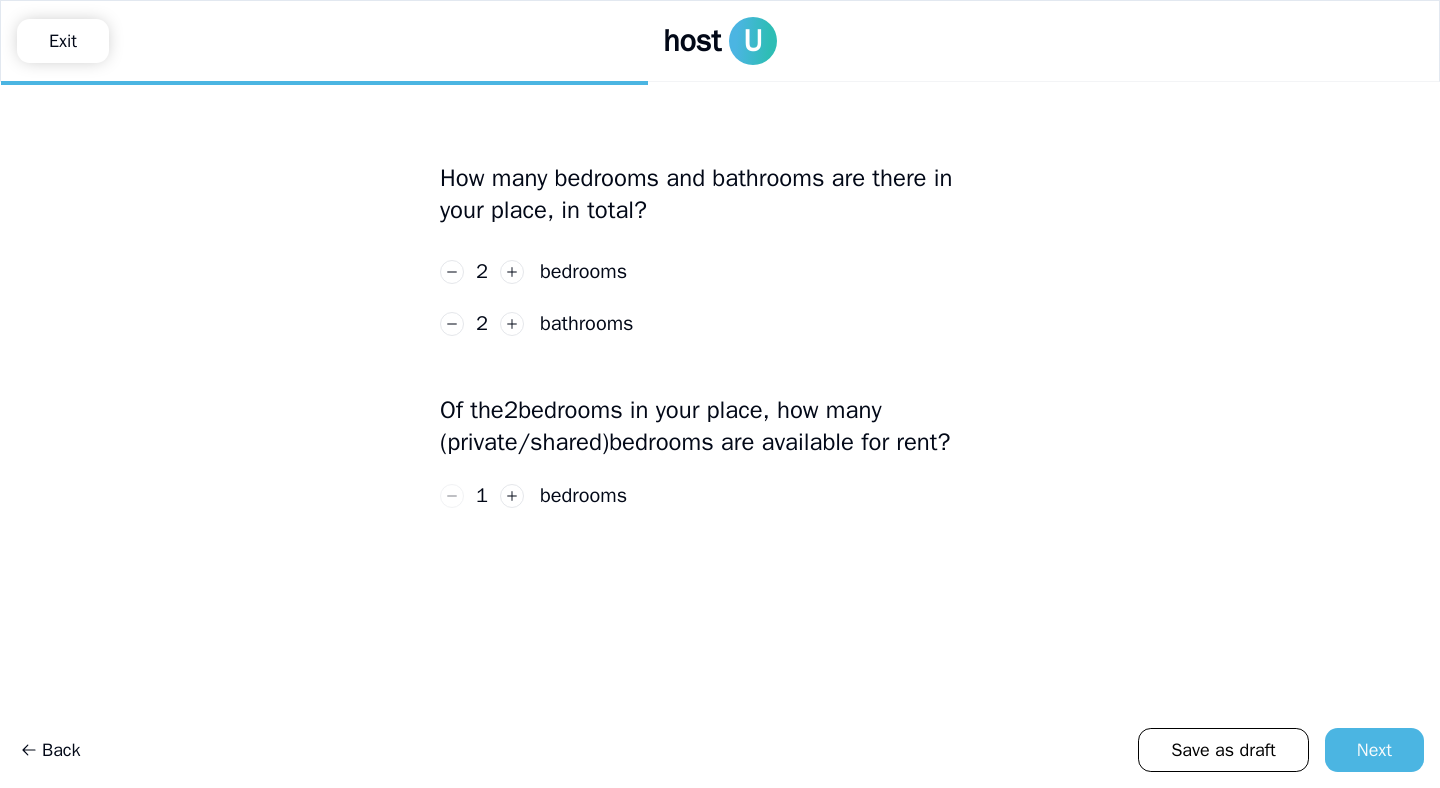 click on "1" at bounding box center (482, 496) 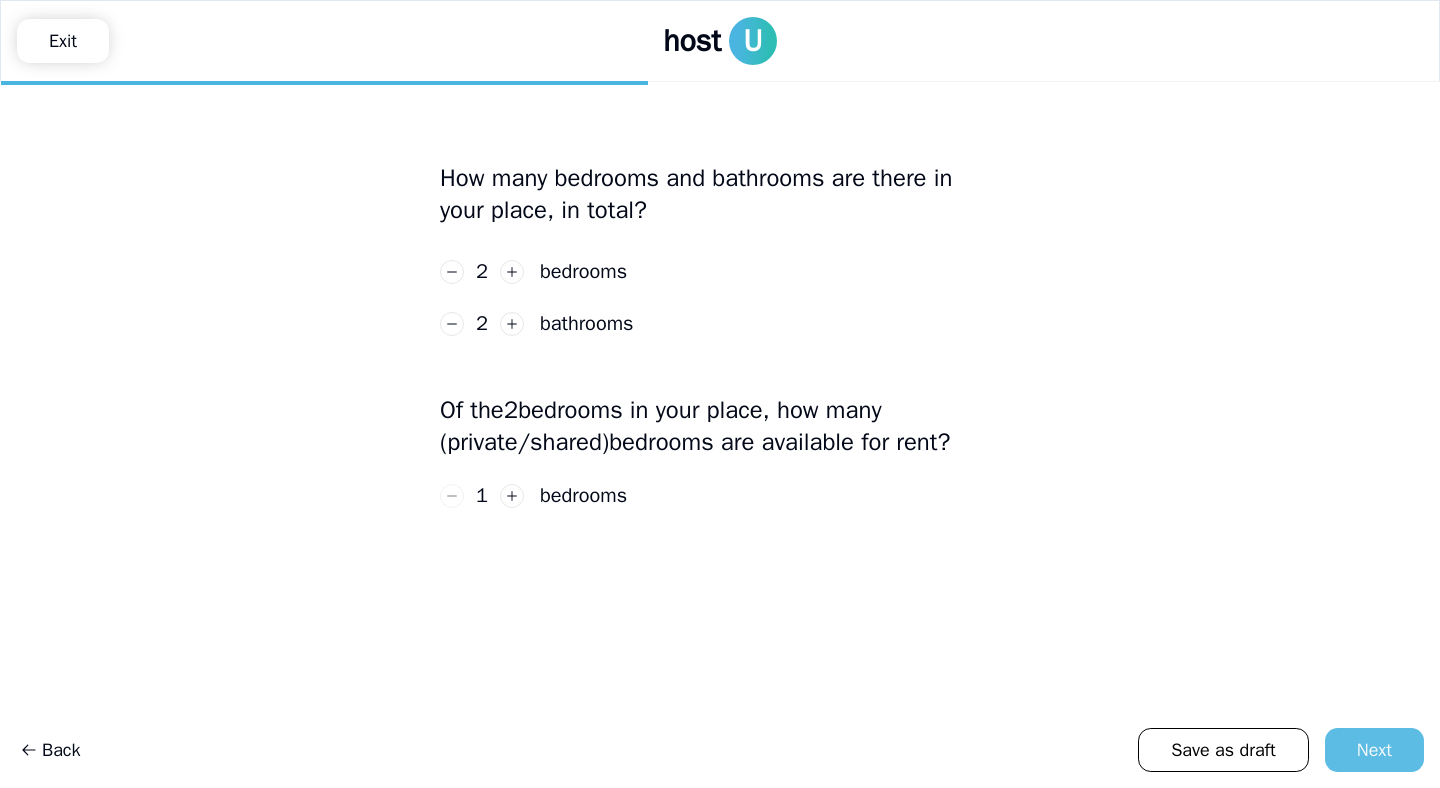 click on "Next" at bounding box center [1374, 750] 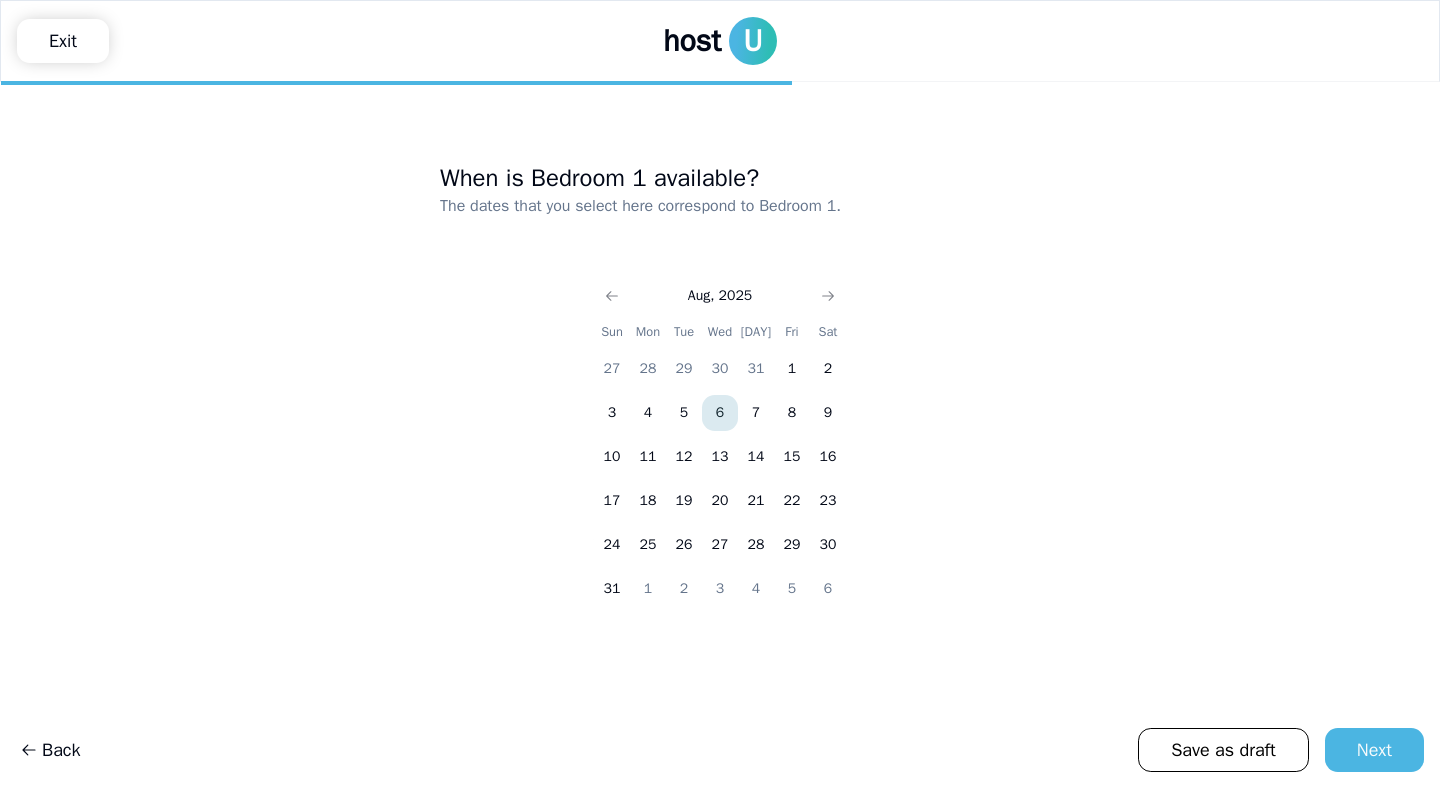 drag, startPoint x: 609, startPoint y: 535, endPoint x: 958, endPoint y: 540, distance: 349.03583 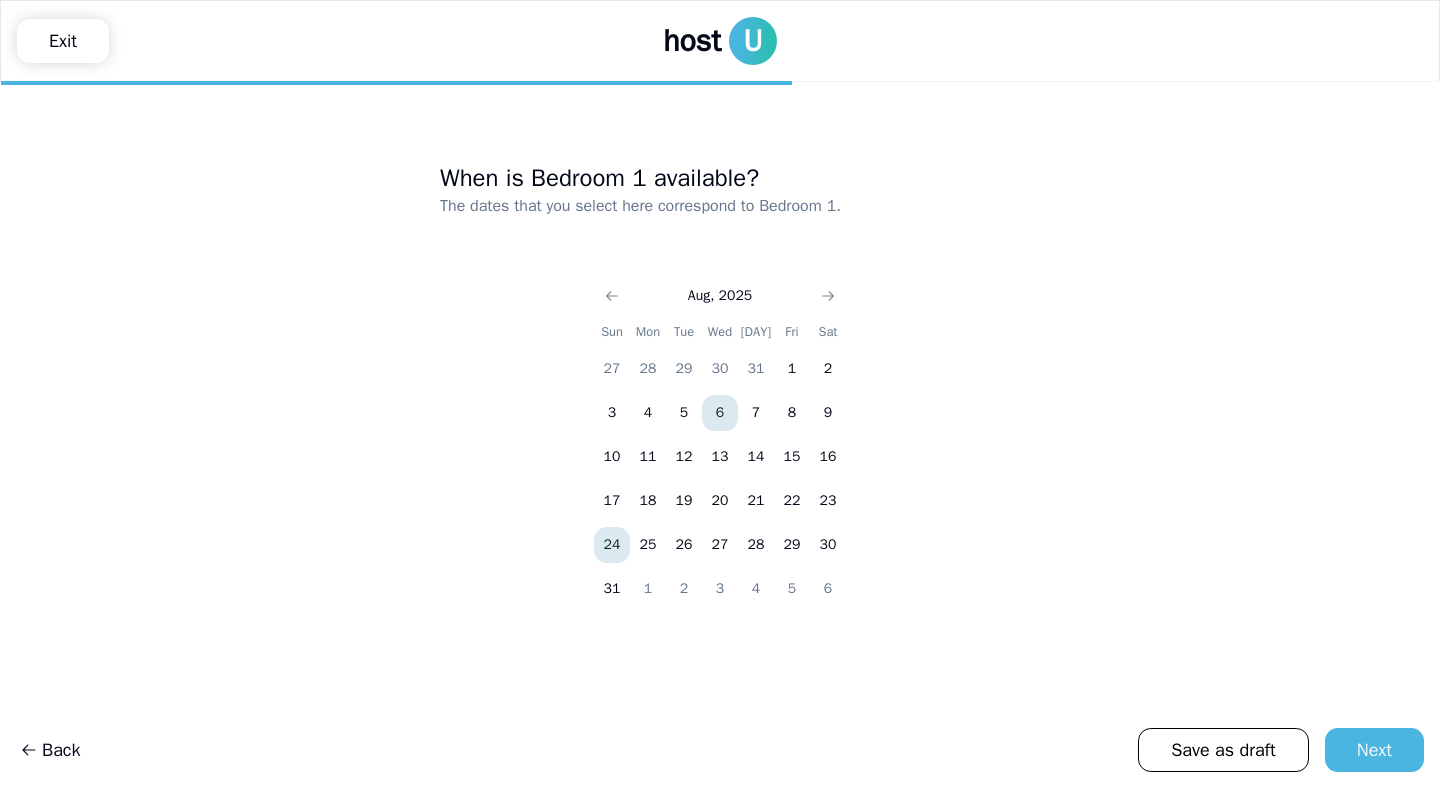 click on "24" at bounding box center [612, 545] 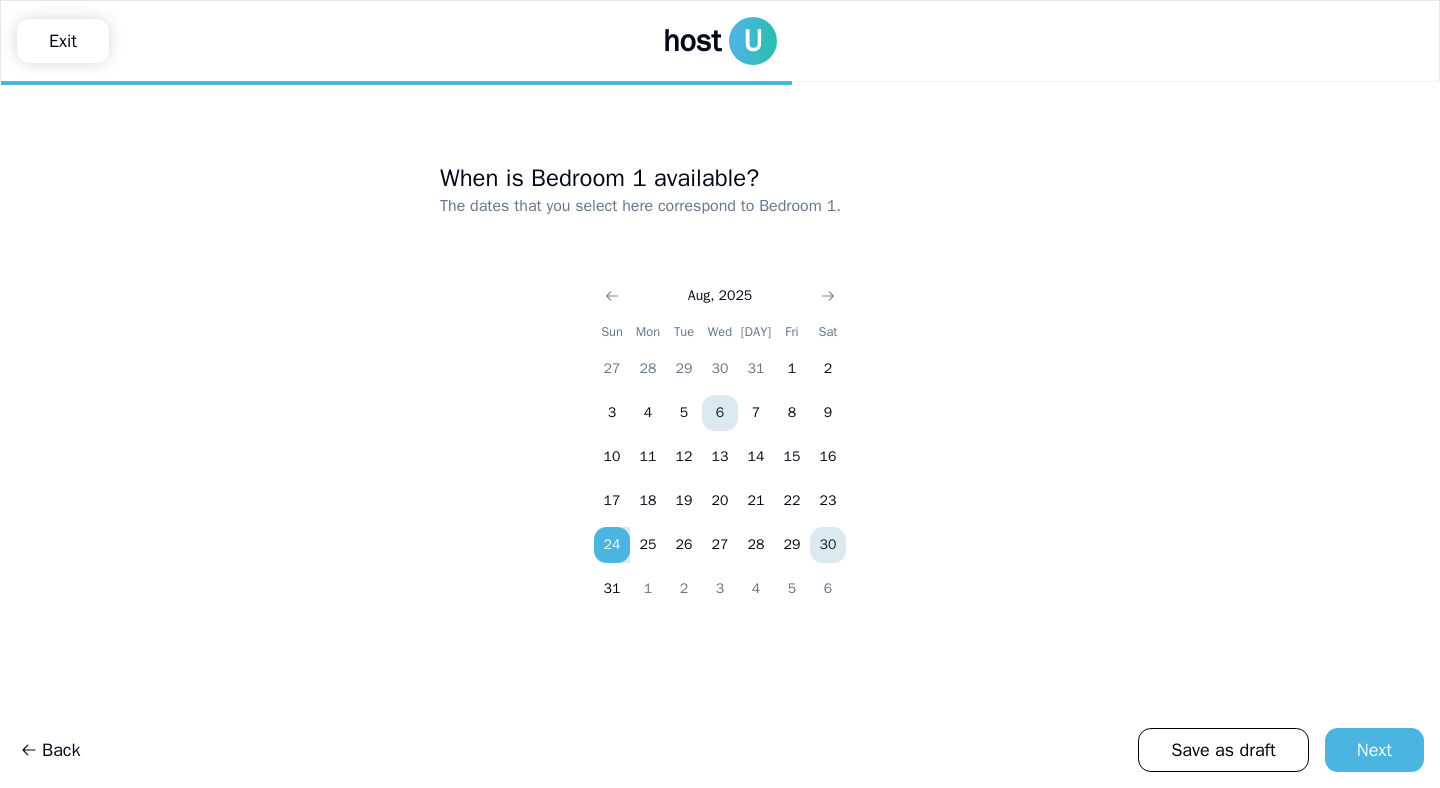 click on "30" at bounding box center [828, 545] 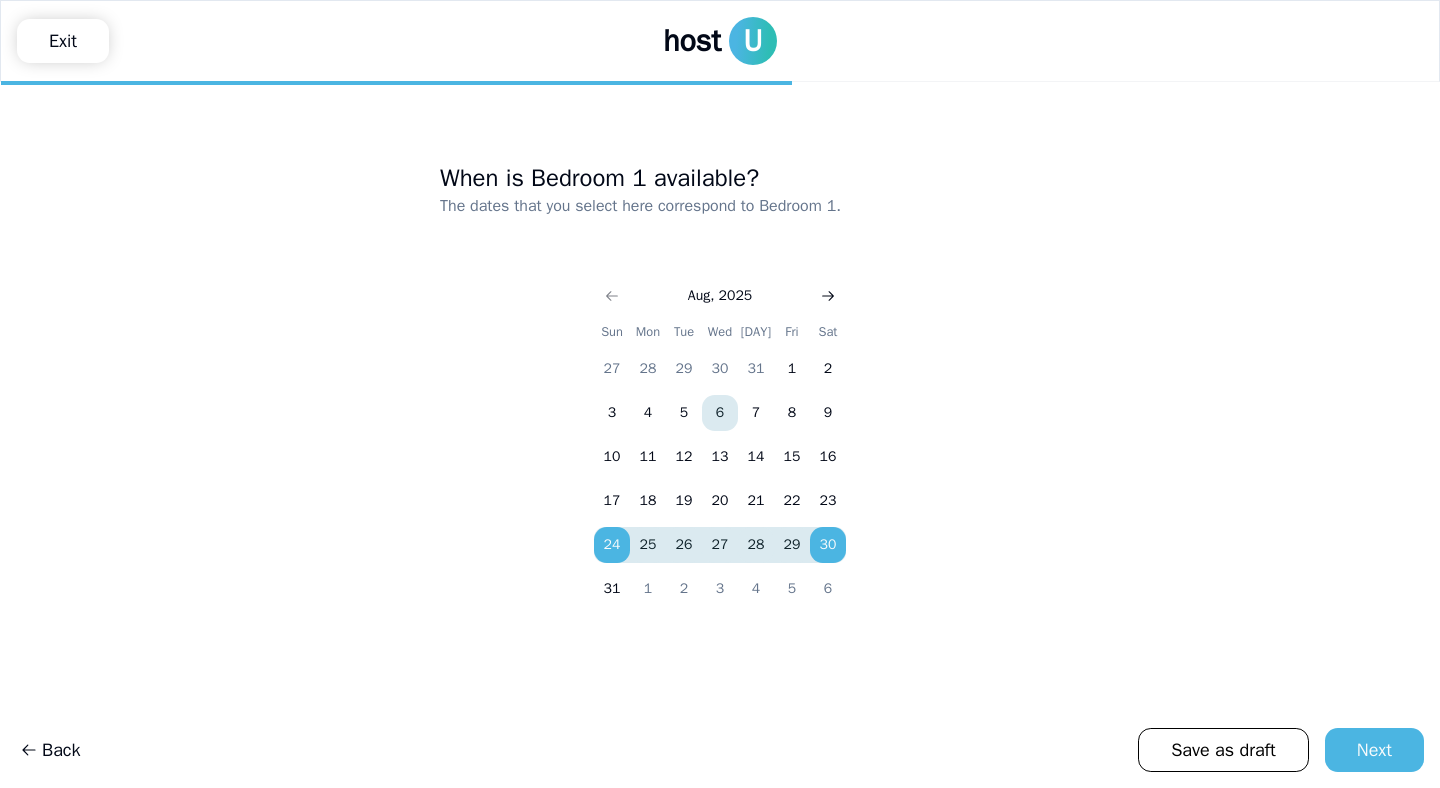 click 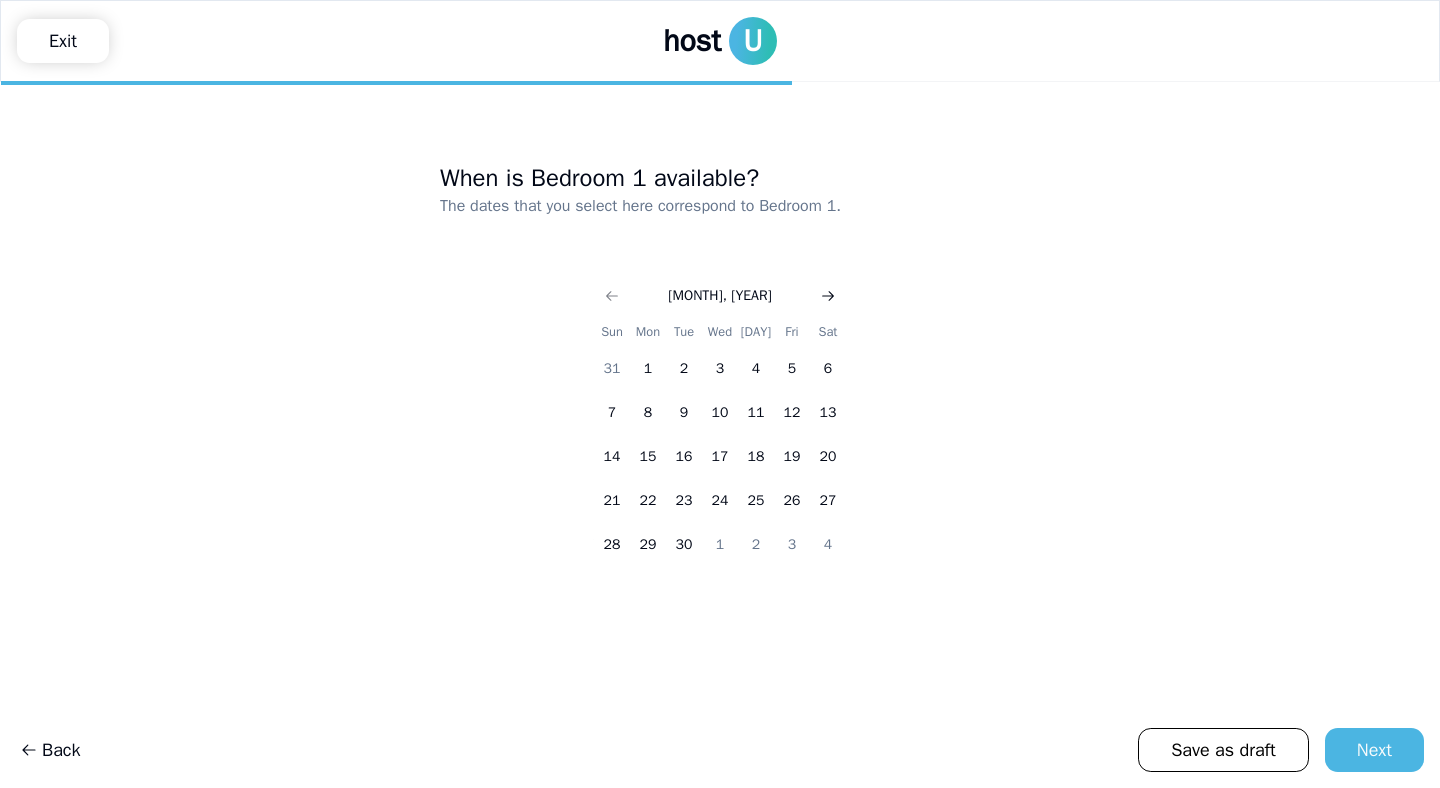 click 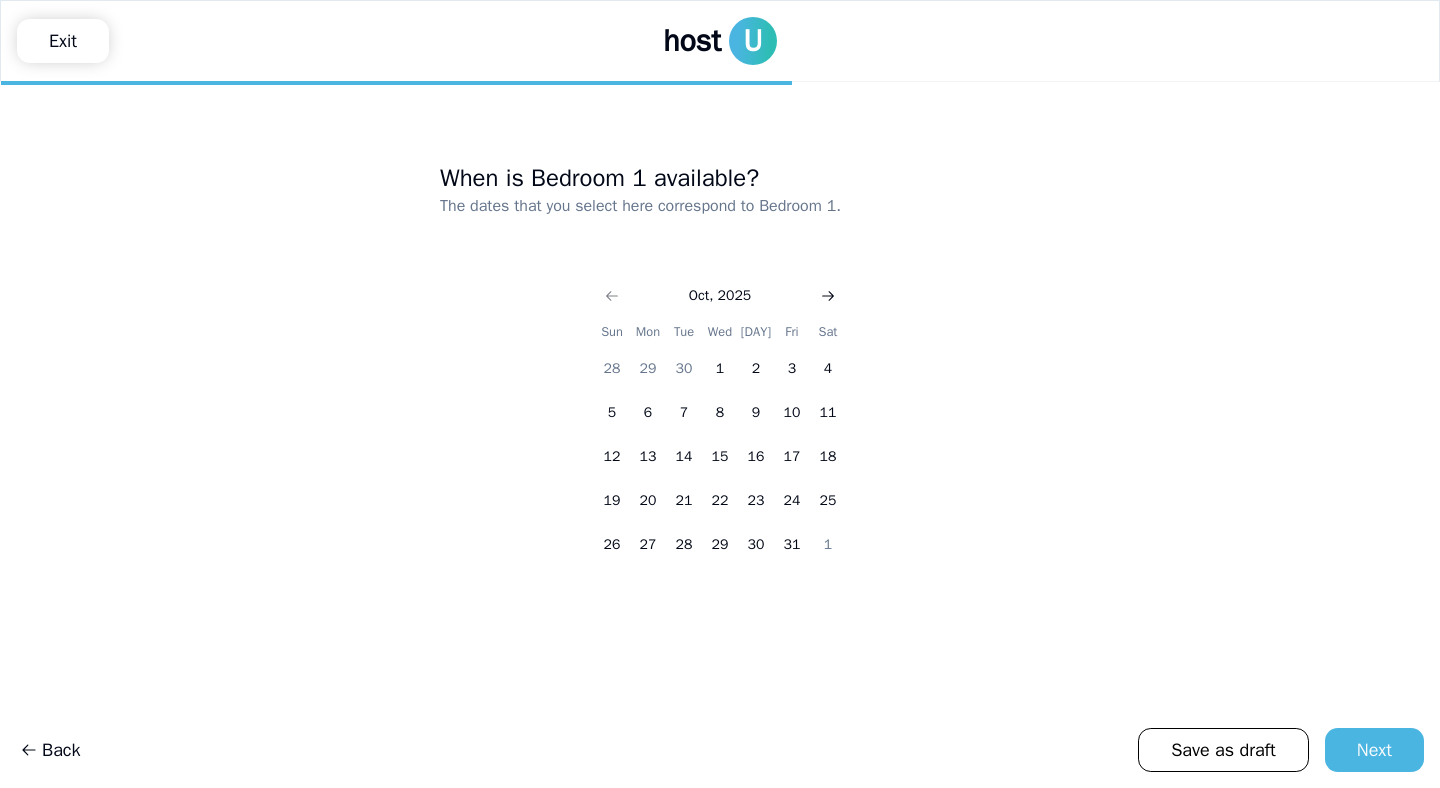 click 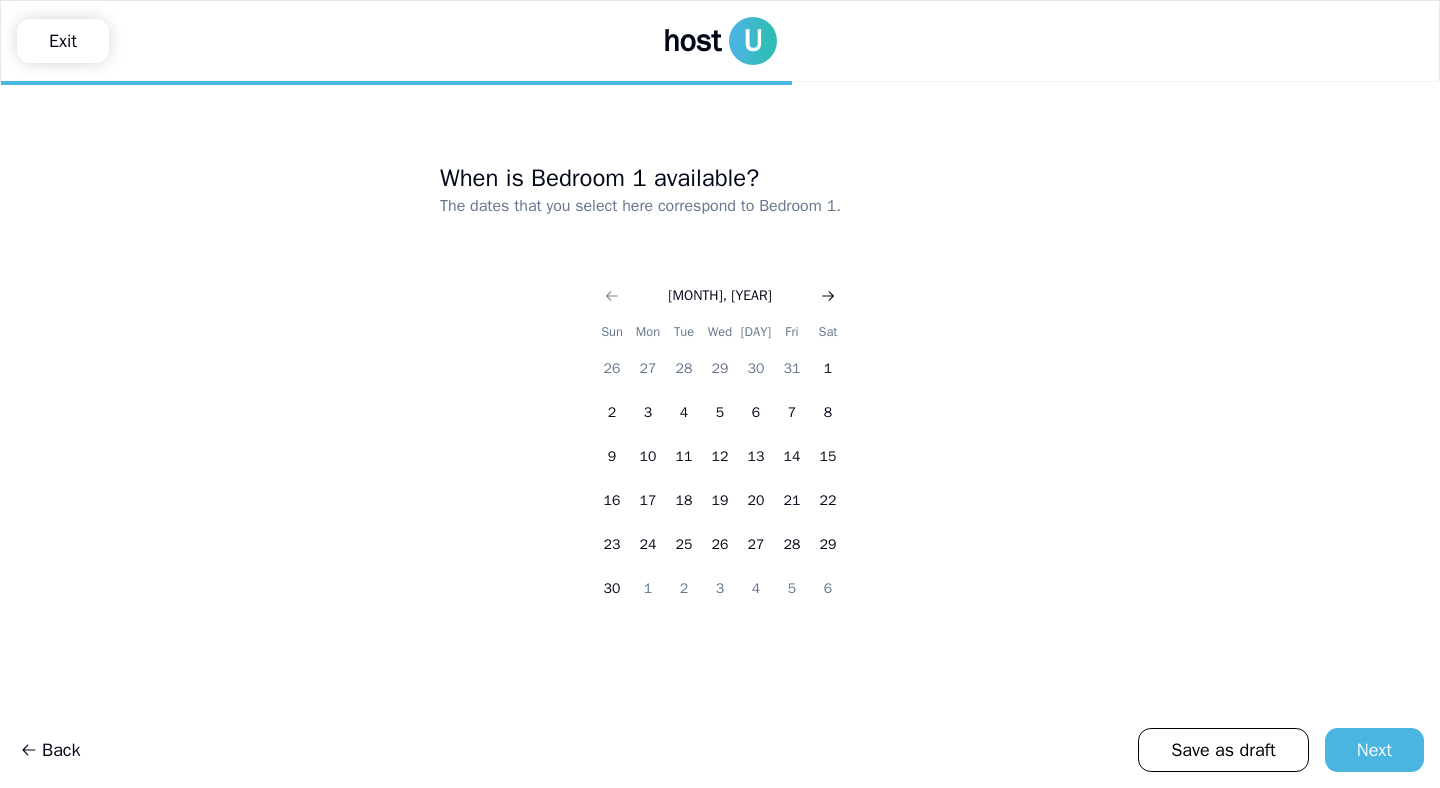 click 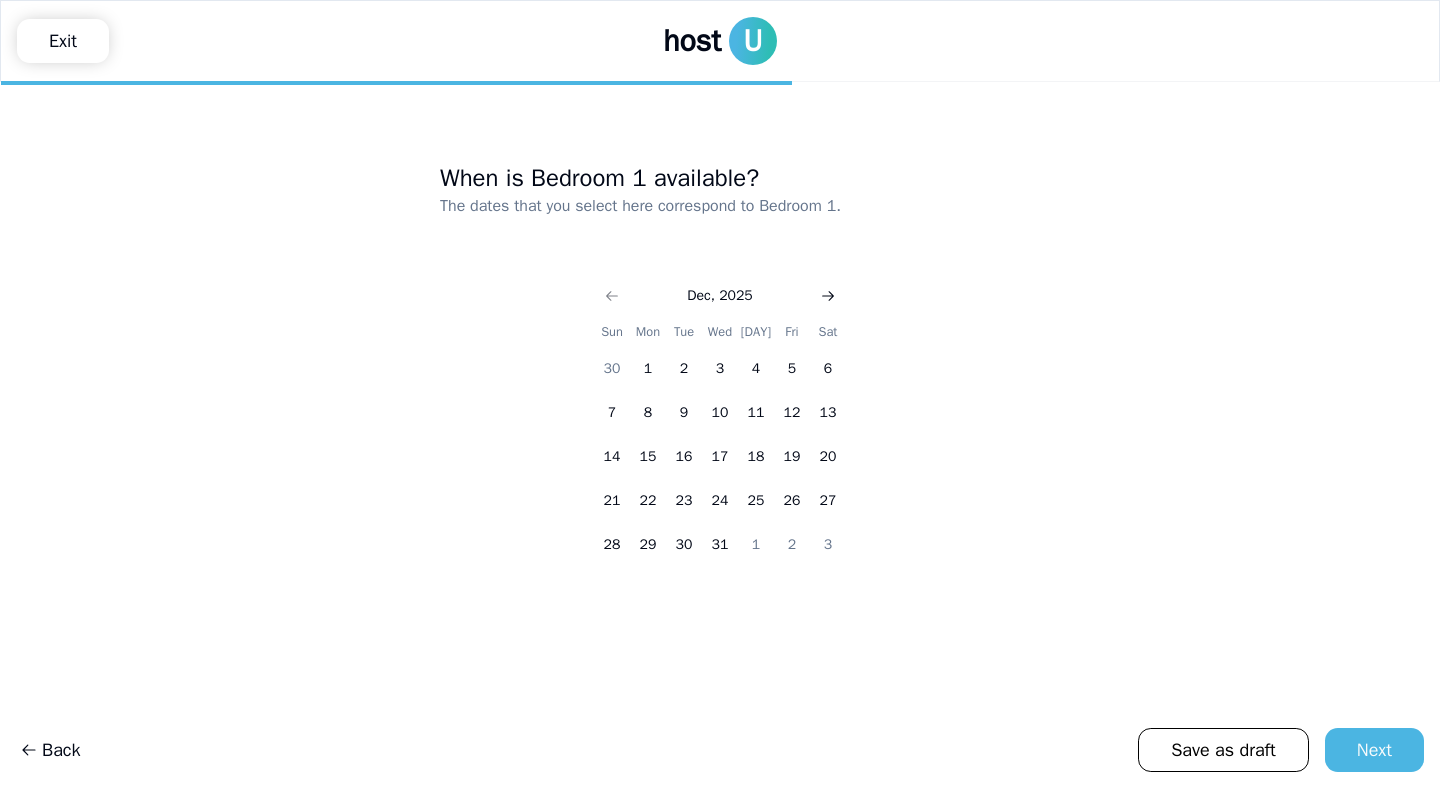 click at bounding box center (828, 296) 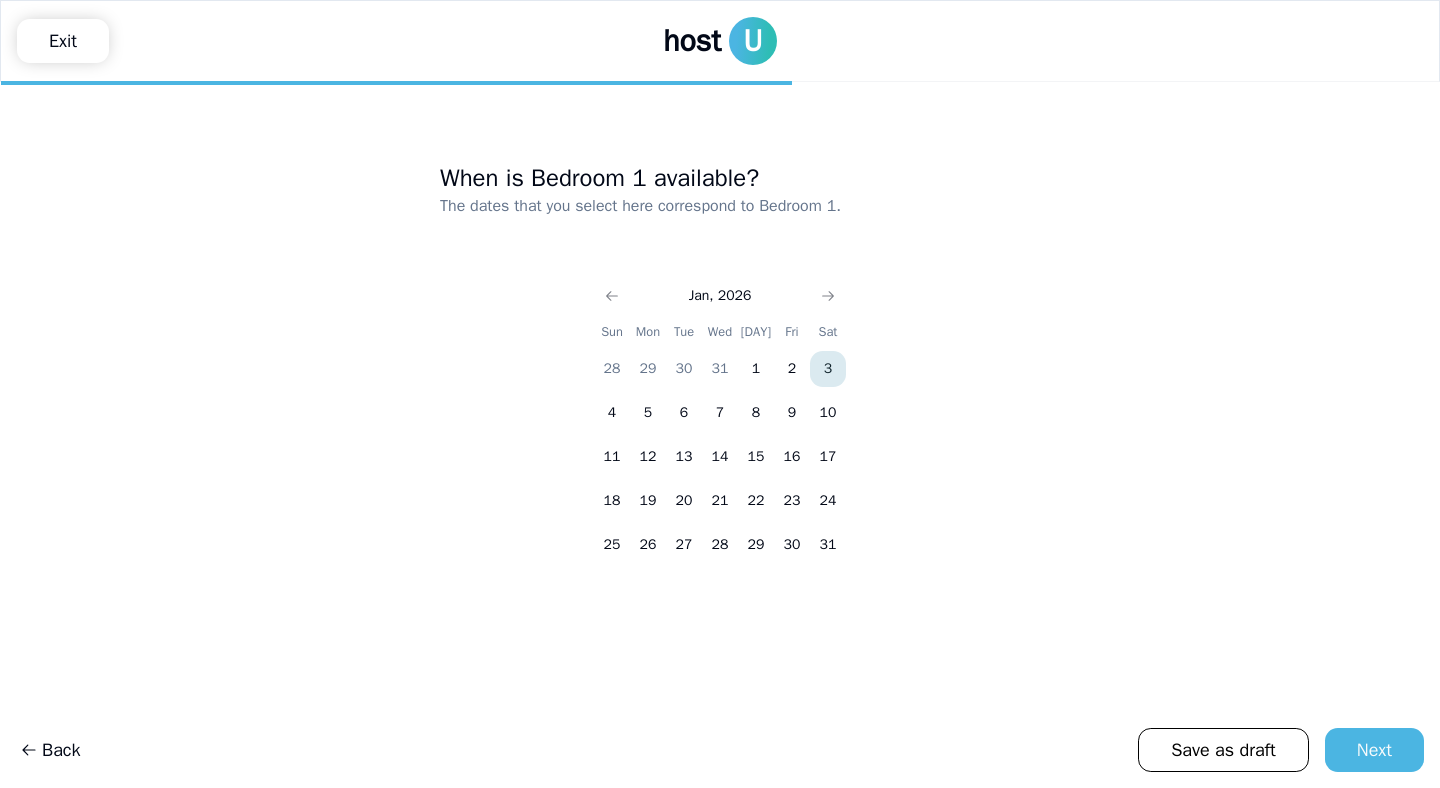click on "3" at bounding box center (828, 369) 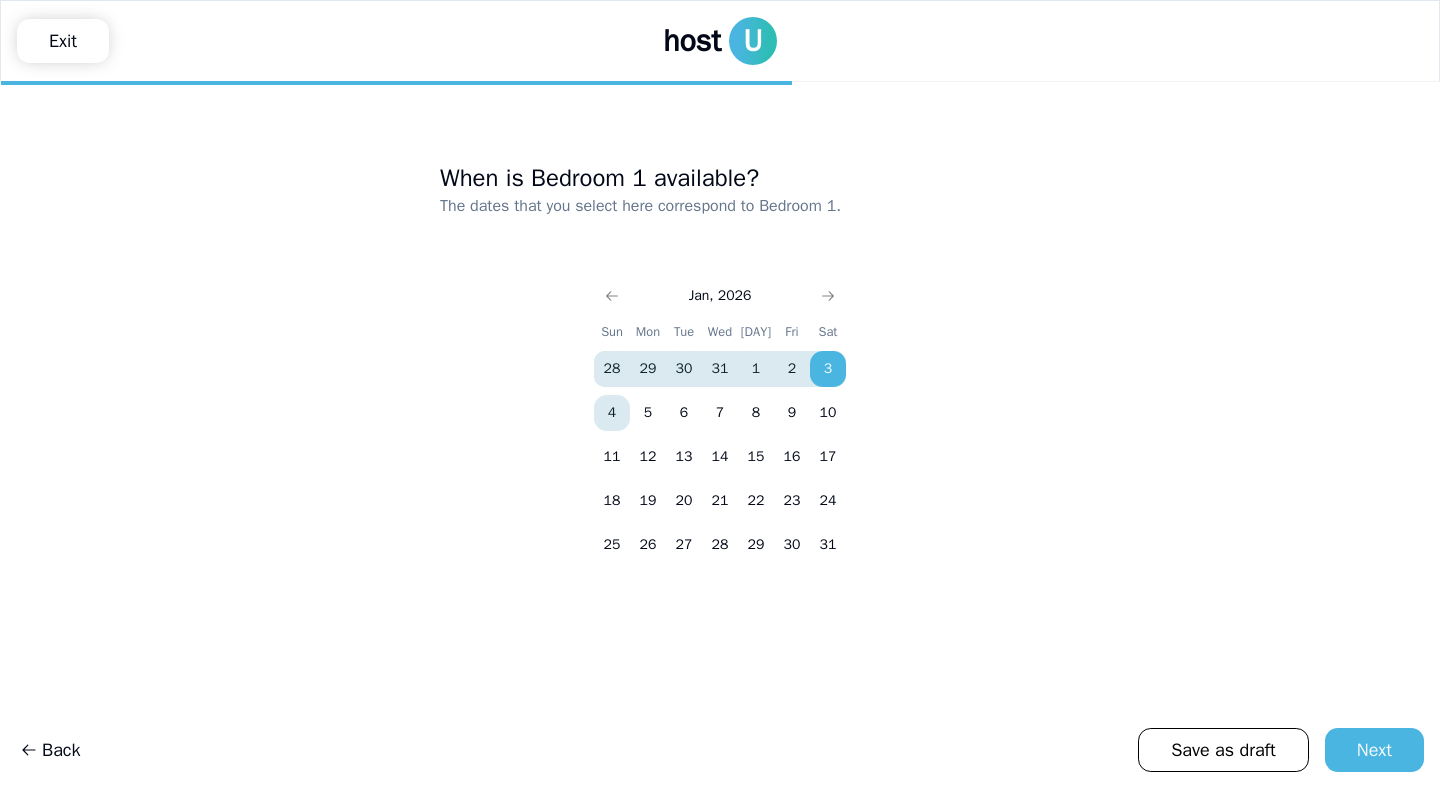 click on "4" at bounding box center [612, 413] 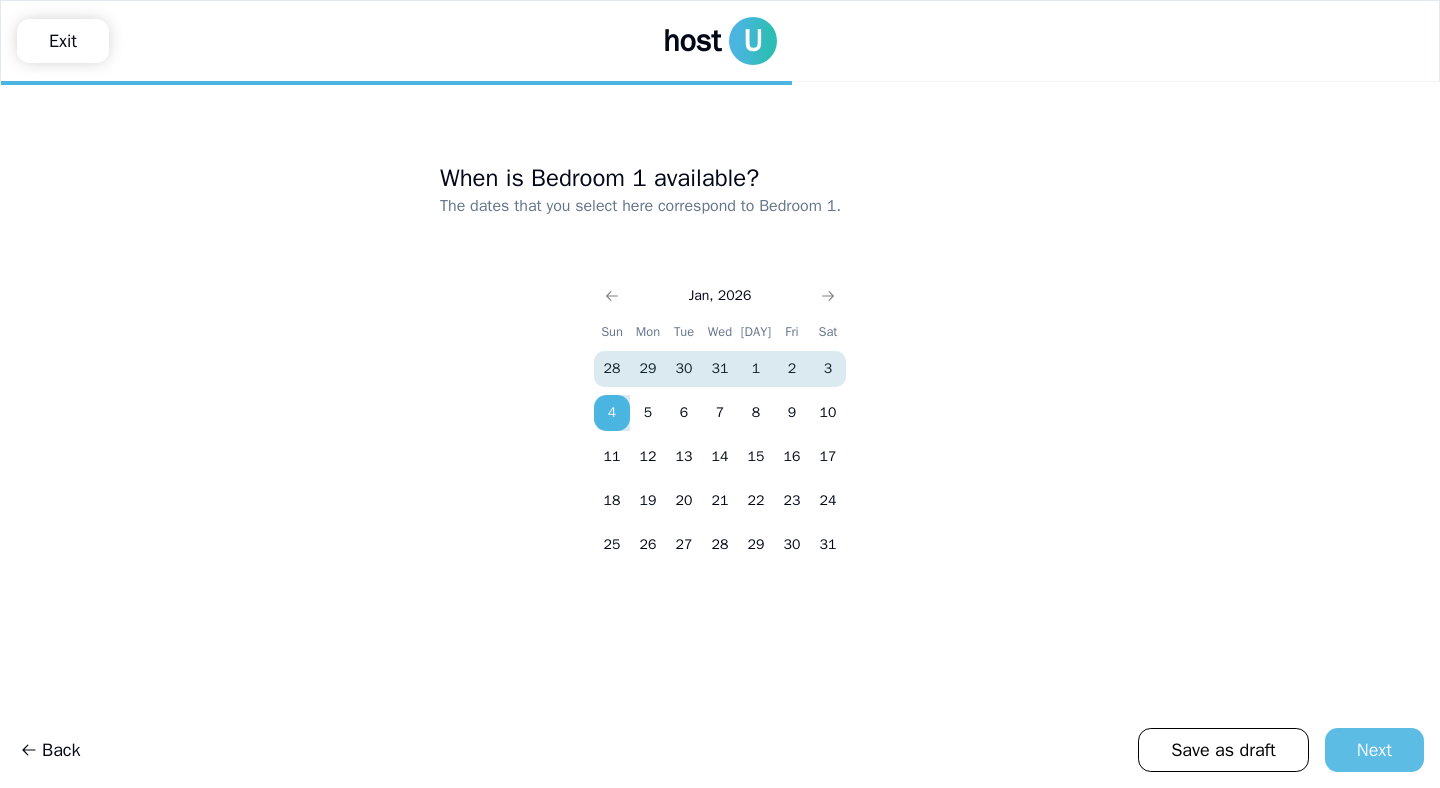 click on "Next" at bounding box center [1374, 750] 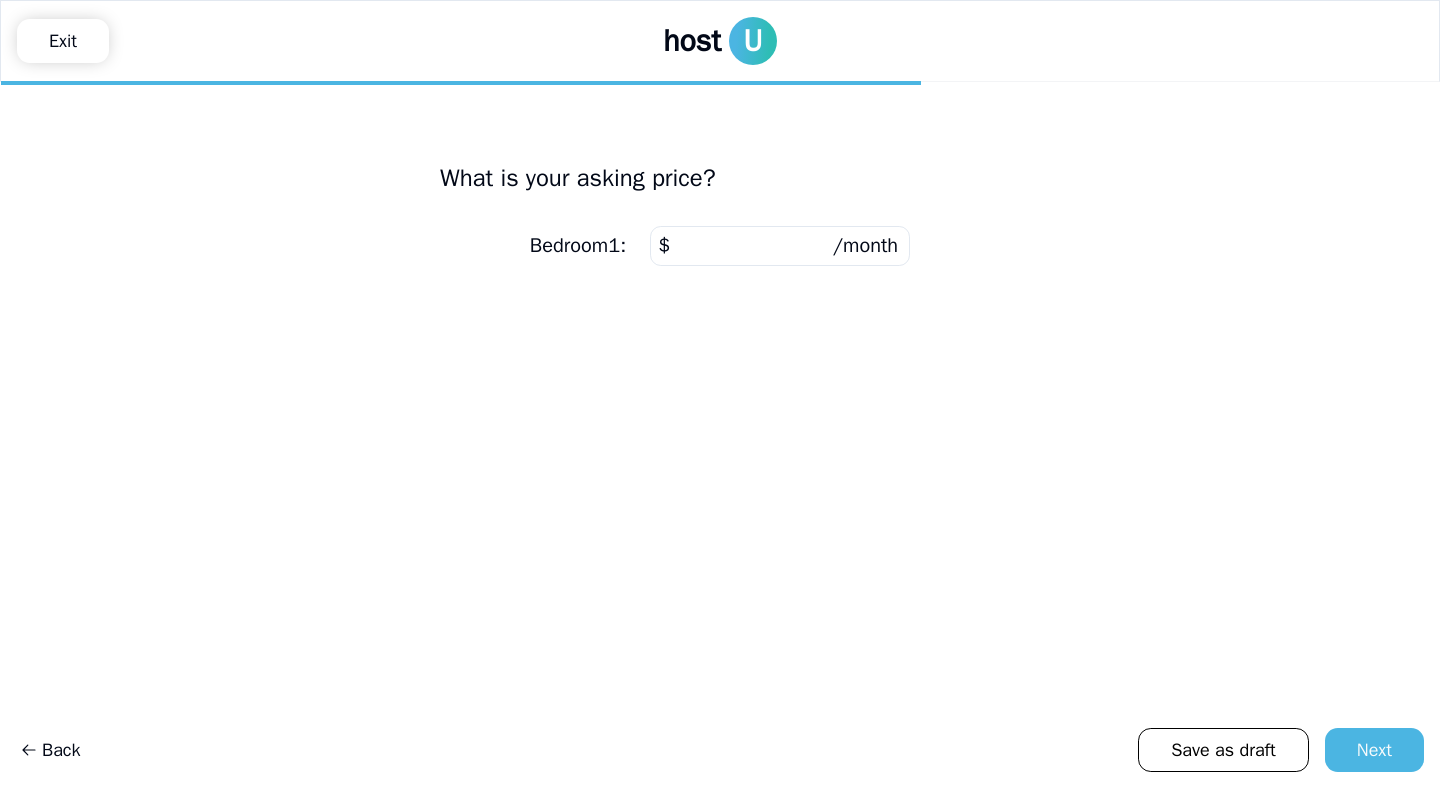 click at bounding box center (780, 246) 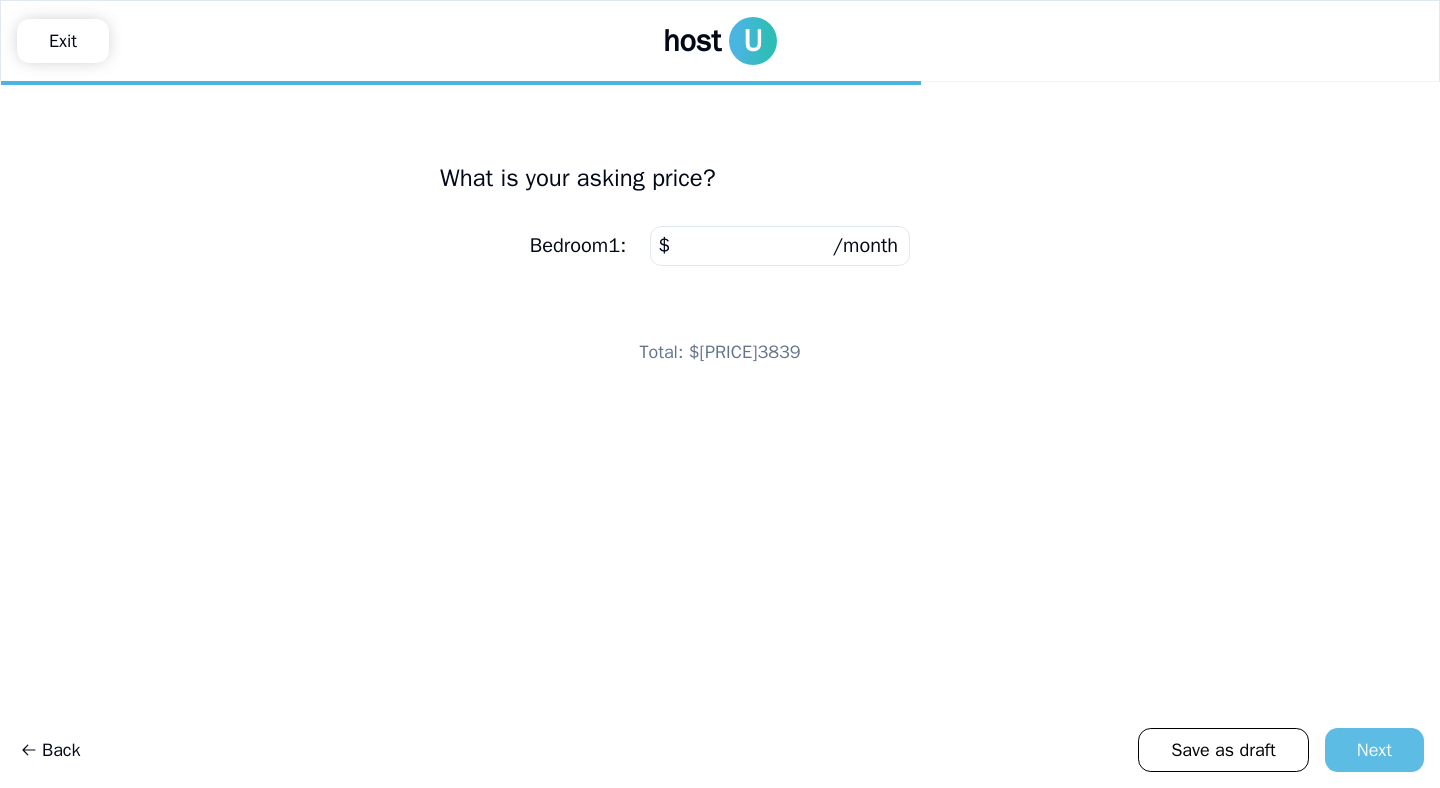 type on "***" 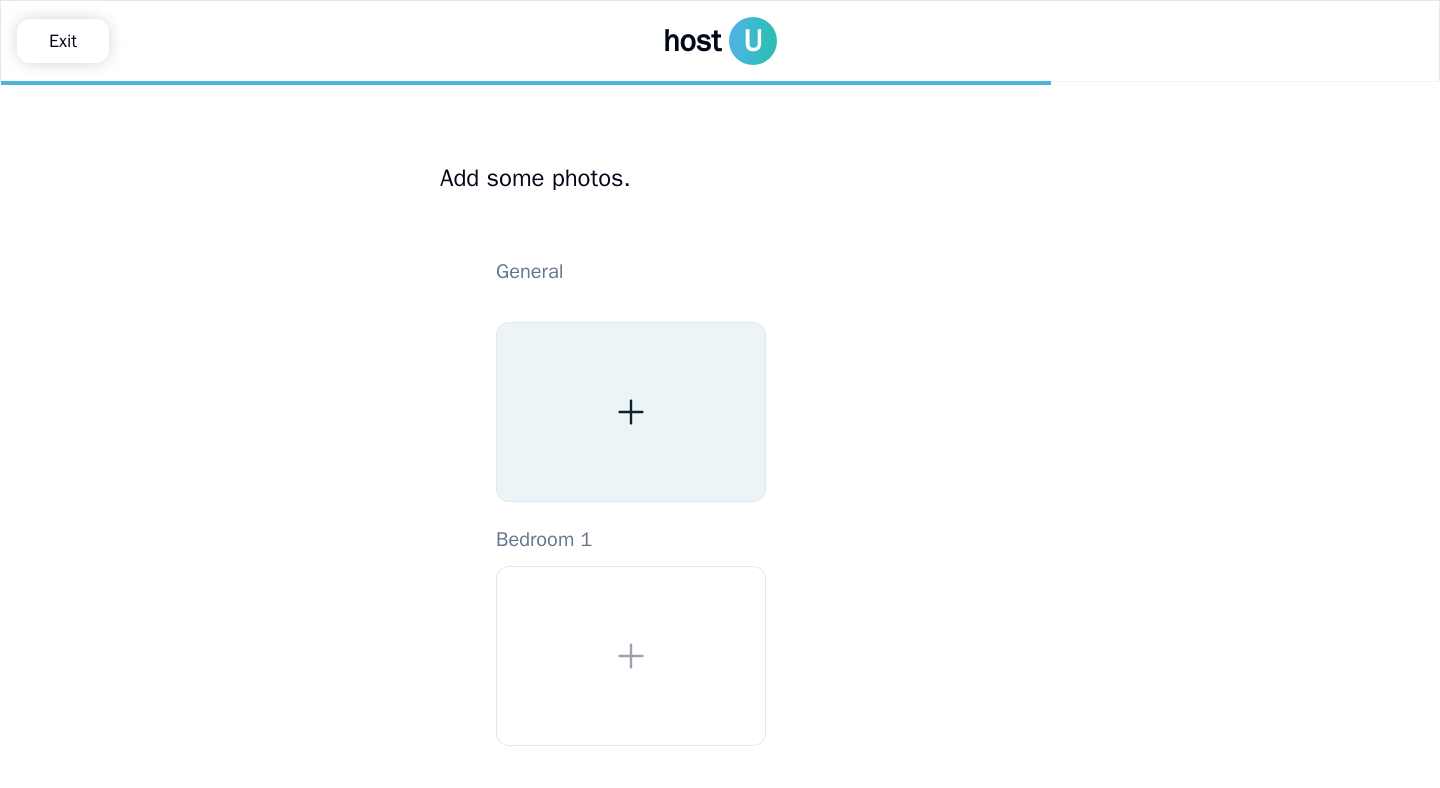 scroll, scrollTop: 86, scrollLeft: 0, axis: vertical 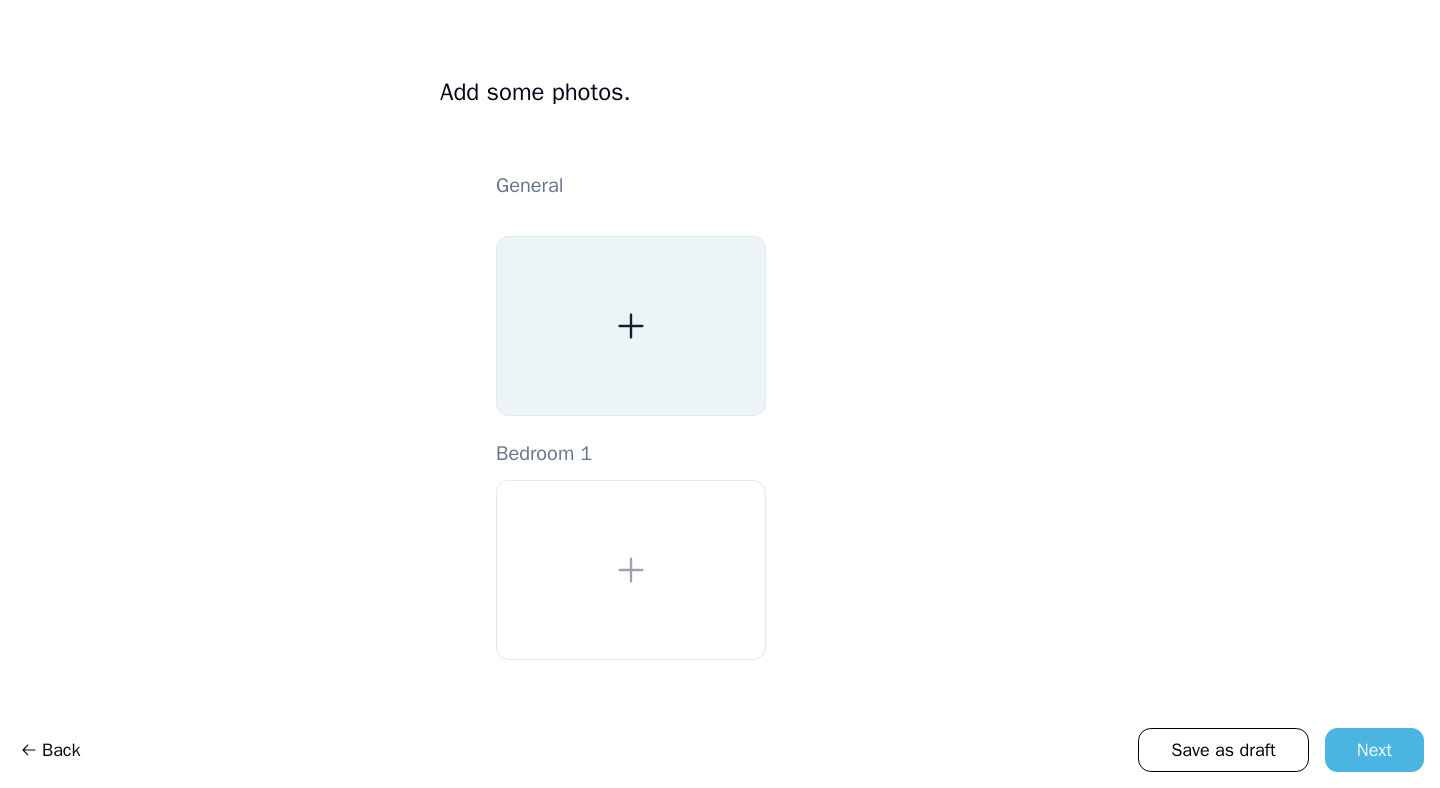 click at bounding box center [631, 326] 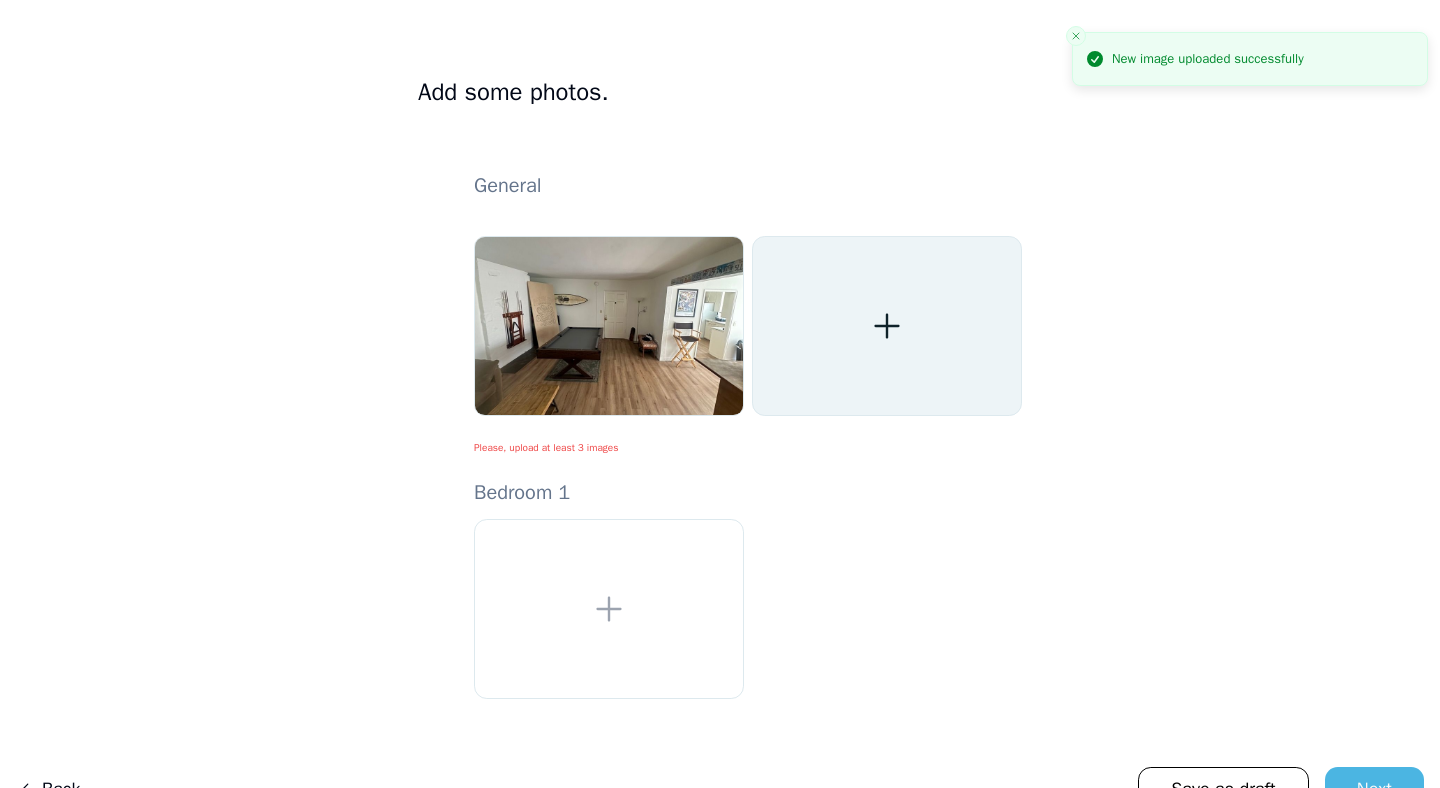 click at bounding box center (887, 326) 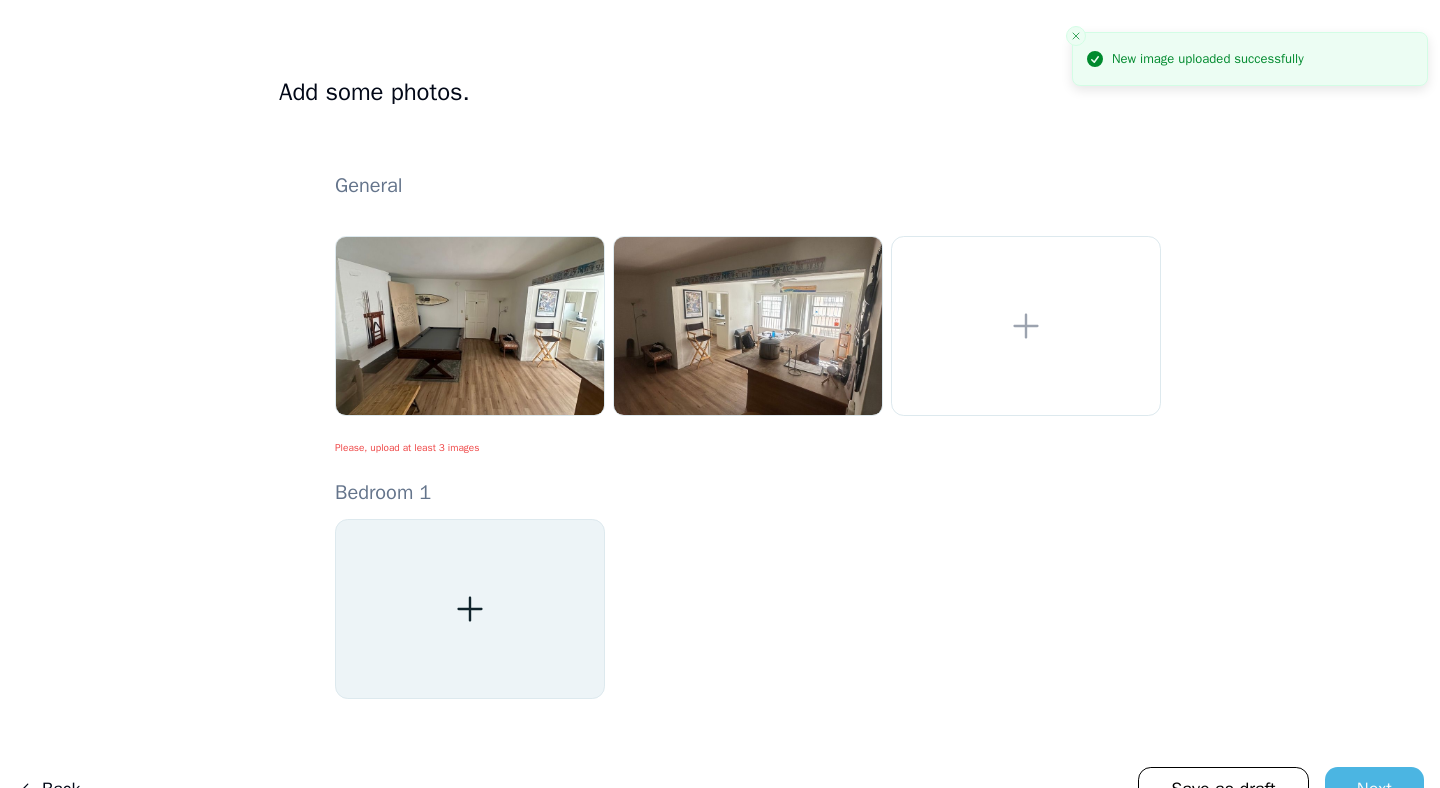 click at bounding box center (470, 609) 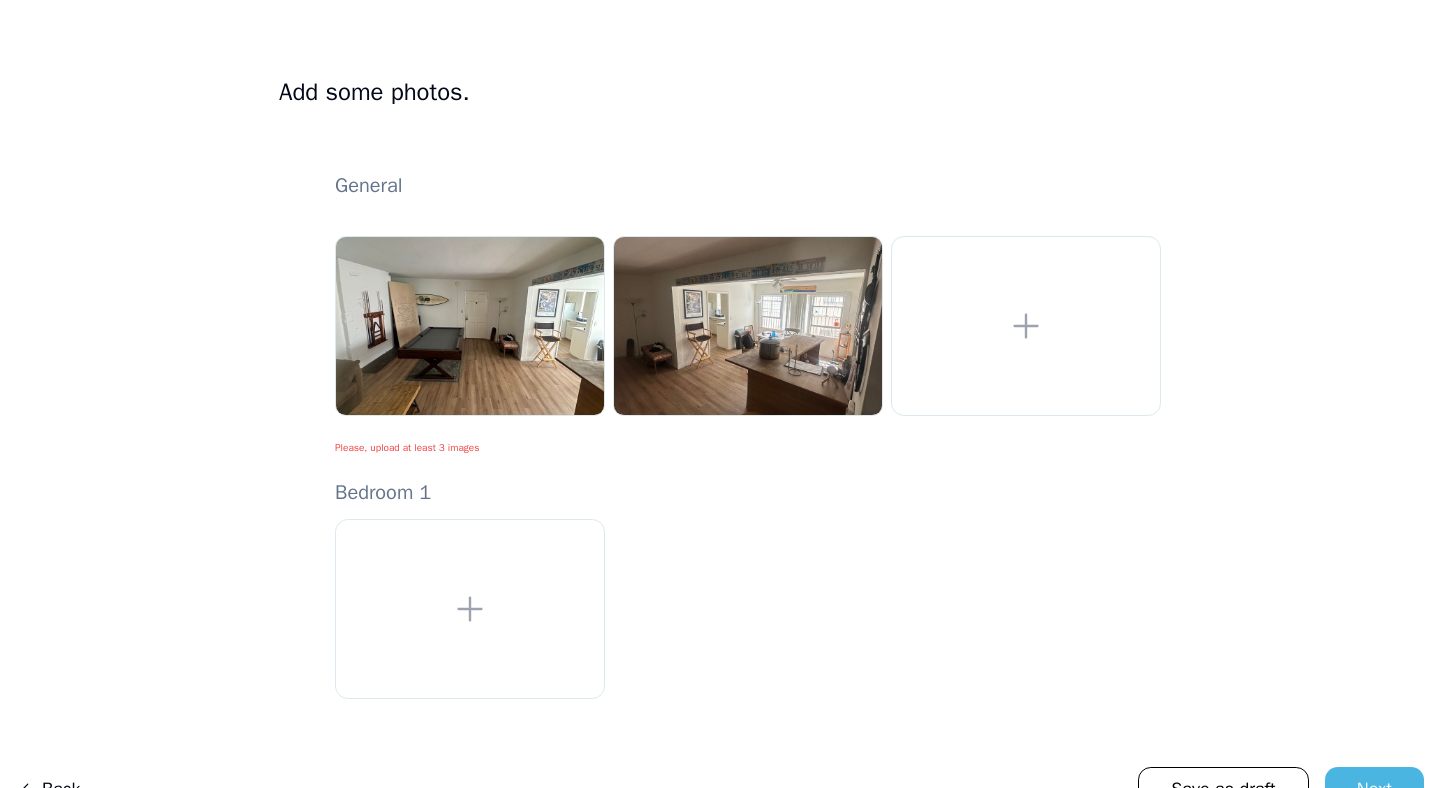scroll, scrollTop: 125, scrollLeft: 0, axis: vertical 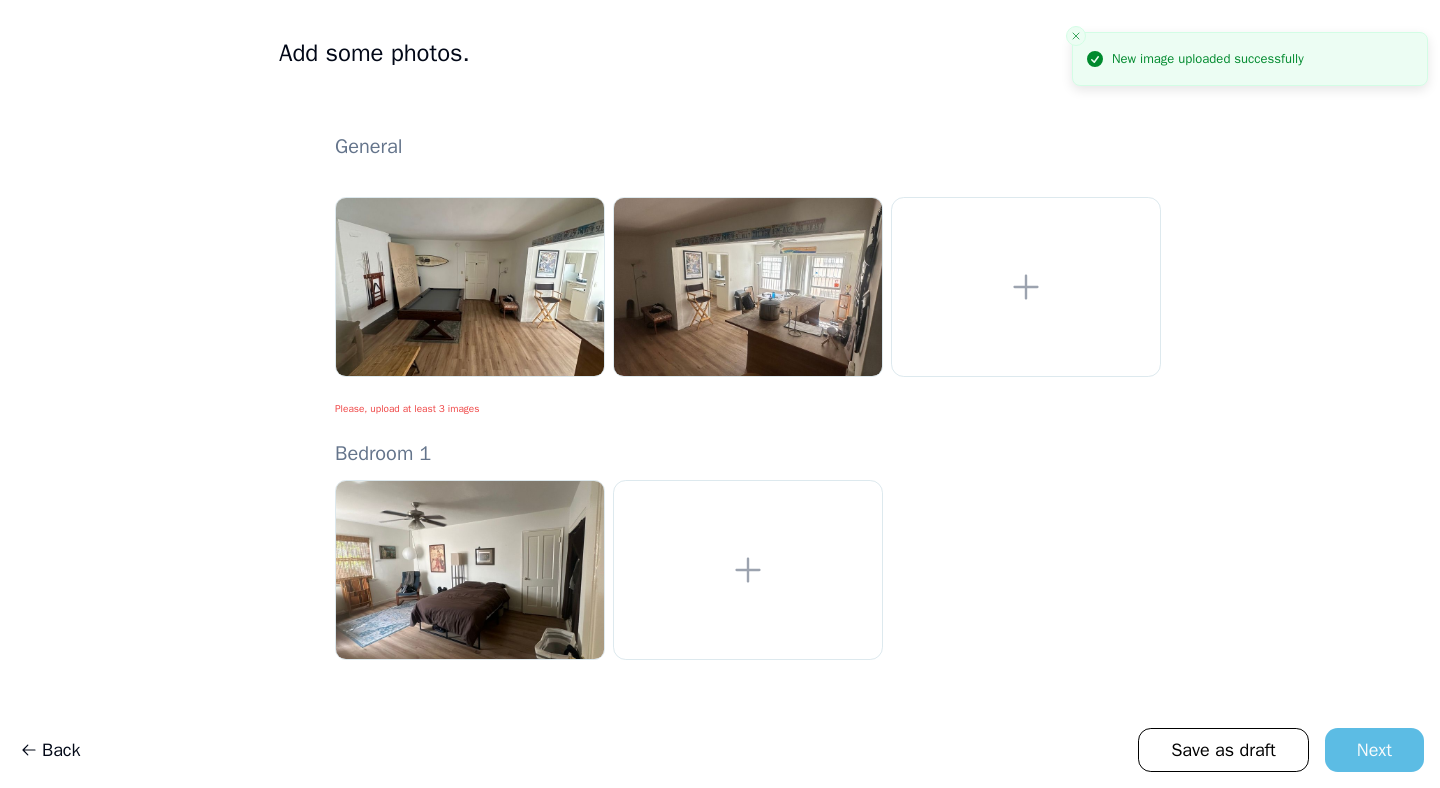 click on "Next" at bounding box center [1374, 750] 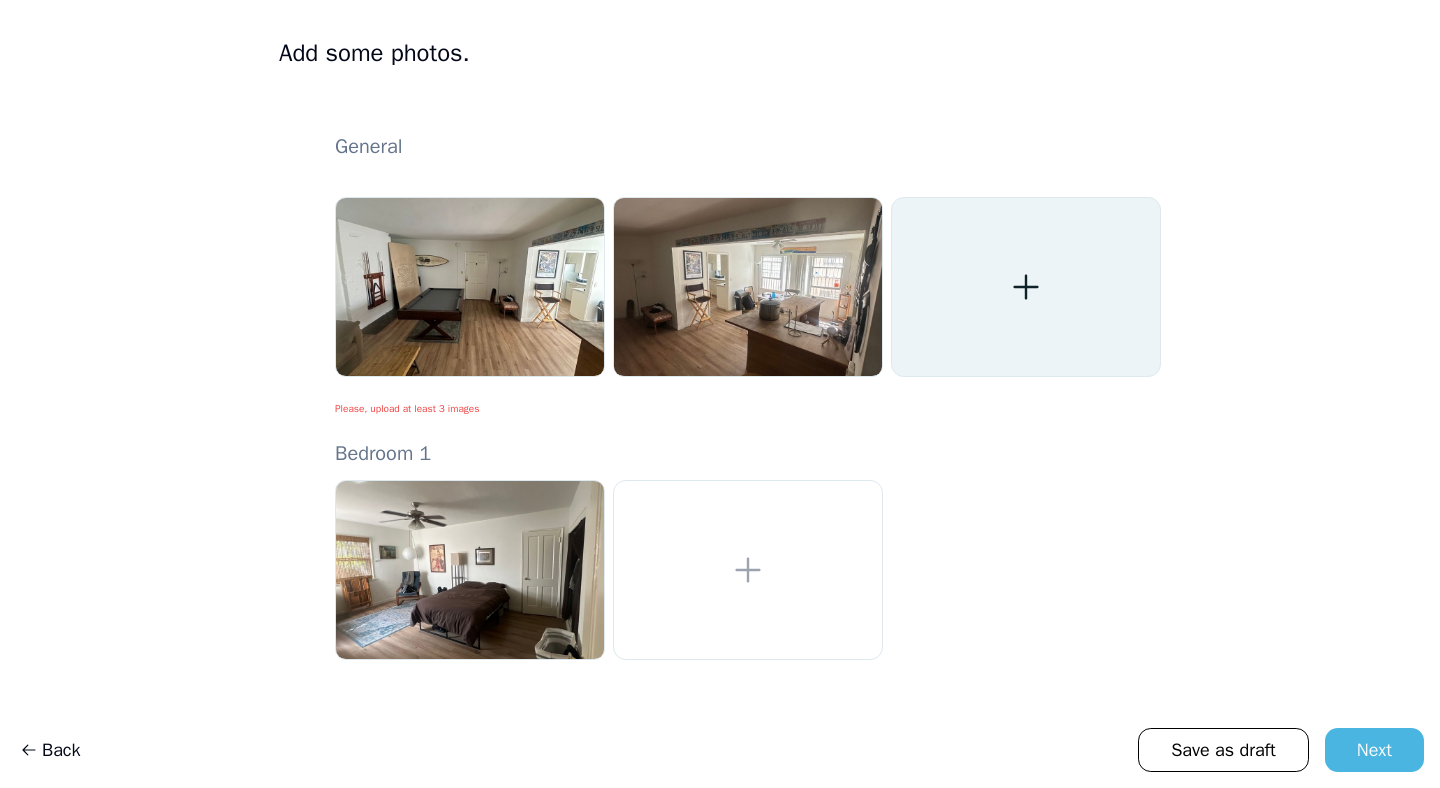click 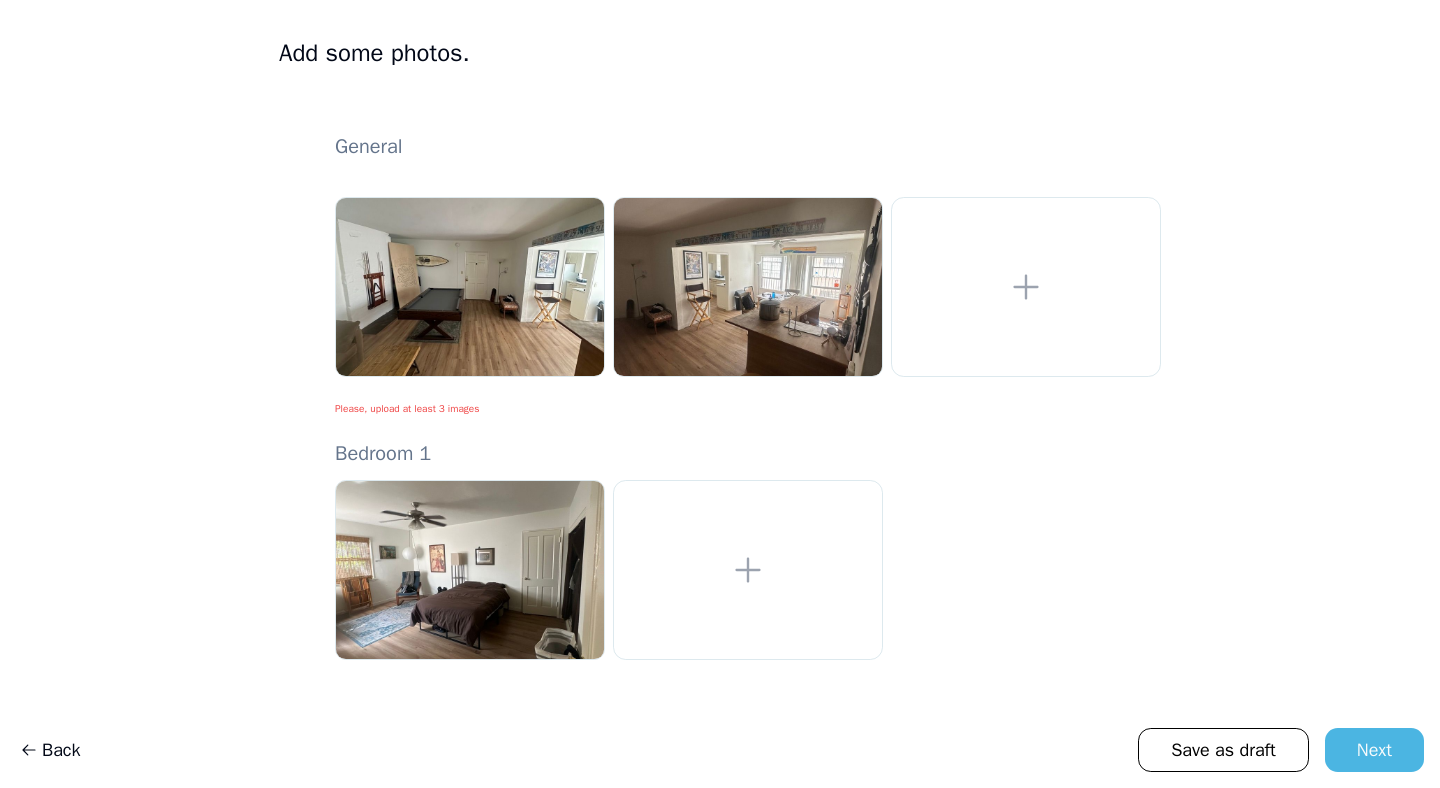 scroll, scrollTop: 86, scrollLeft: 0, axis: vertical 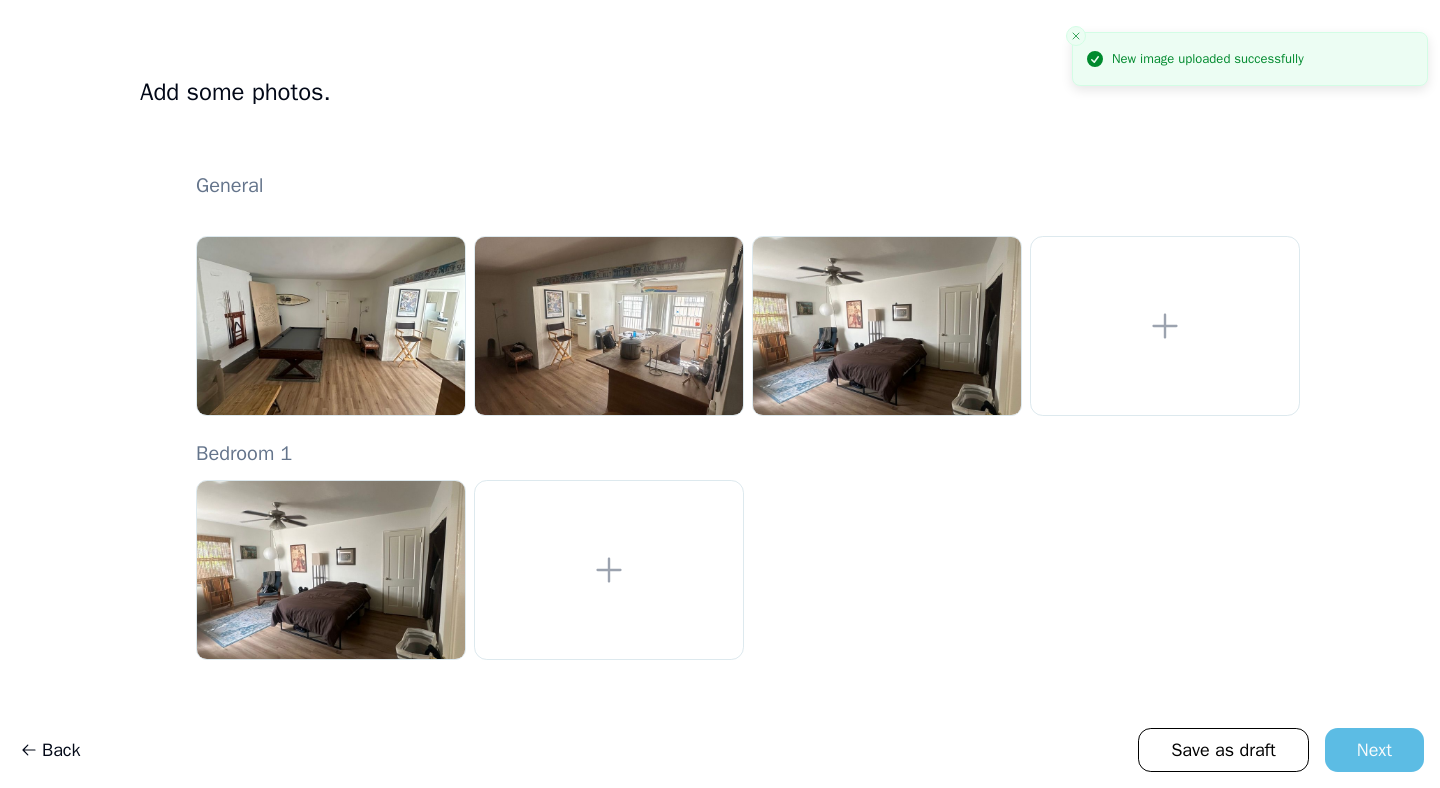 click on "Next" at bounding box center (1374, 750) 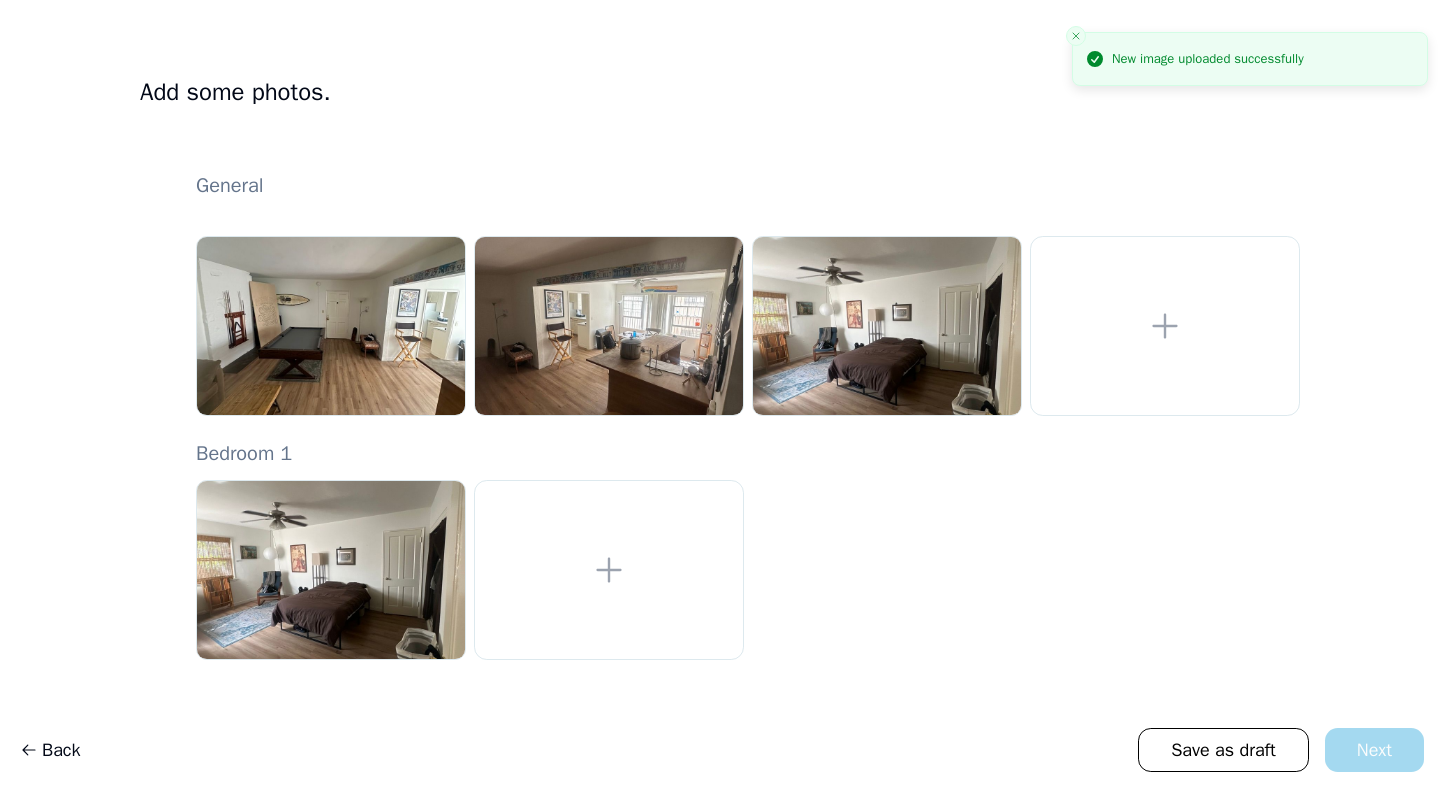 scroll, scrollTop: 0, scrollLeft: 0, axis: both 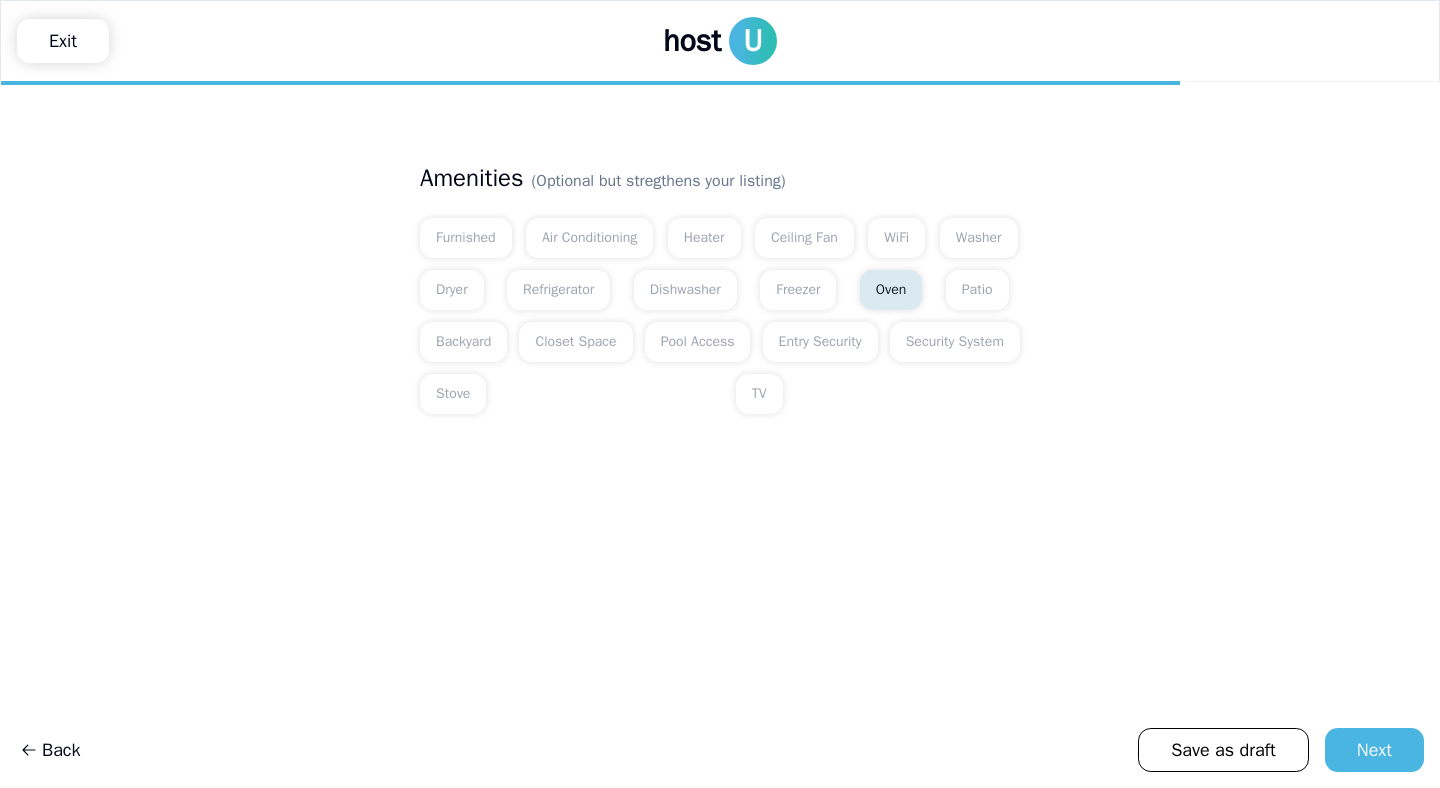 click on "Oven" at bounding box center [891, 290] 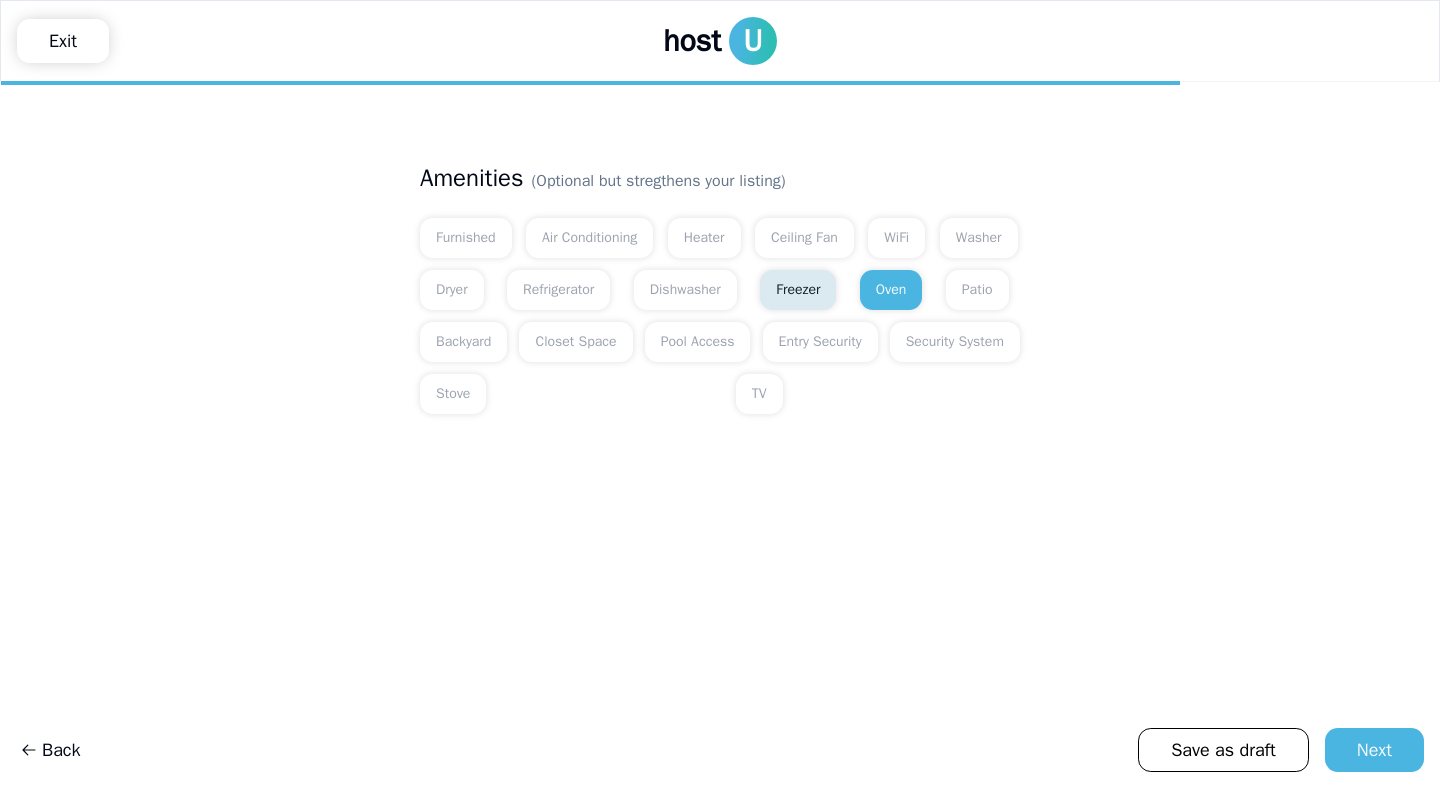 click on "Freezer" at bounding box center [798, 290] 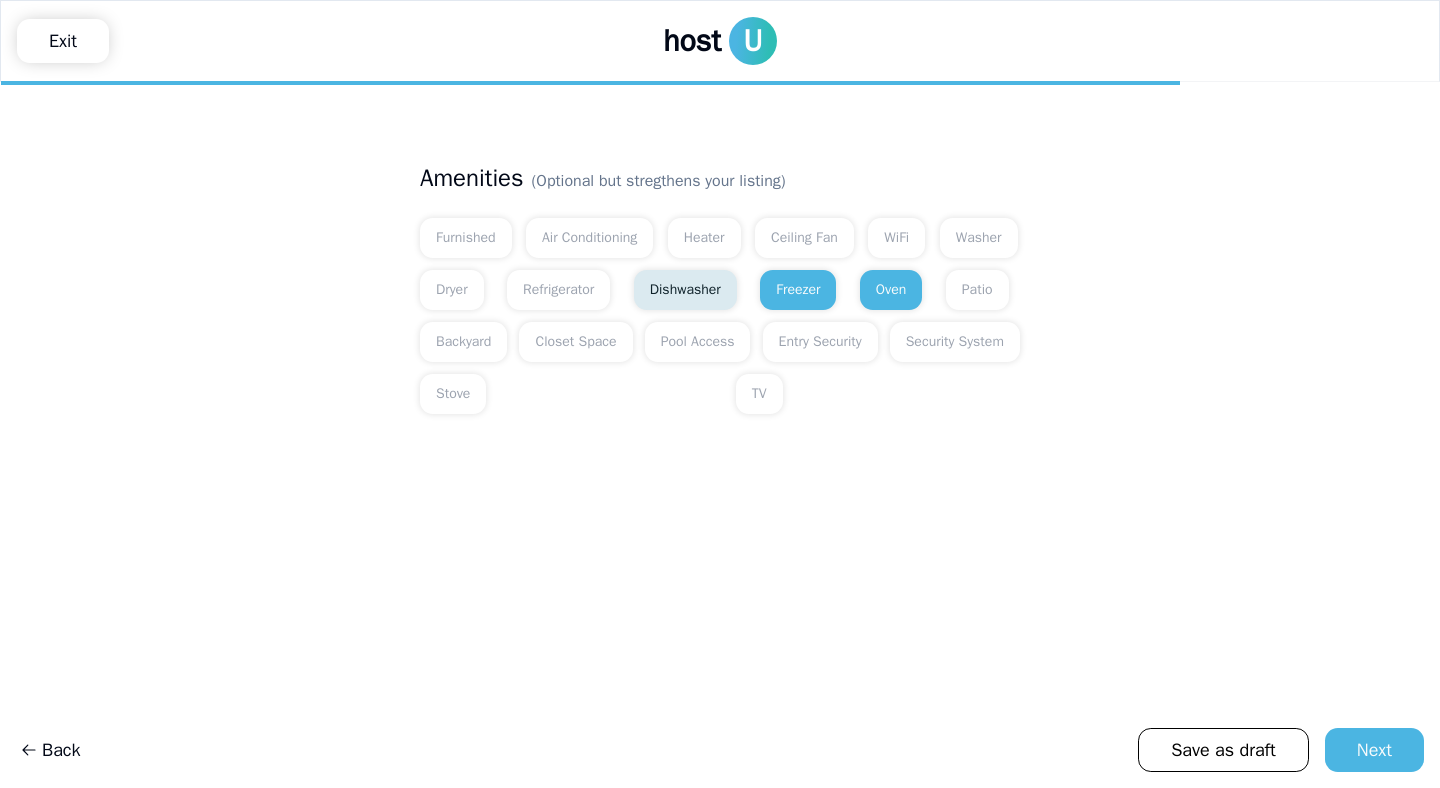 click on "Dishwasher" at bounding box center [685, 290] 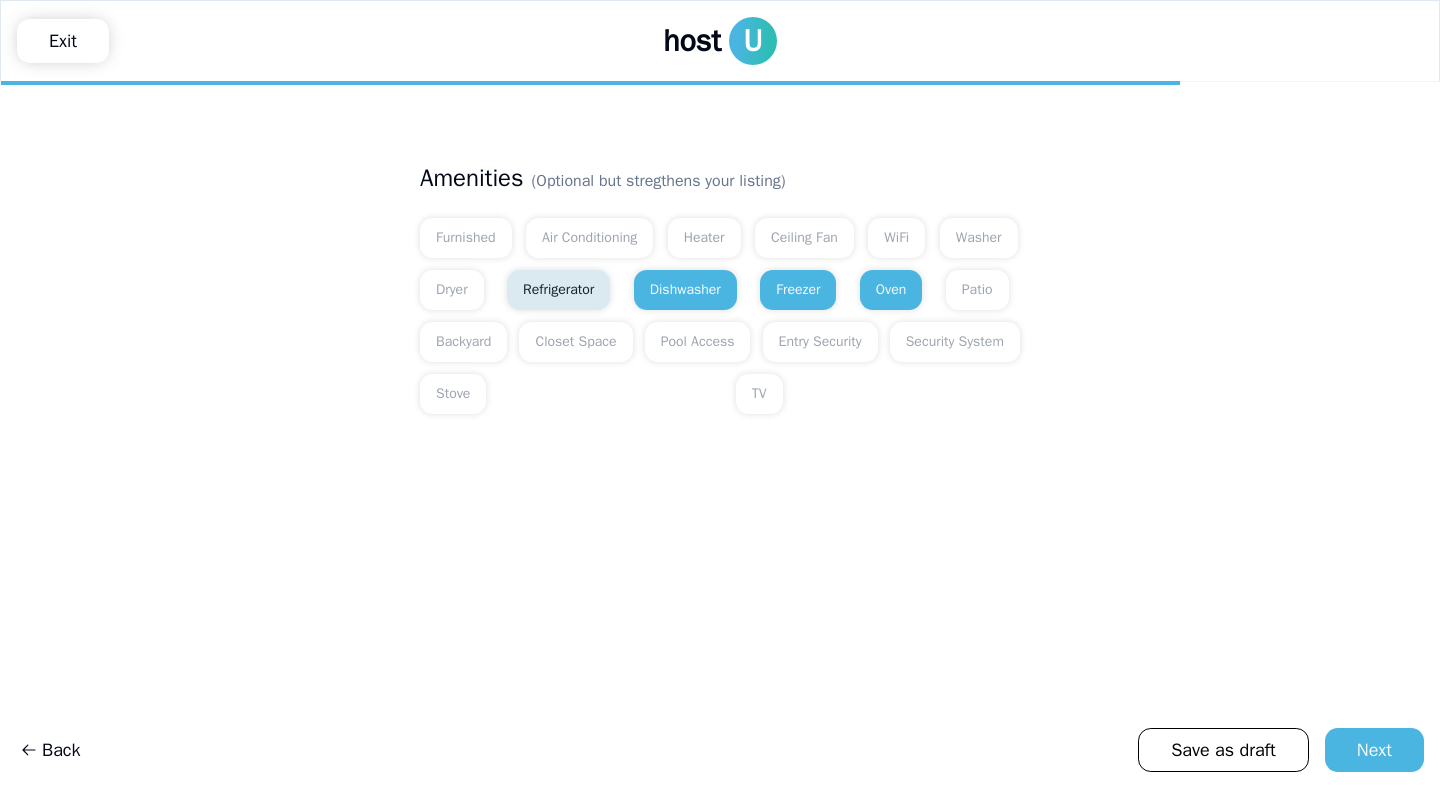 click on "Refrigerator" at bounding box center [558, 290] 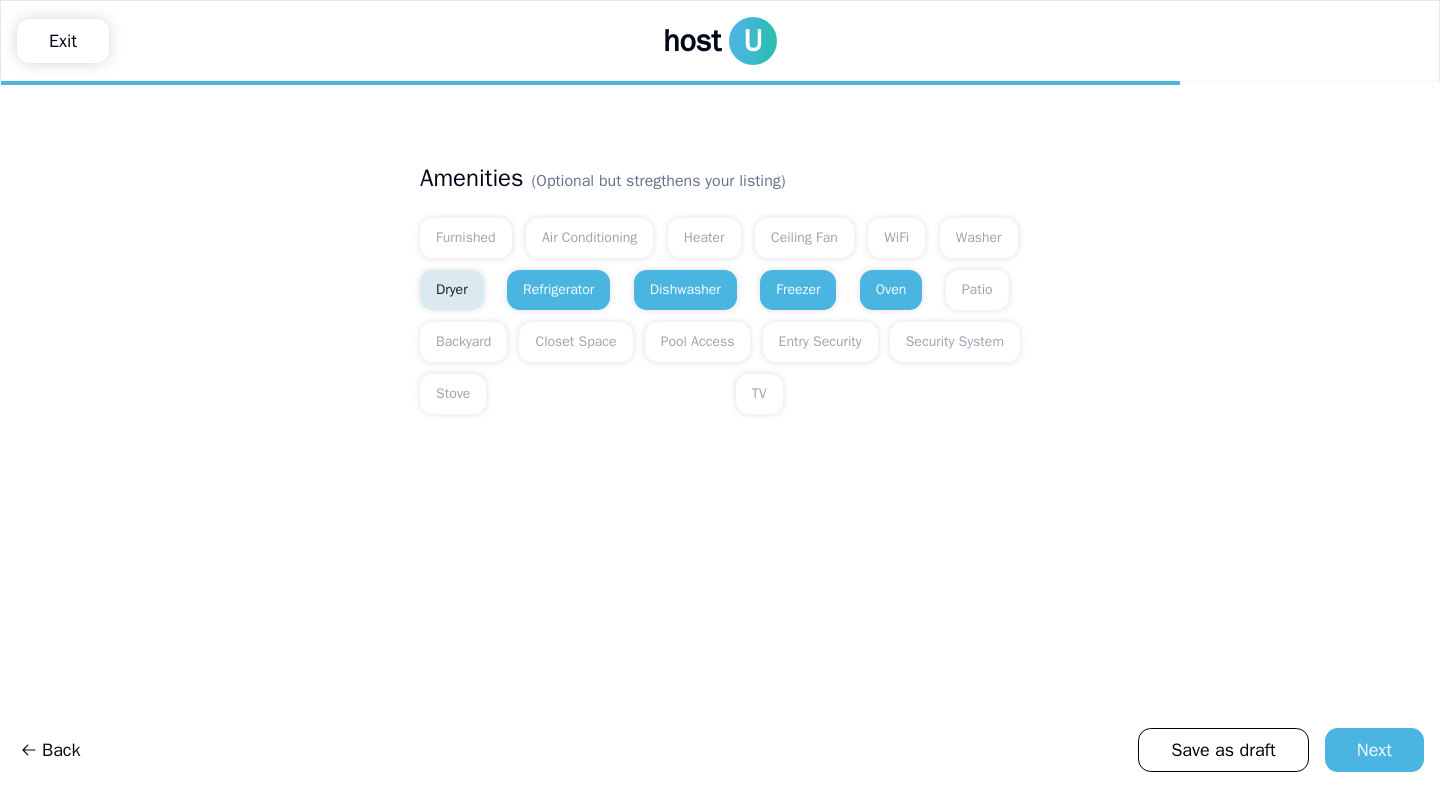 click on "Dryer" at bounding box center (452, 290) 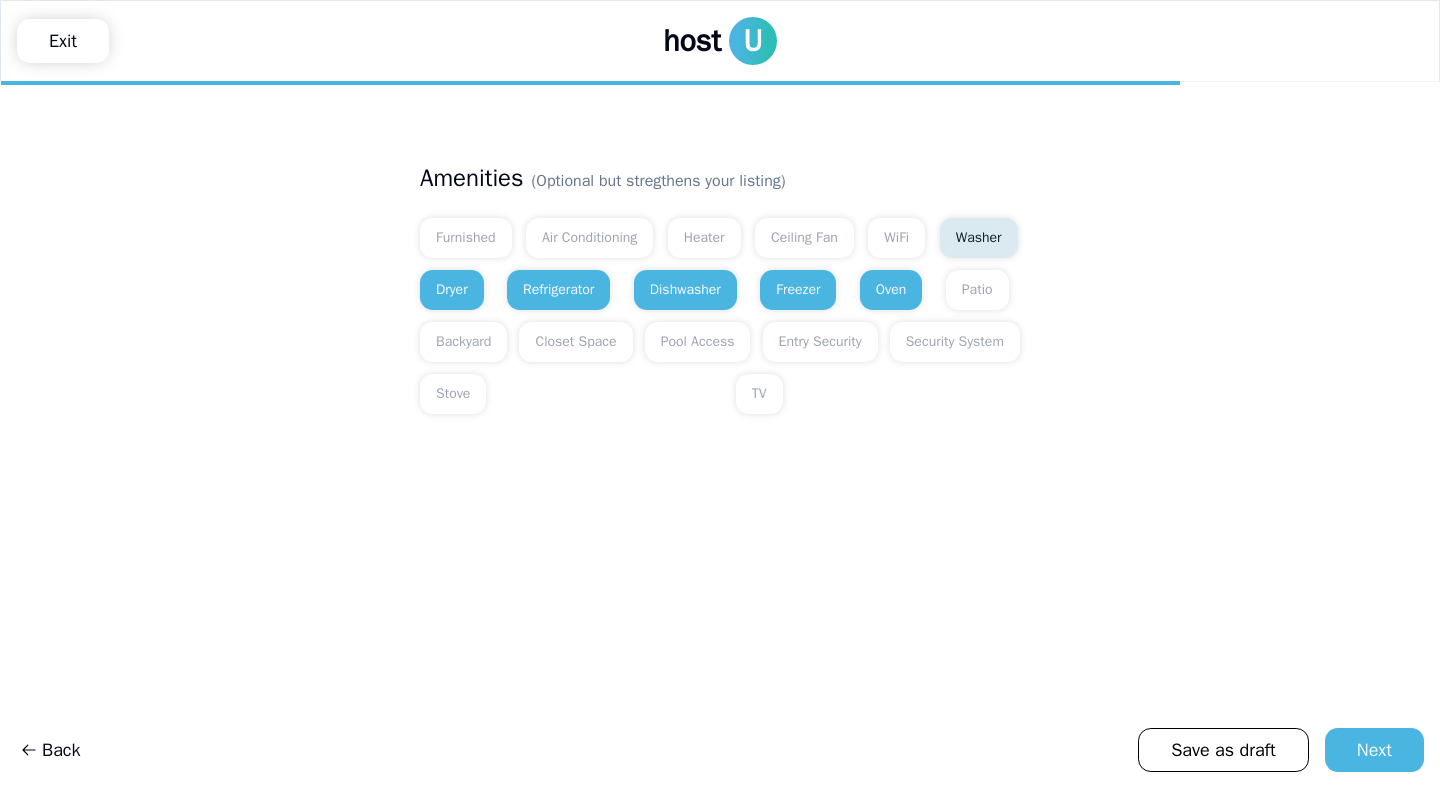 click on "Washer" at bounding box center (979, 238) 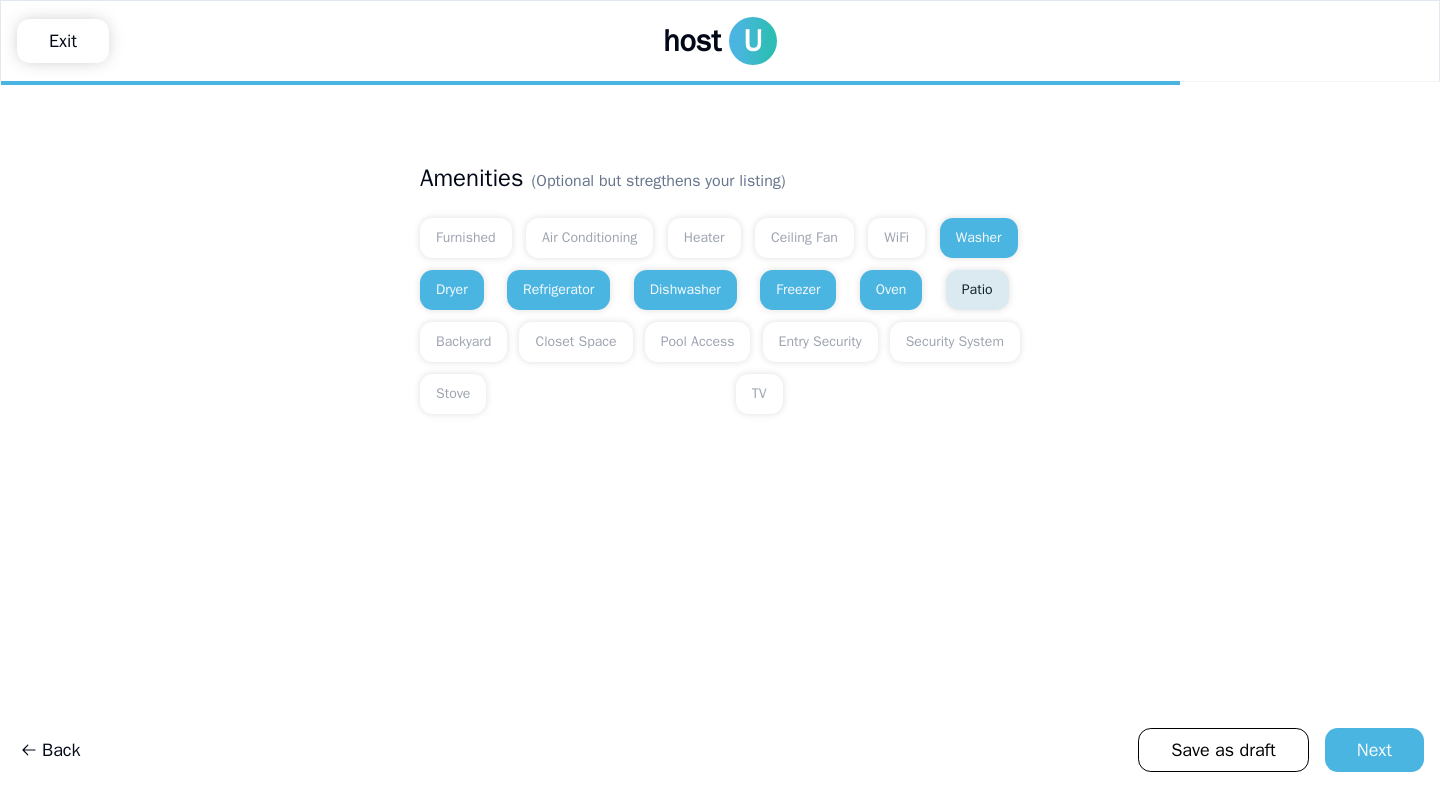 click on "Patio" at bounding box center (977, 290) 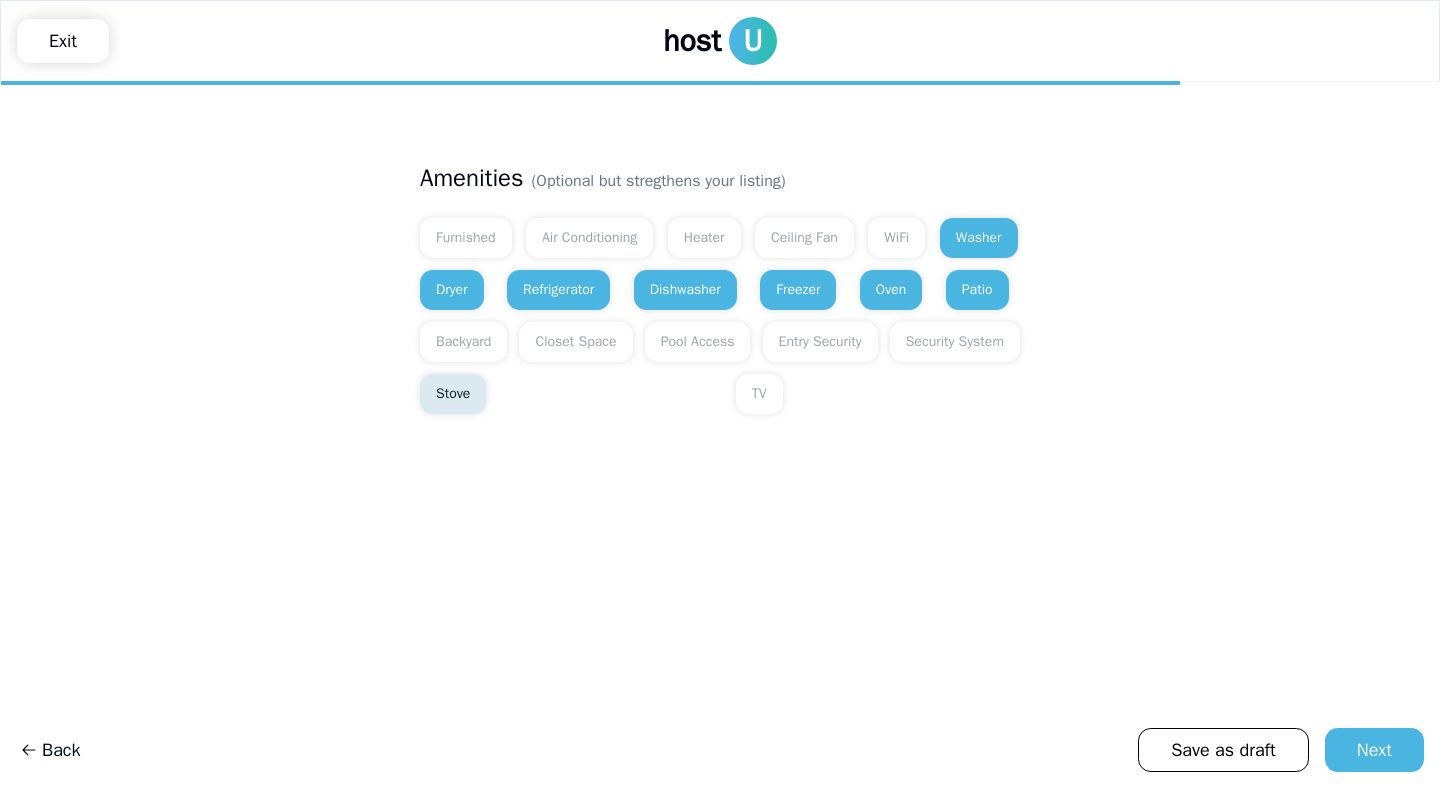 click on "Stove" at bounding box center [453, 394] 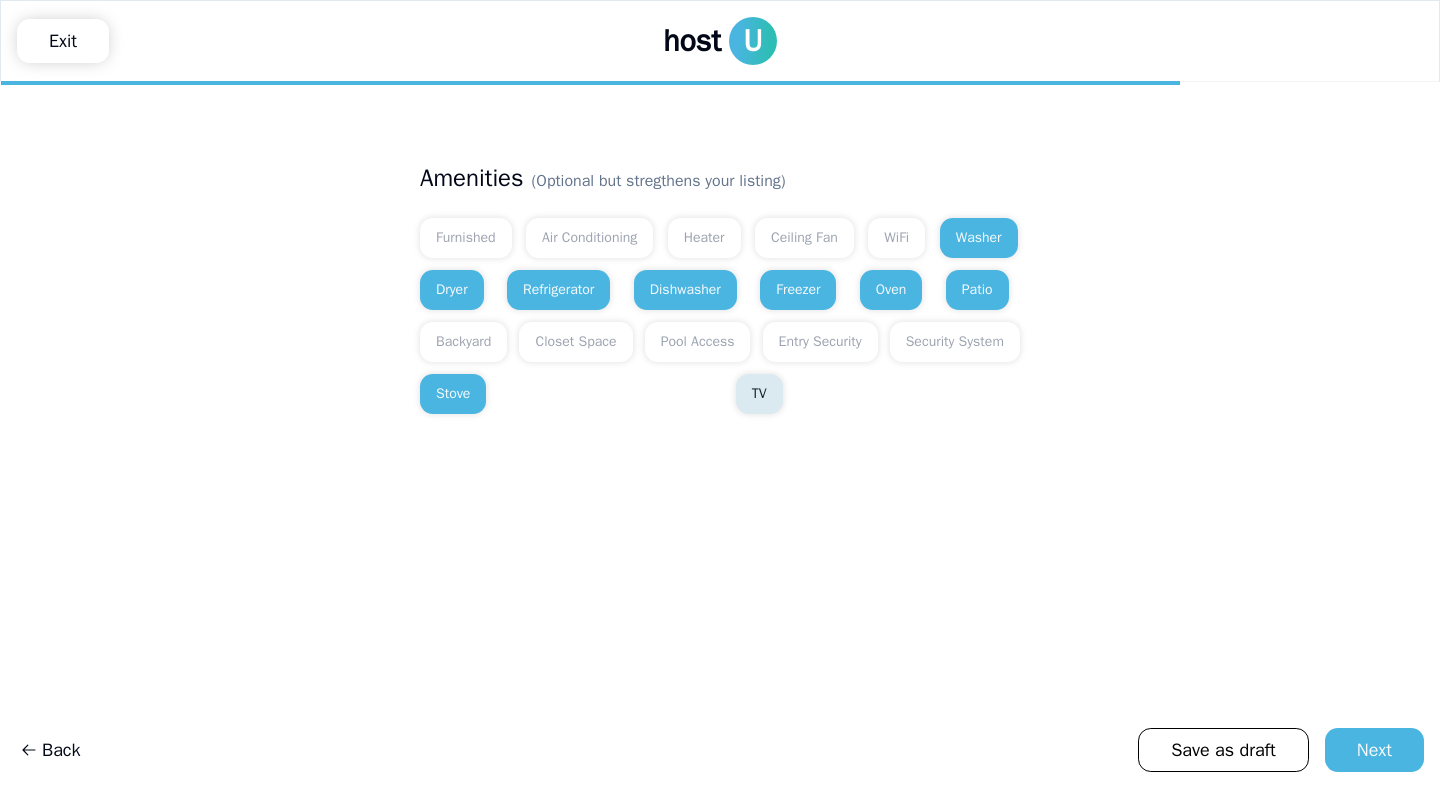 click on "TV" at bounding box center (759, 394) 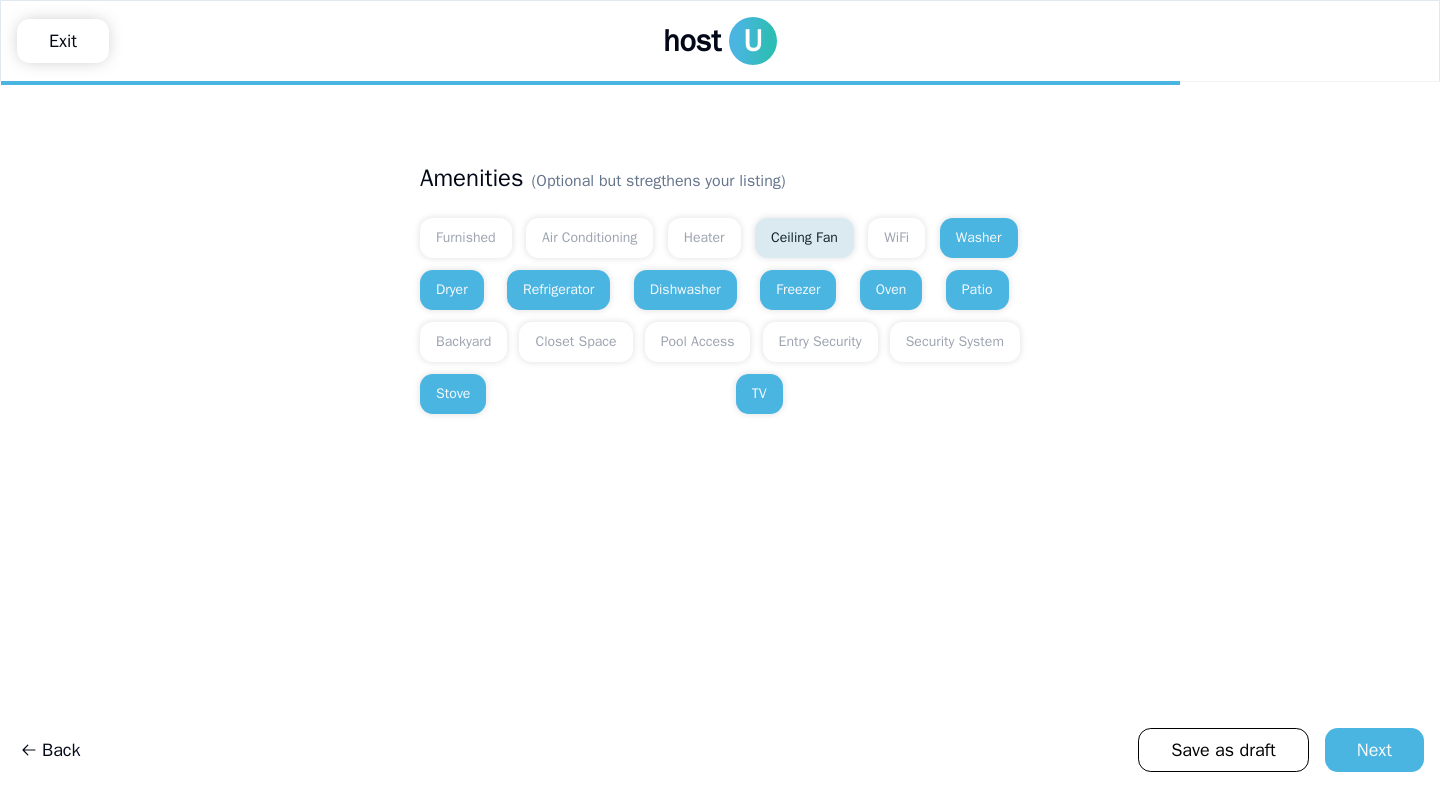 click on "Ceiling Fan" at bounding box center [804, 238] 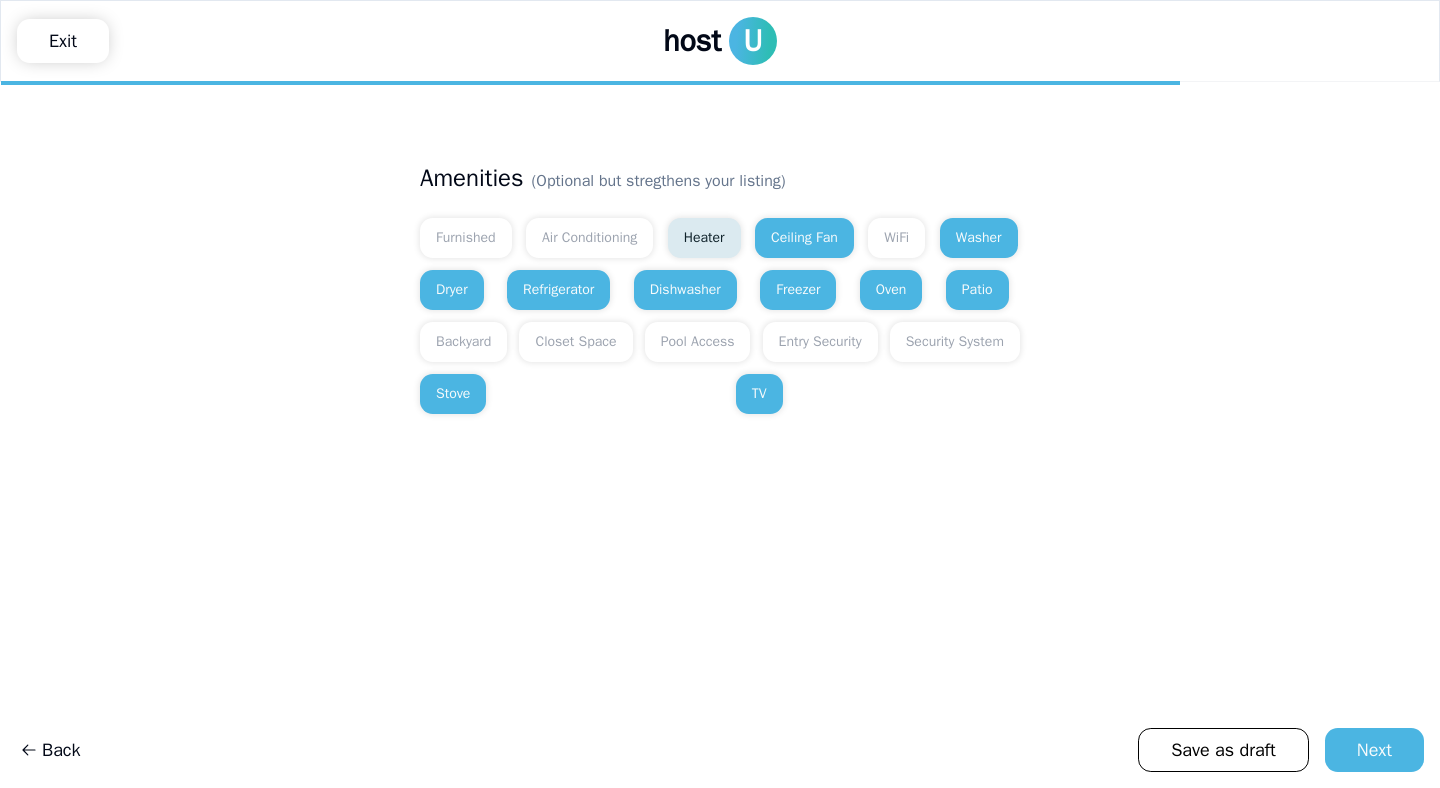 click on "Heater" at bounding box center (704, 238) 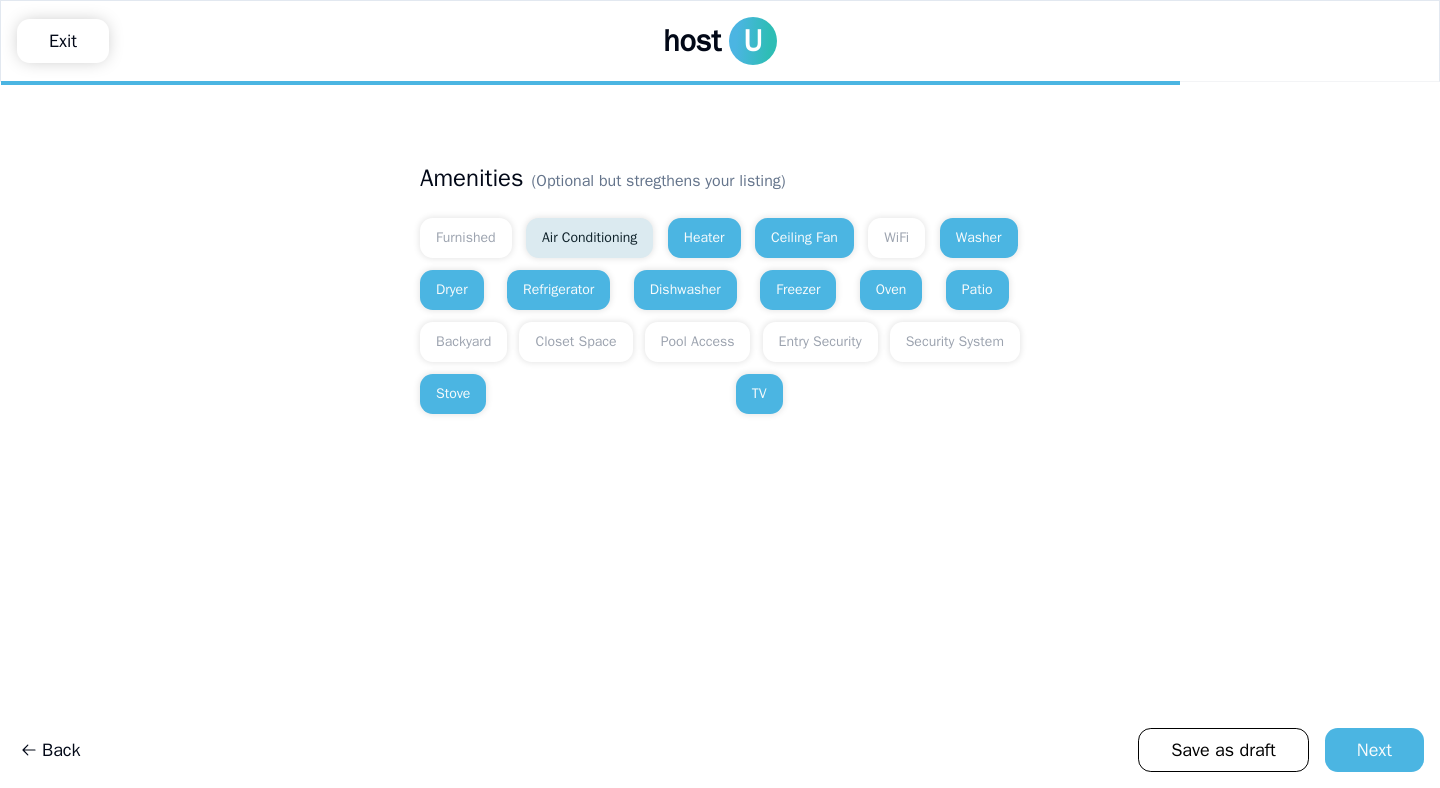 click on "Air Conditioning" at bounding box center [589, 238] 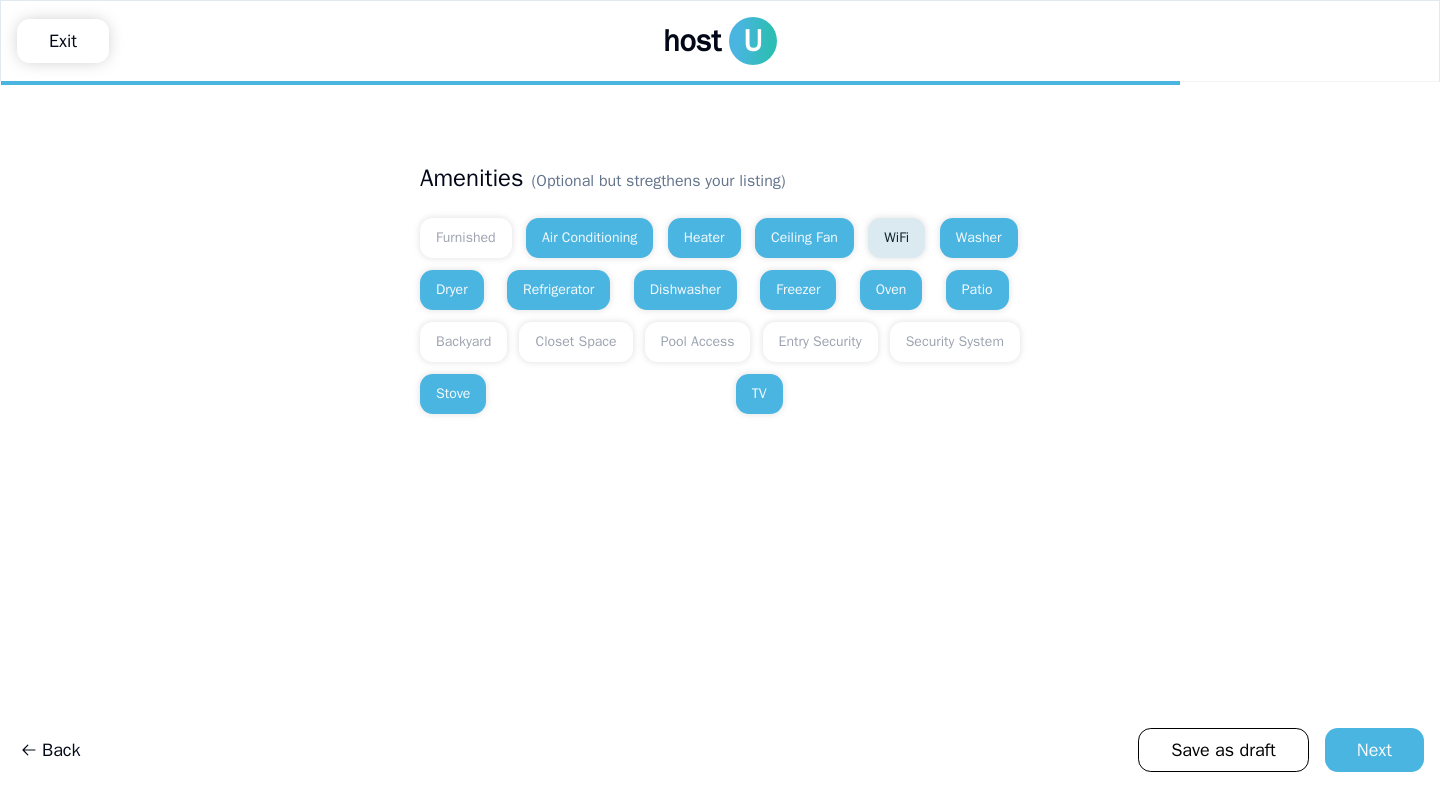 click on "WiFi" at bounding box center (896, 238) 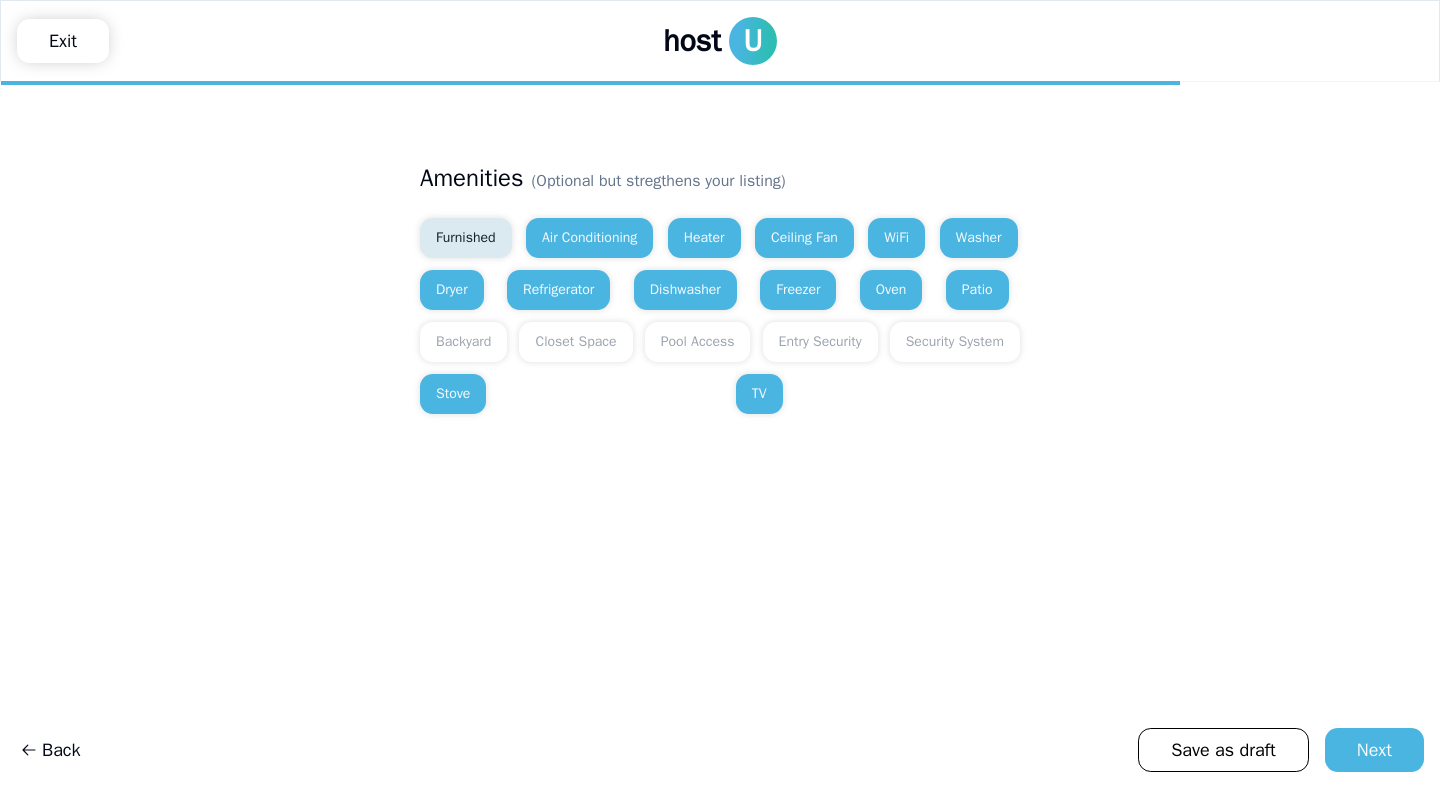 click on "Furnished" at bounding box center (466, 238) 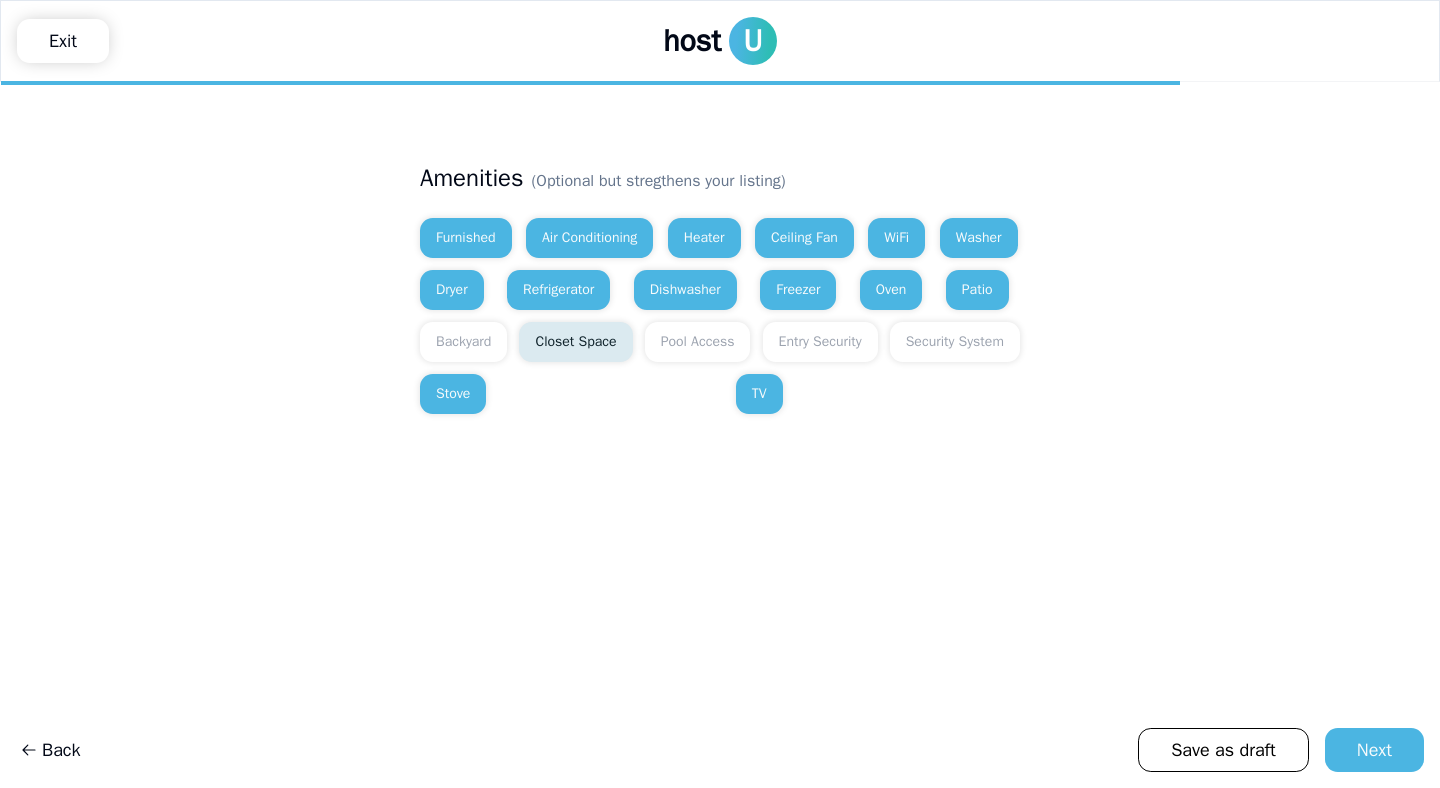 click on "Closet Space" at bounding box center [575, 342] 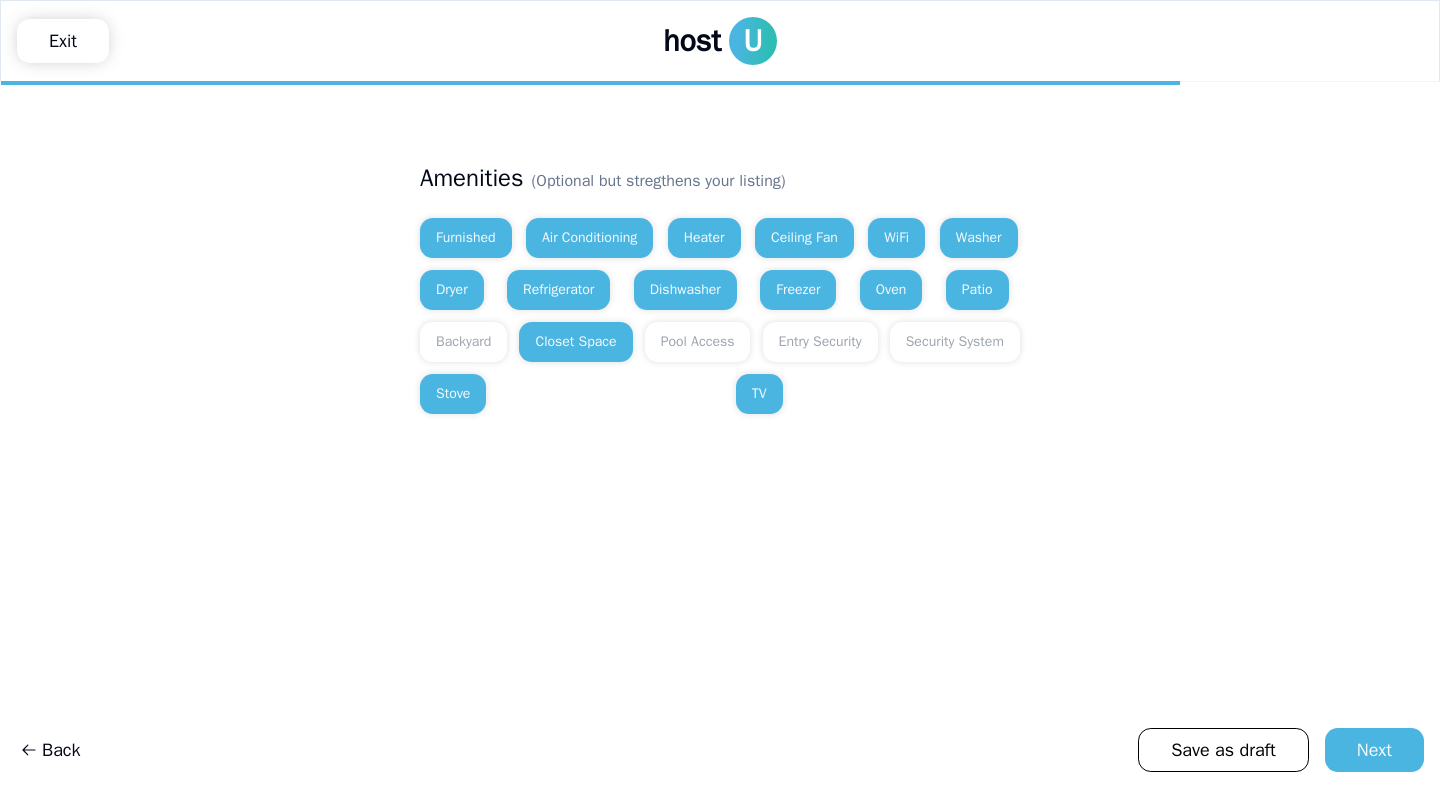 click on "**********" at bounding box center [720, 435] 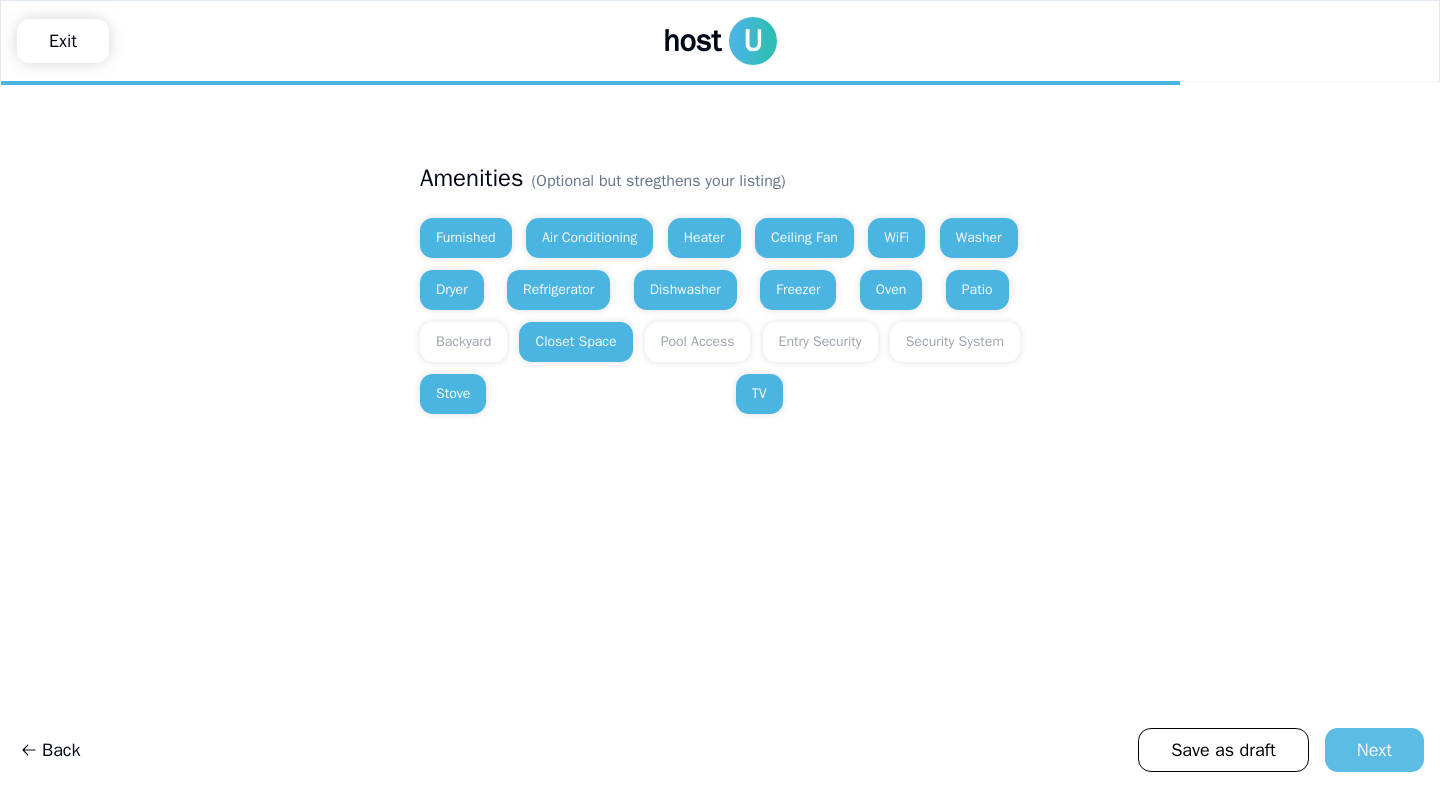 click on "Next" at bounding box center (1374, 750) 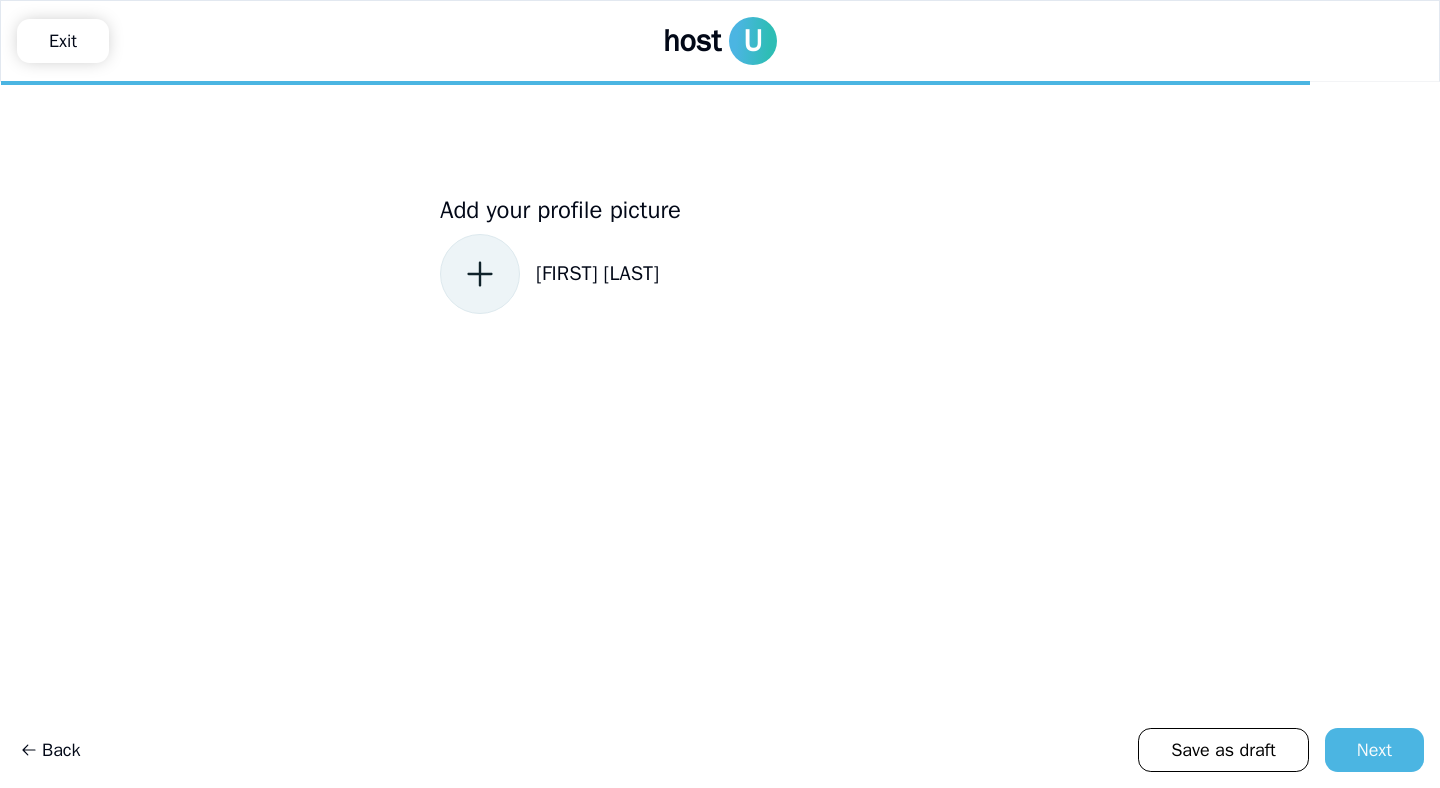 click 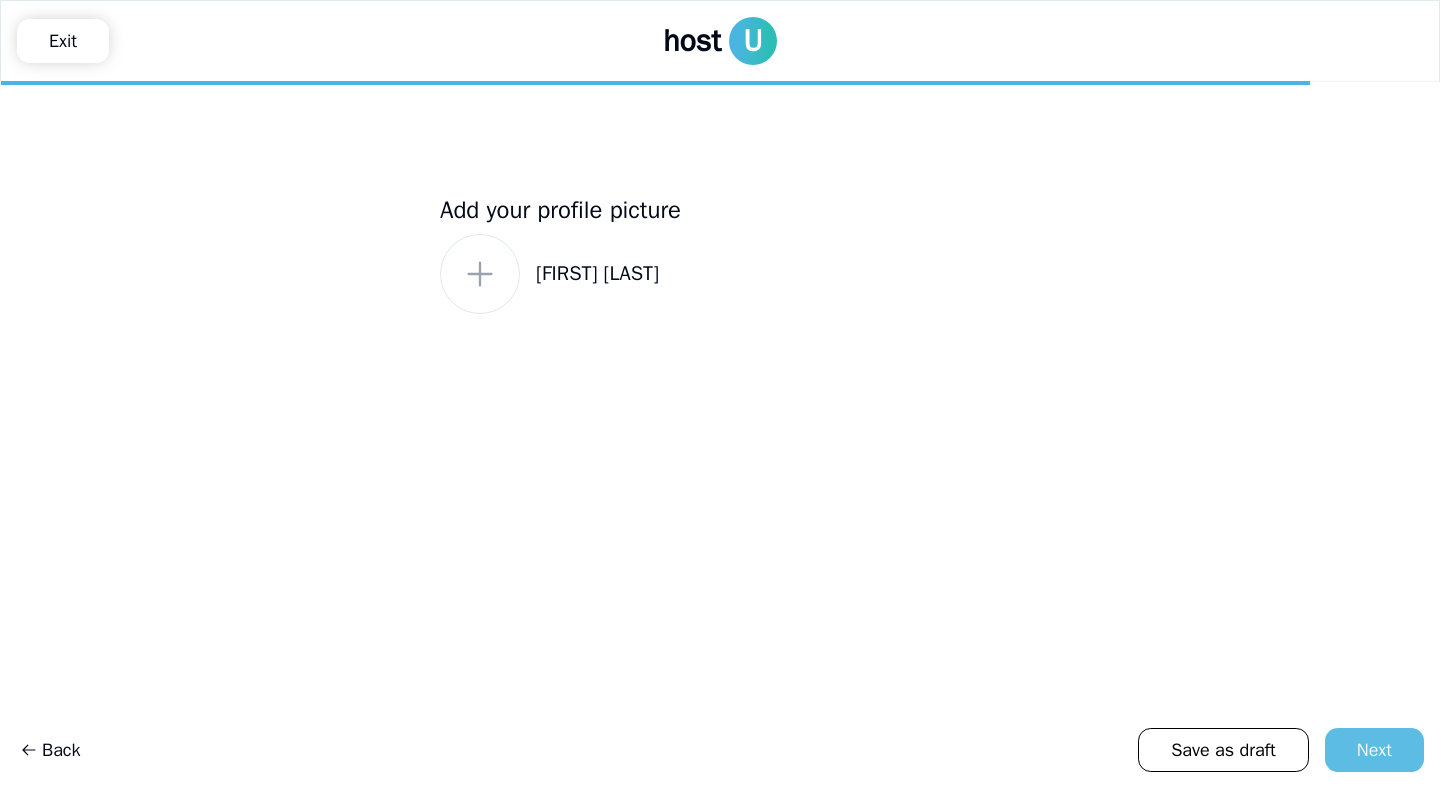 click on "Next" at bounding box center [1374, 750] 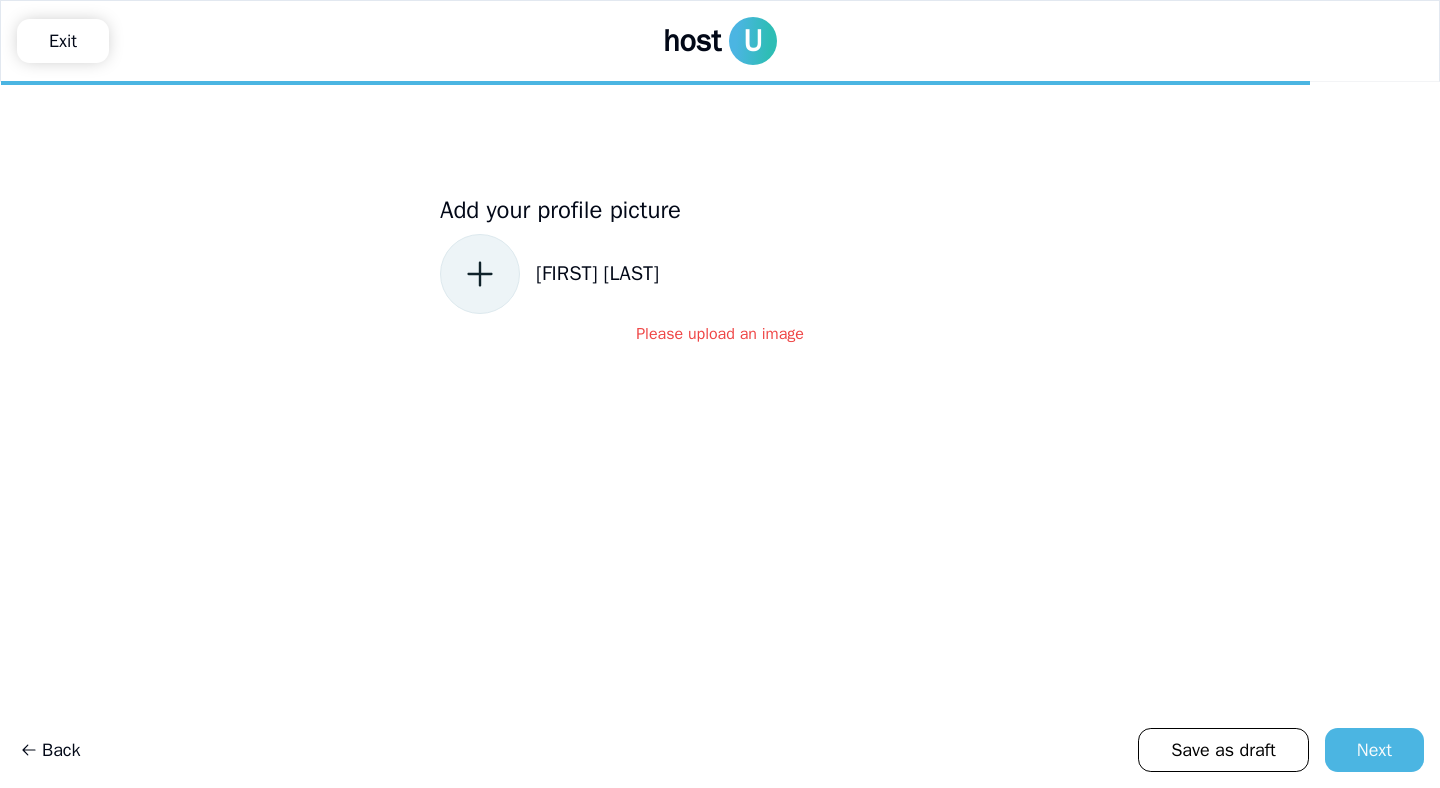 click 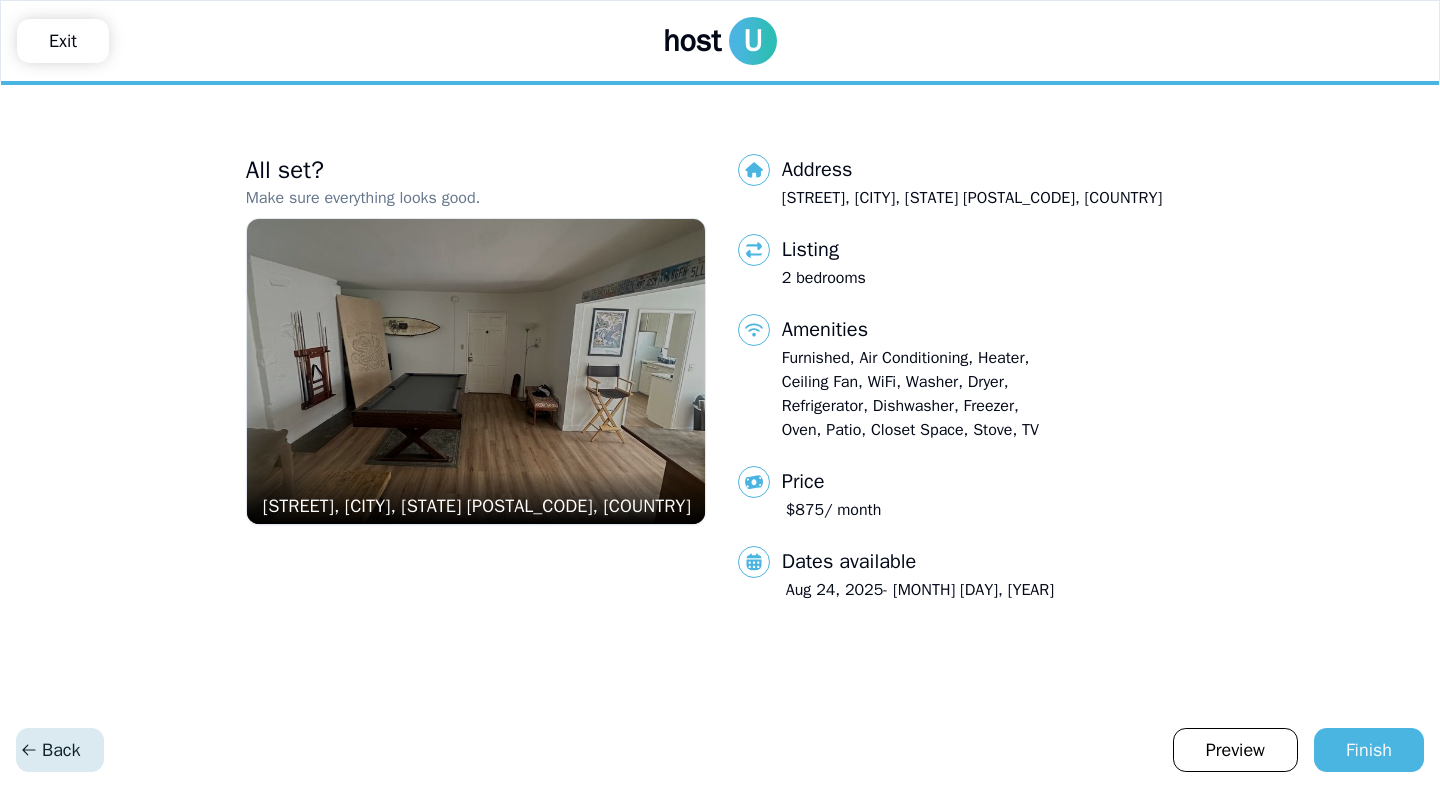 click on "Back" at bounding box center [50, 750] 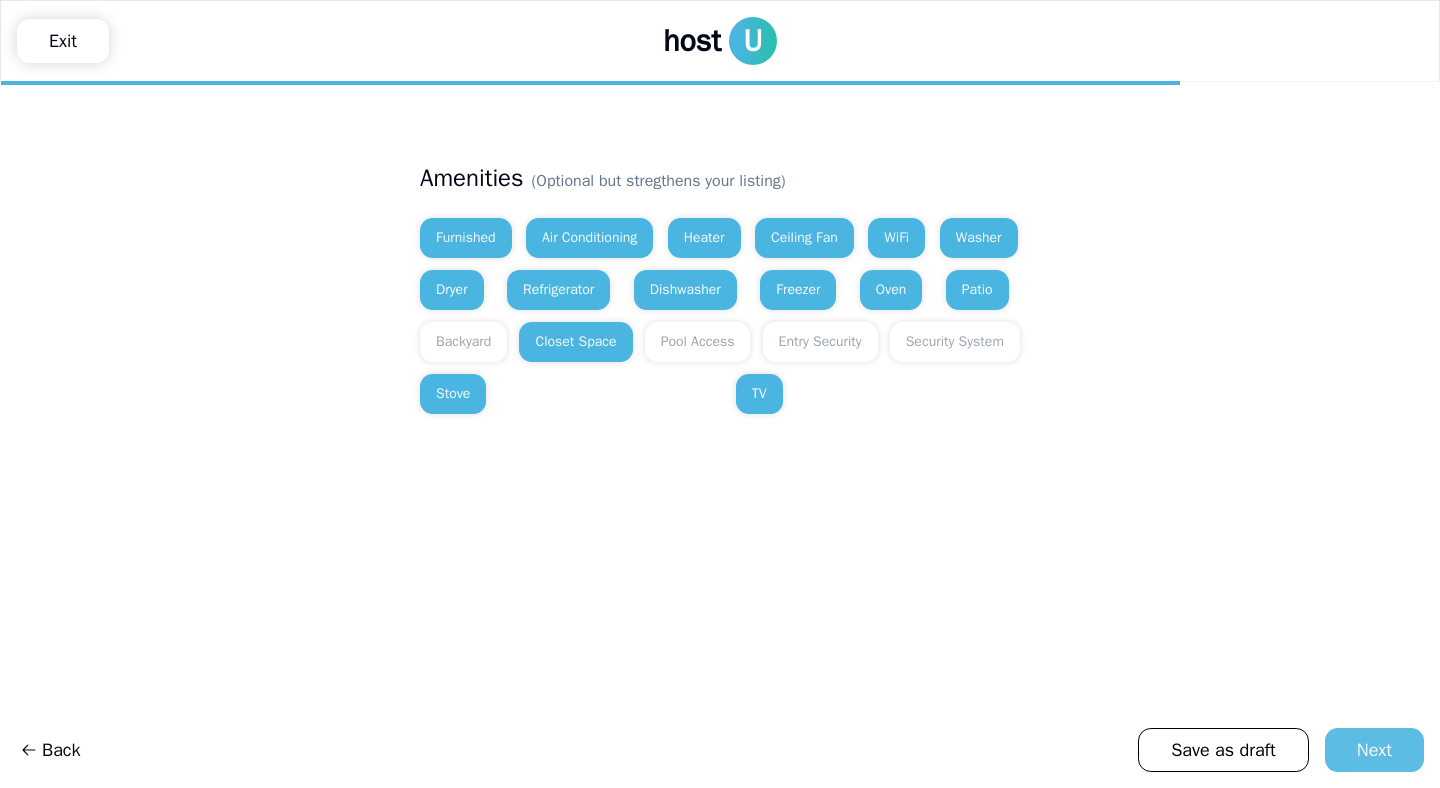 click on "Next" at bounding box center (1374, 750) 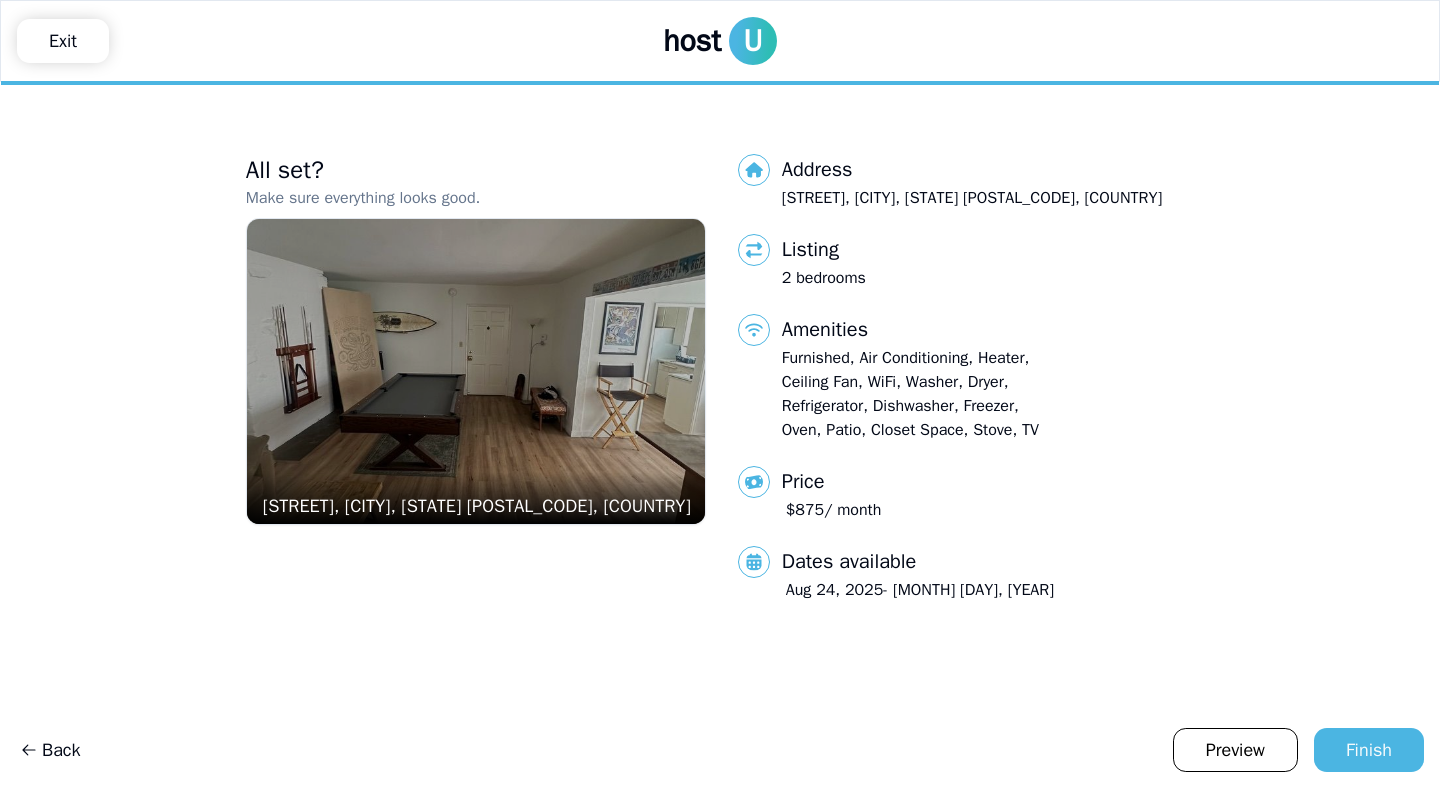 click at bounding box center (476, 371) 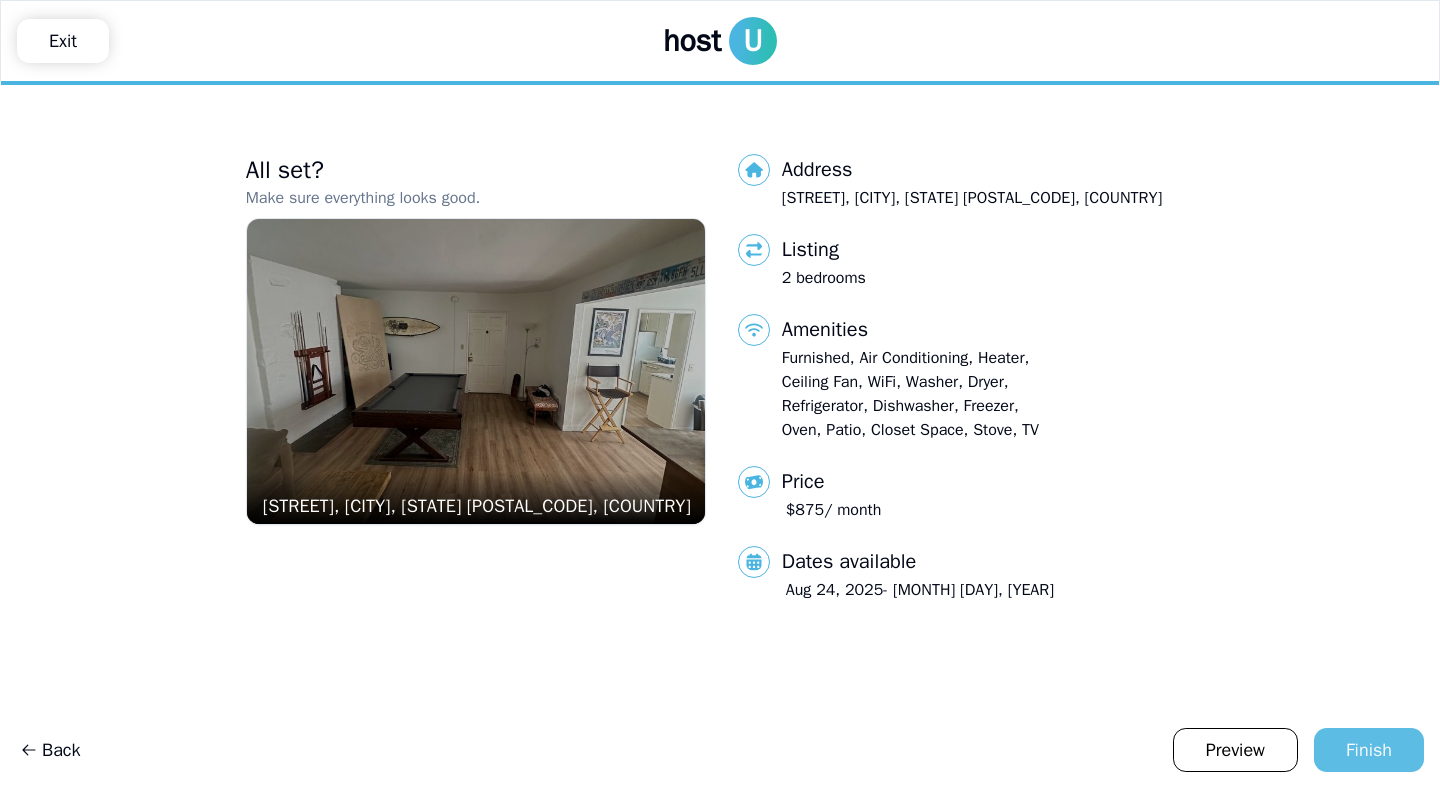 click on "Finish" at bounding box center (1369, 750) 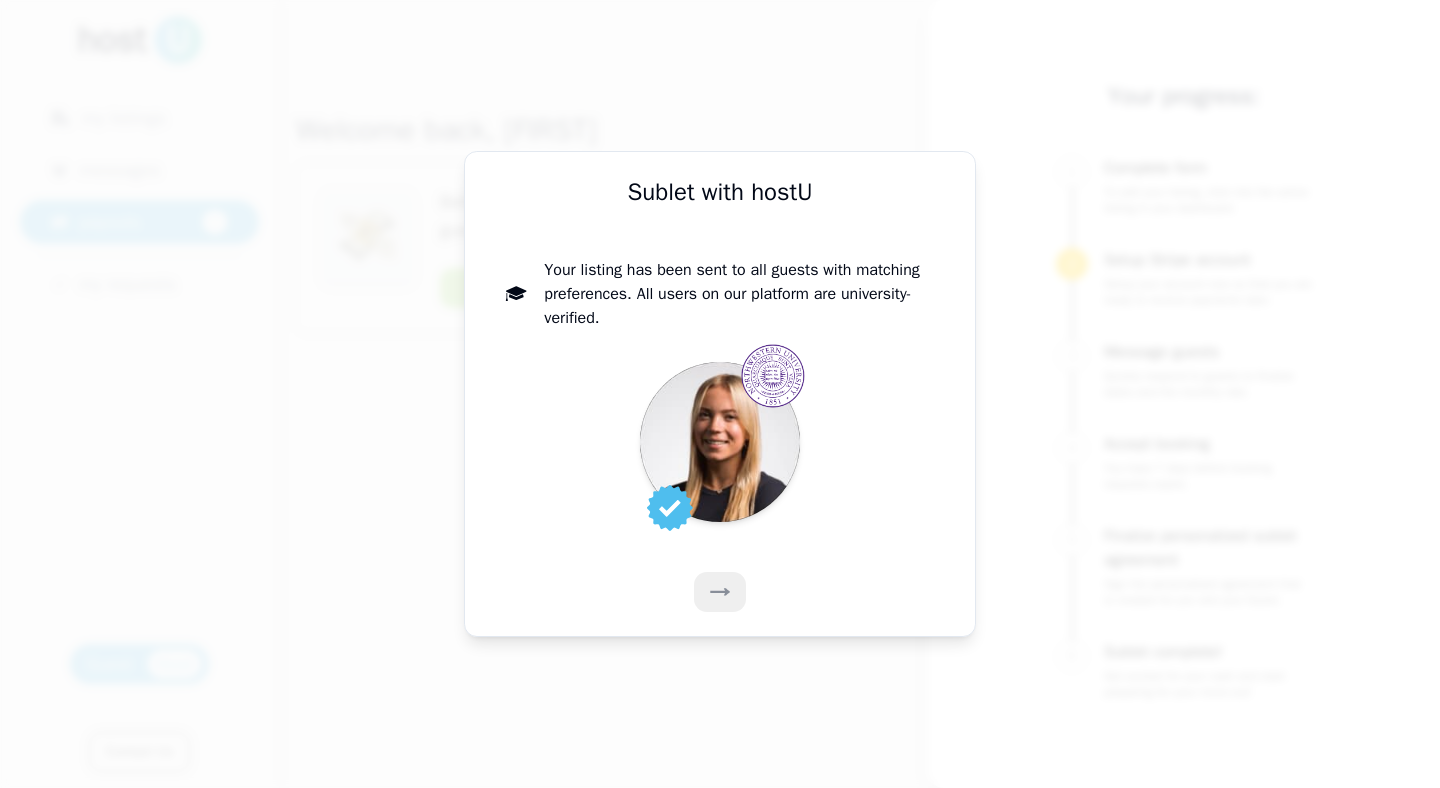 click 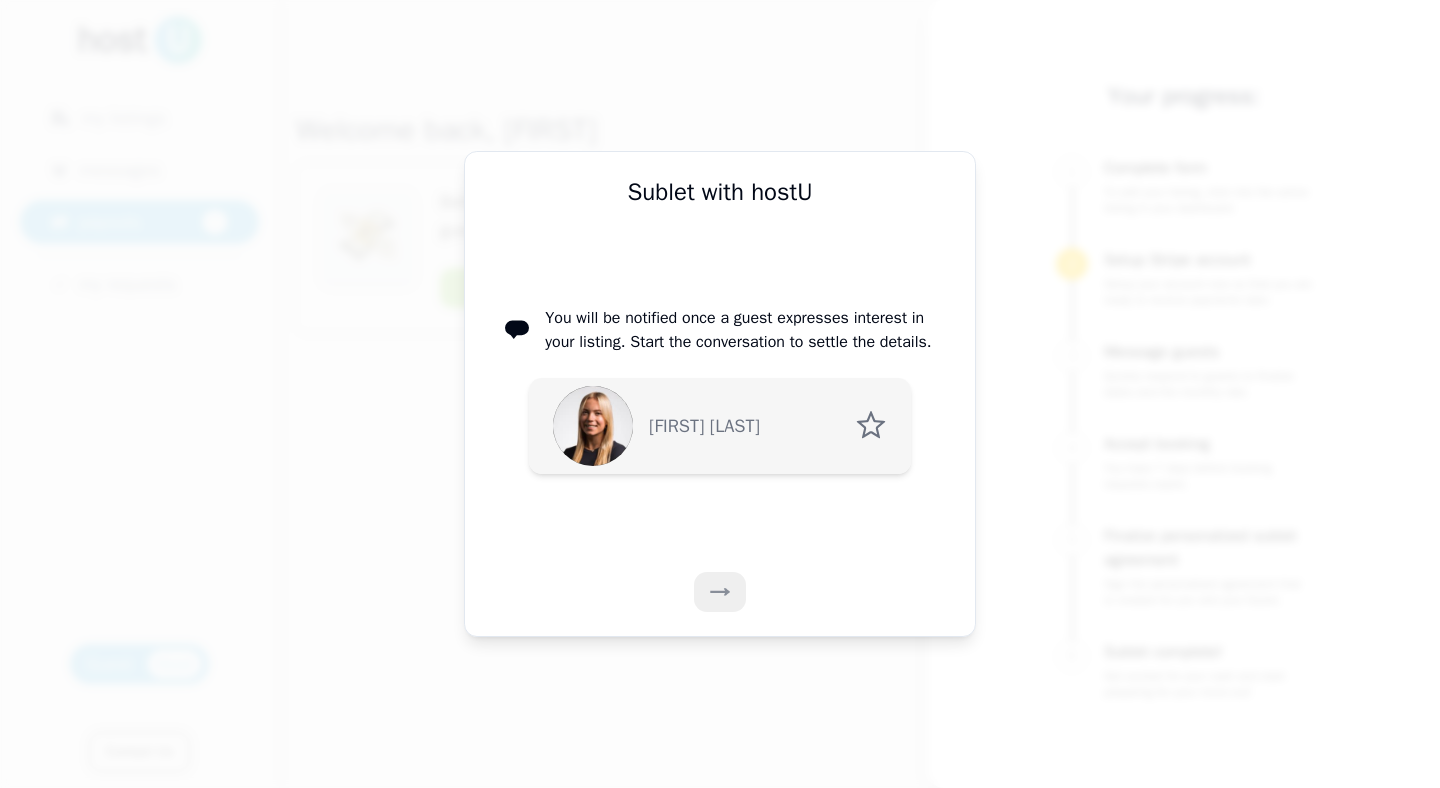 click 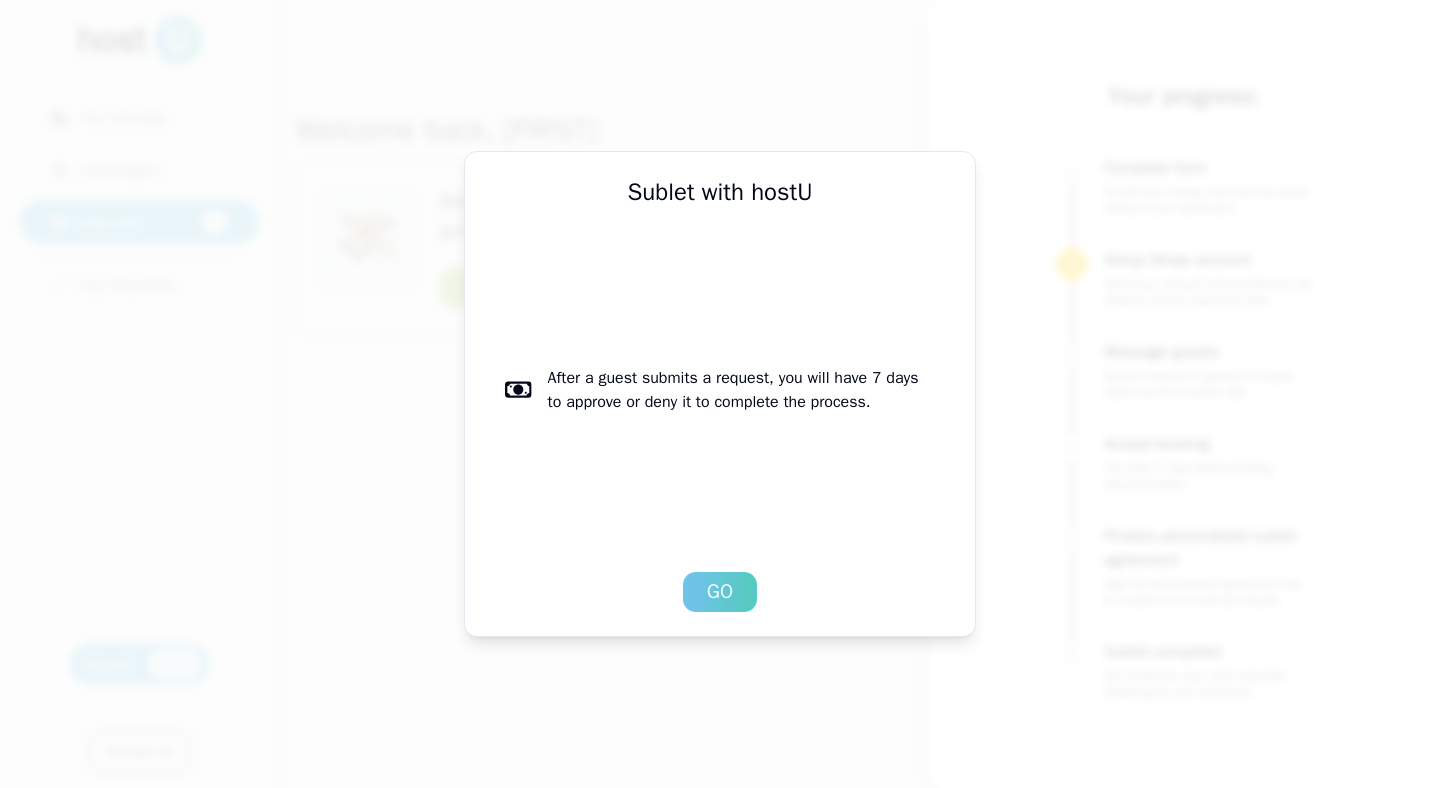 click on "Go" at bounding box center (720, 592) 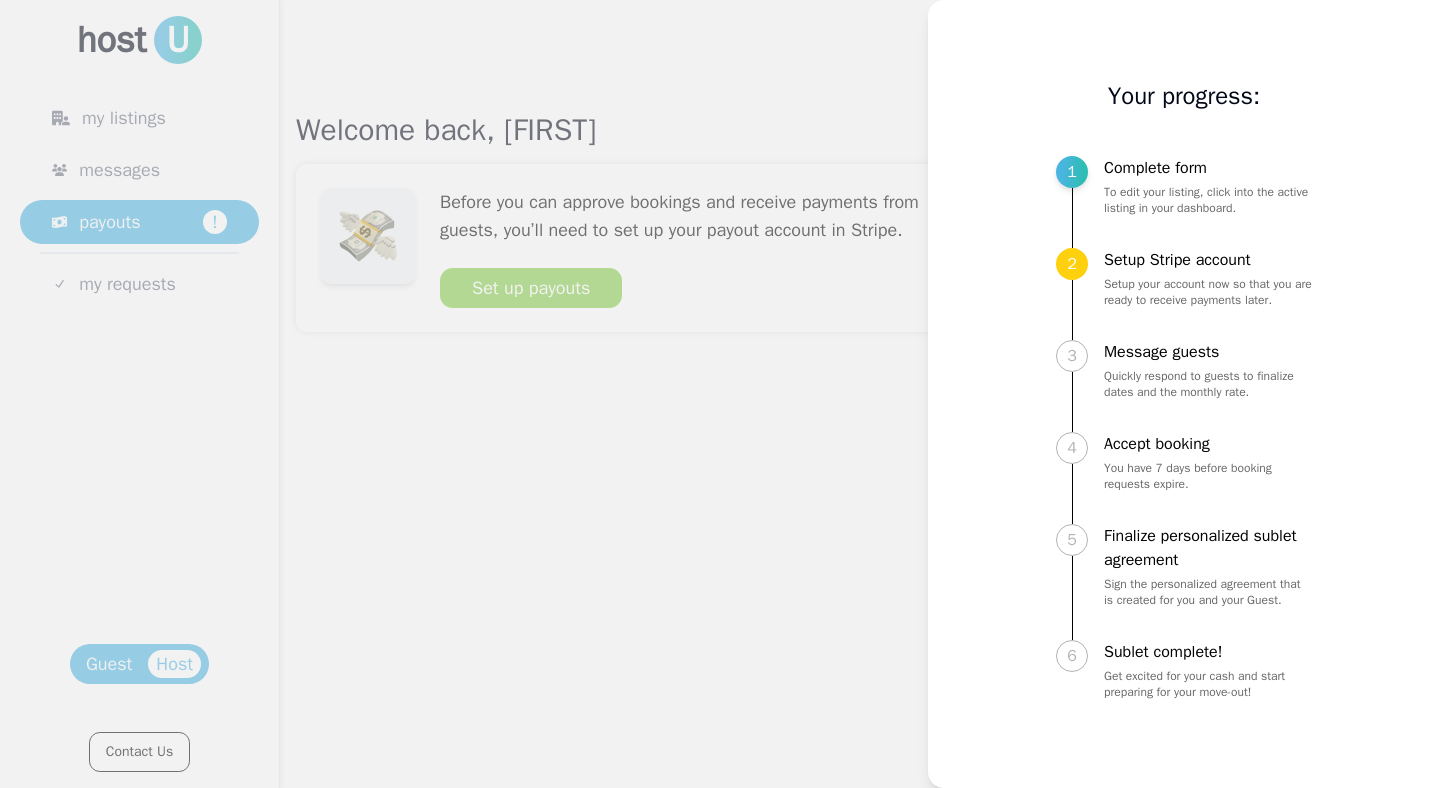 click on "Setup your account now so that you are ready to receive payments later." at bounding box center (1208, 292) 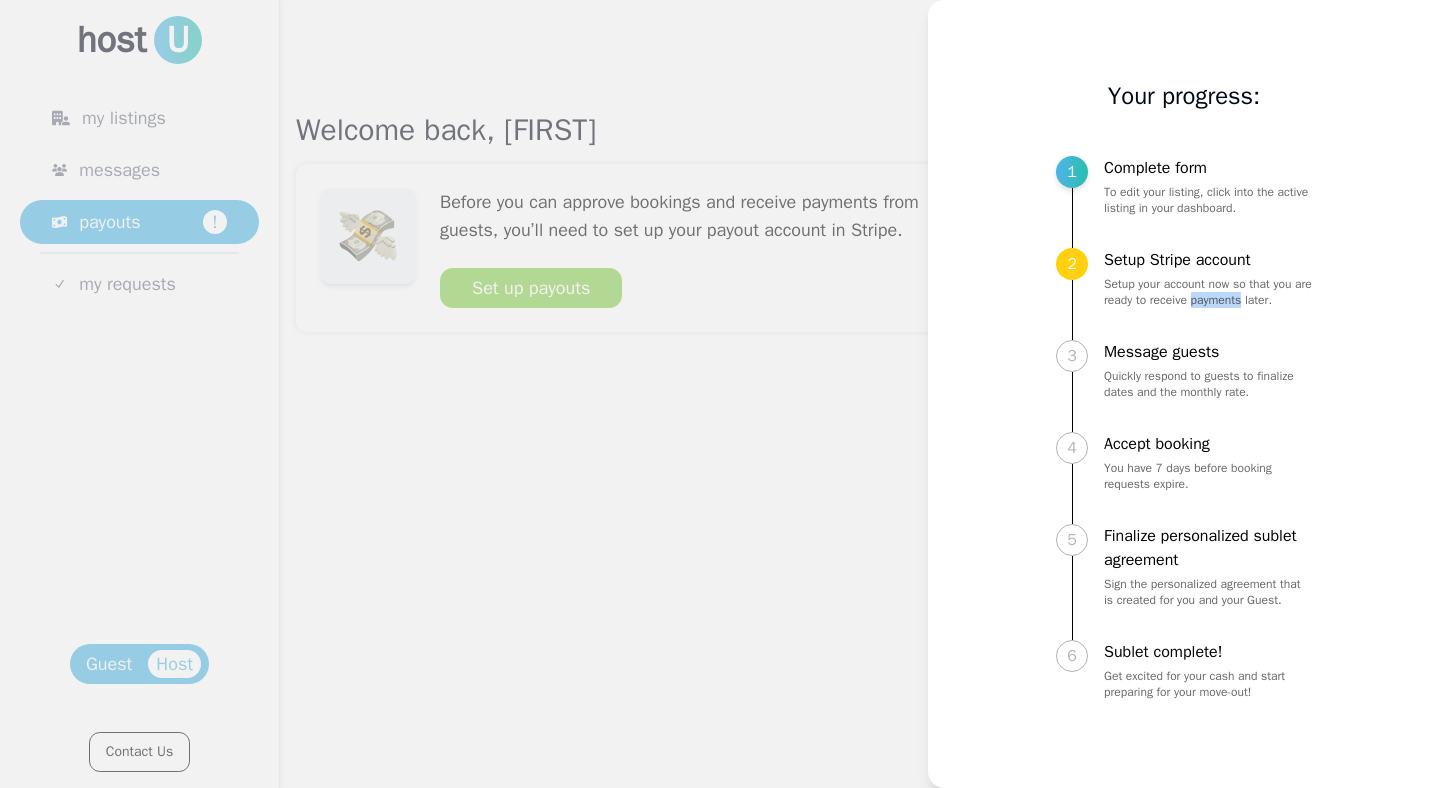 click on "Setup your account now so that you are ready to receive payments later." at bounding box center (1208, 292) 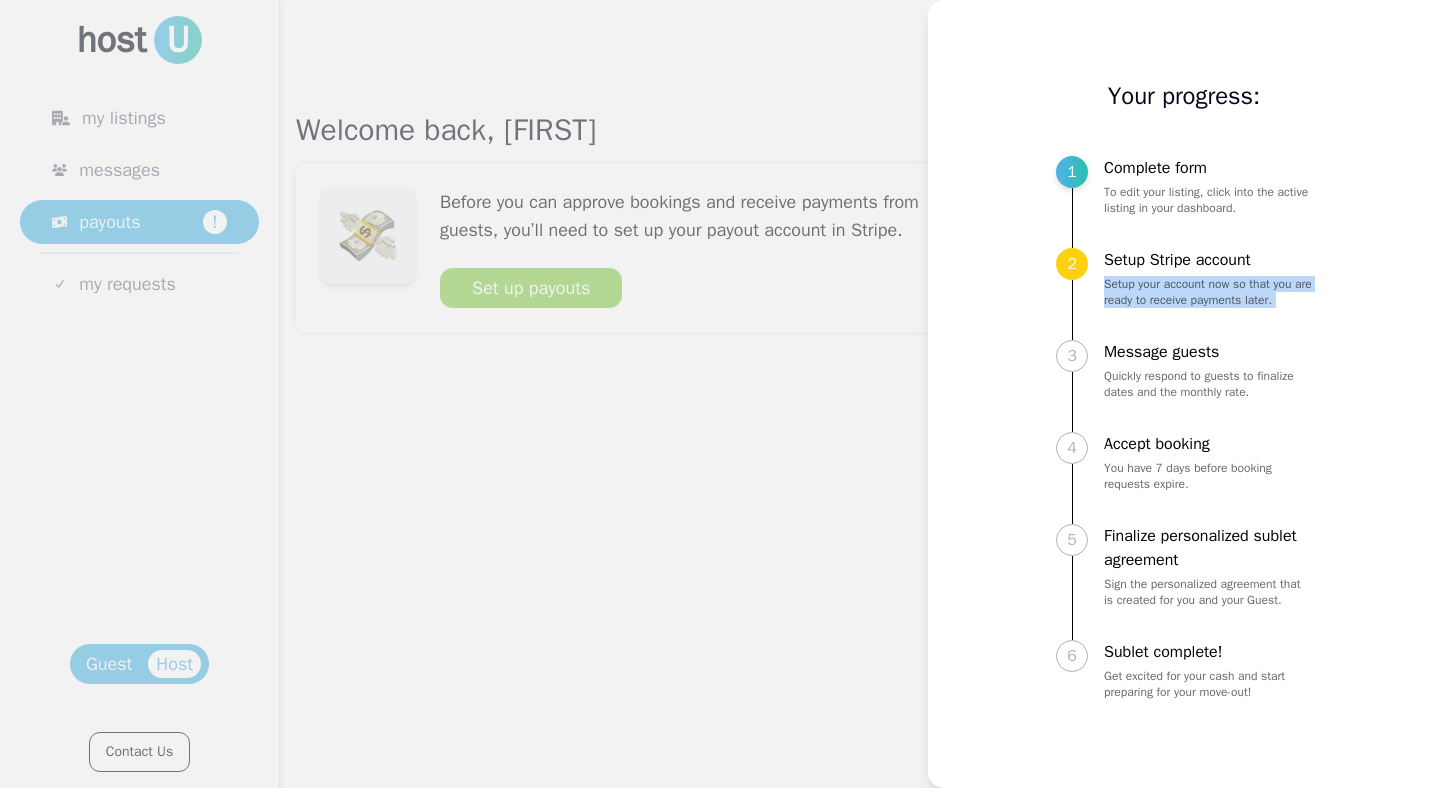 click on "Setup your account now so that you are ready to receive payments later." at bounding box center (1208, 292) 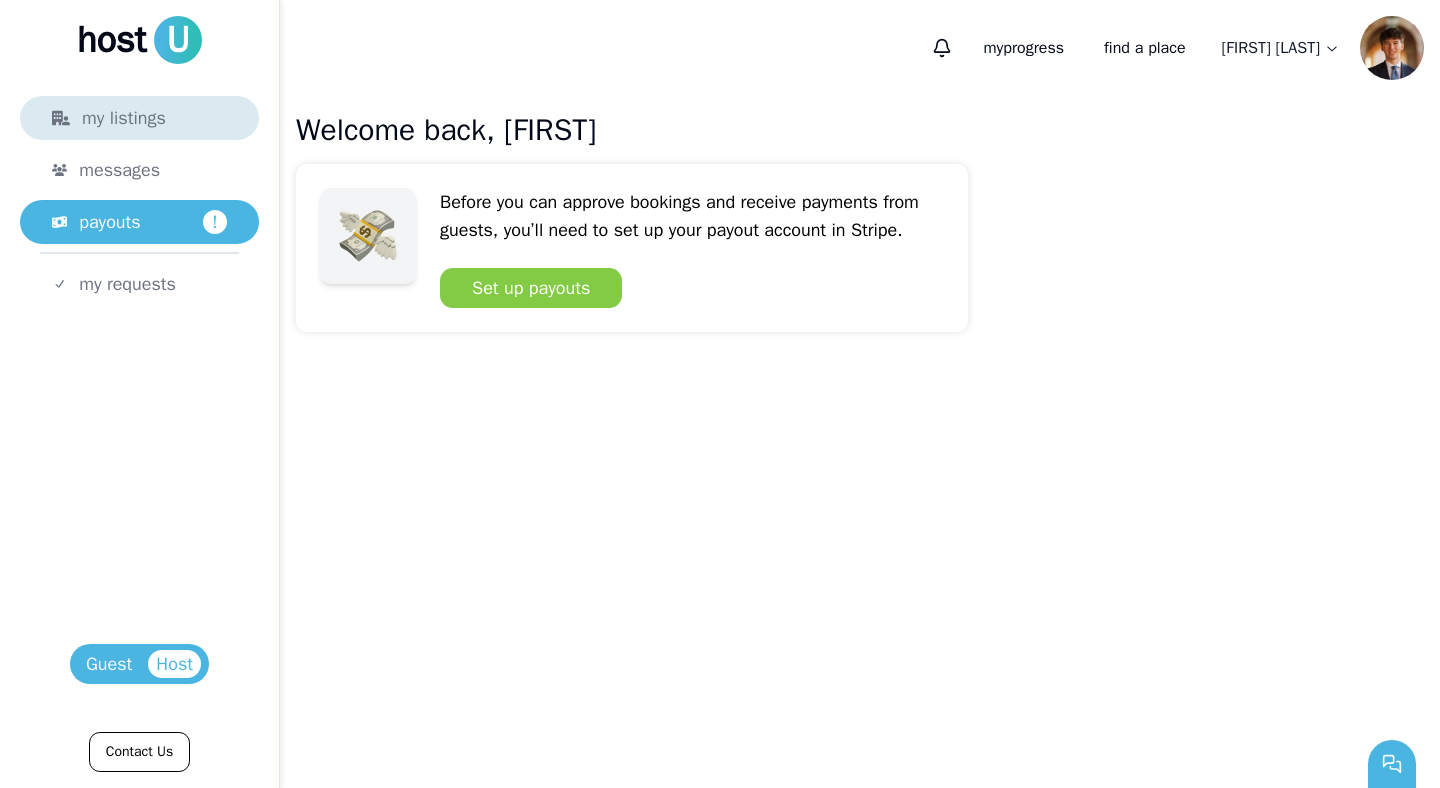 click on "my listings" at bounding box center [139, 118] 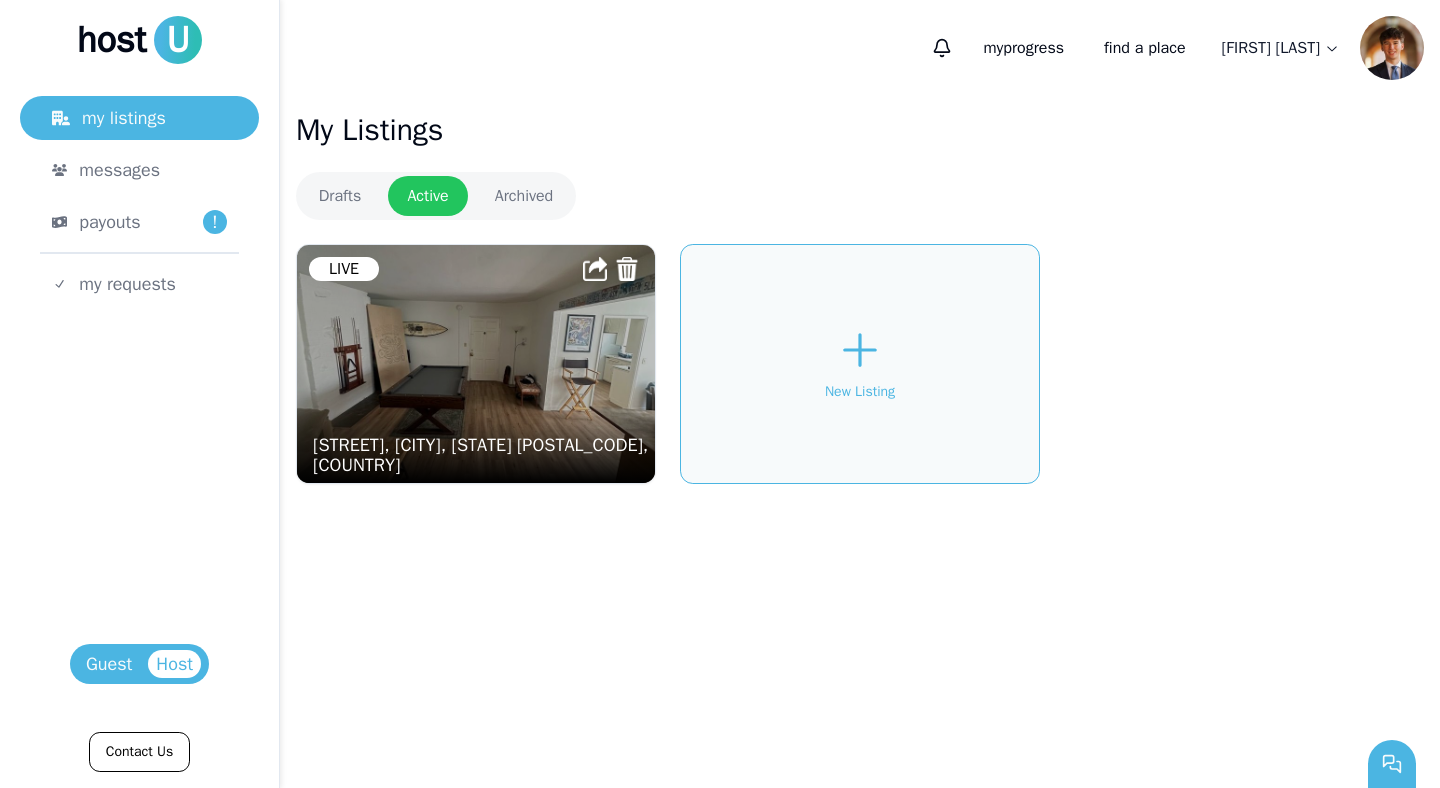 click on "messages" at bounding box center [119, 170] 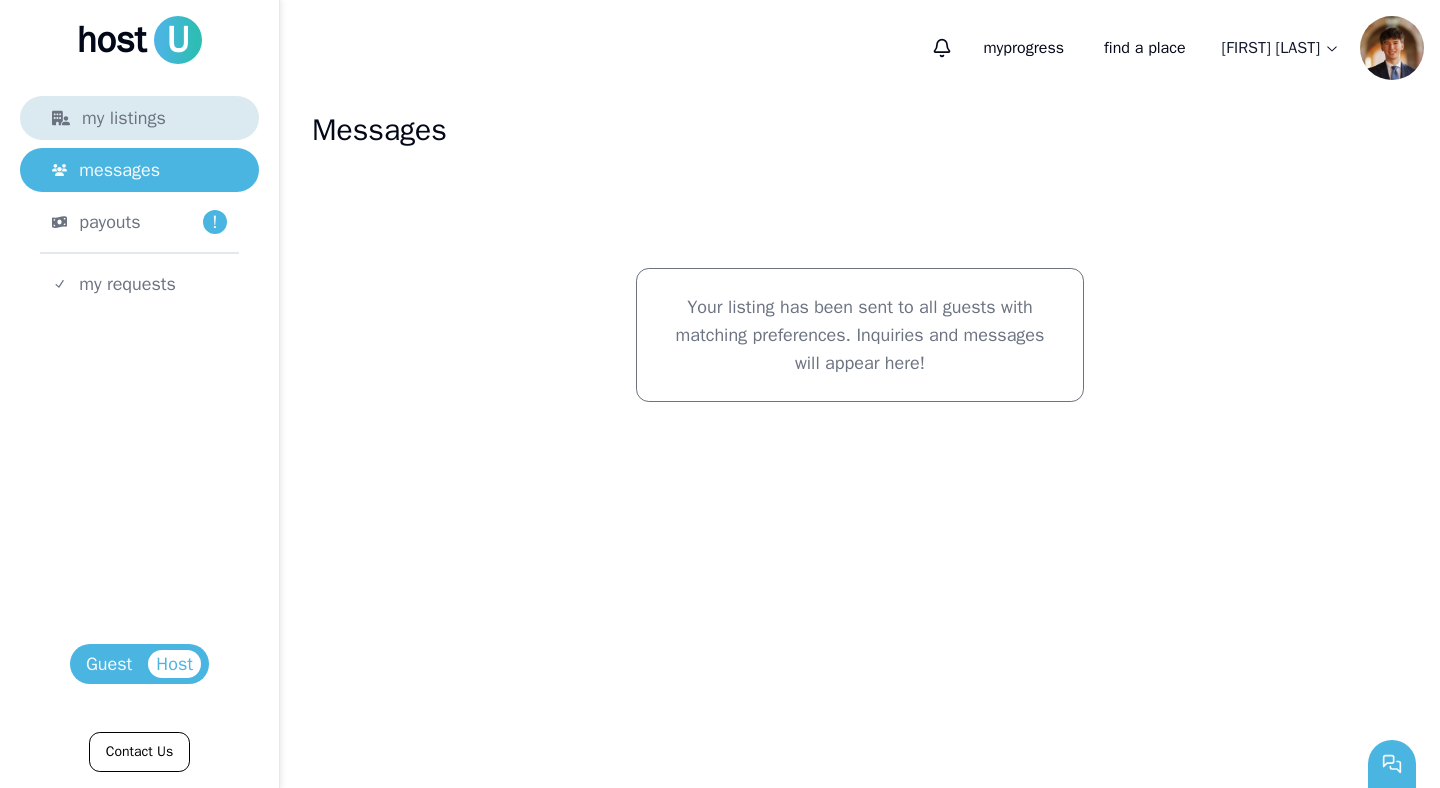 click on "my listings" at bounding box center (139, 118) 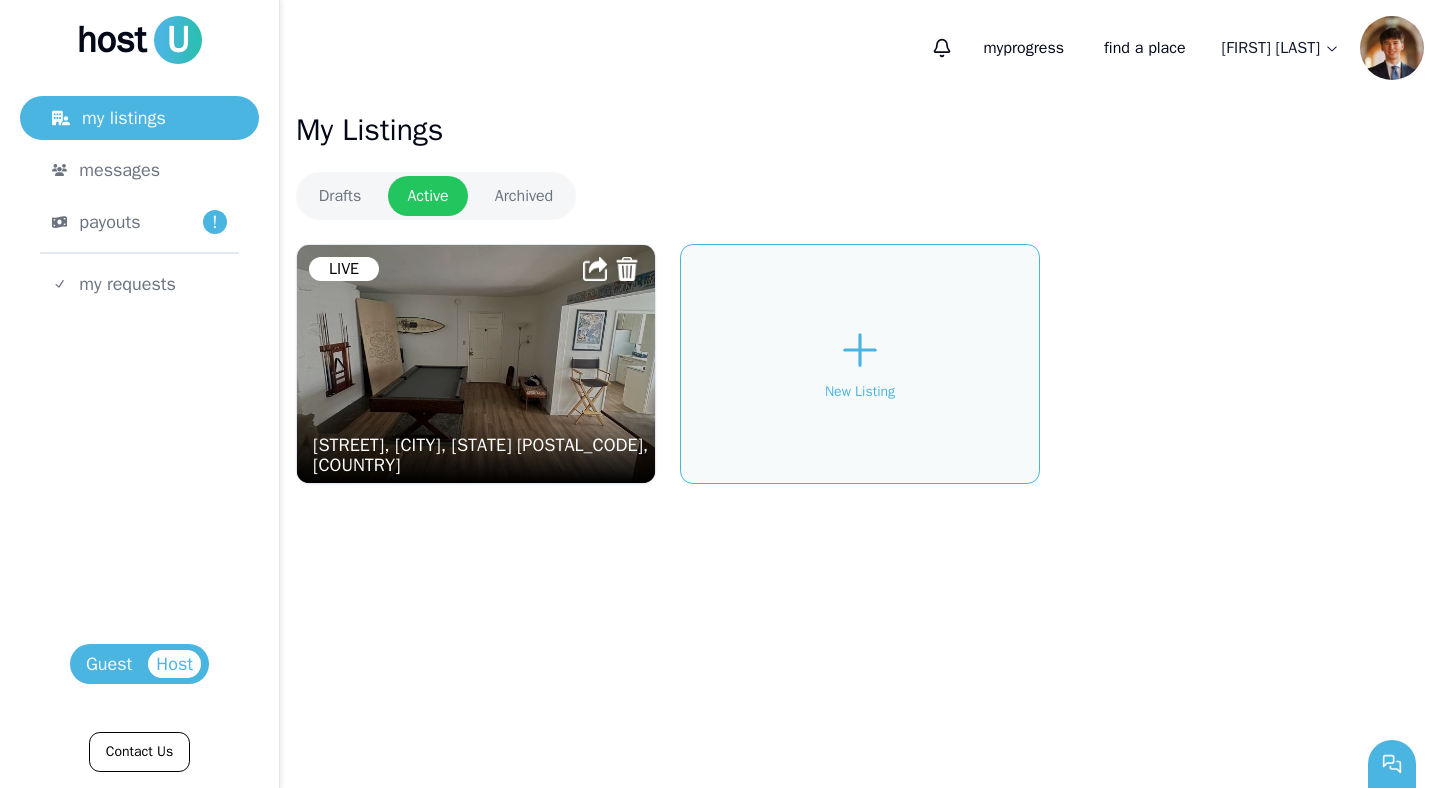 click at bounding box center (476, 364) 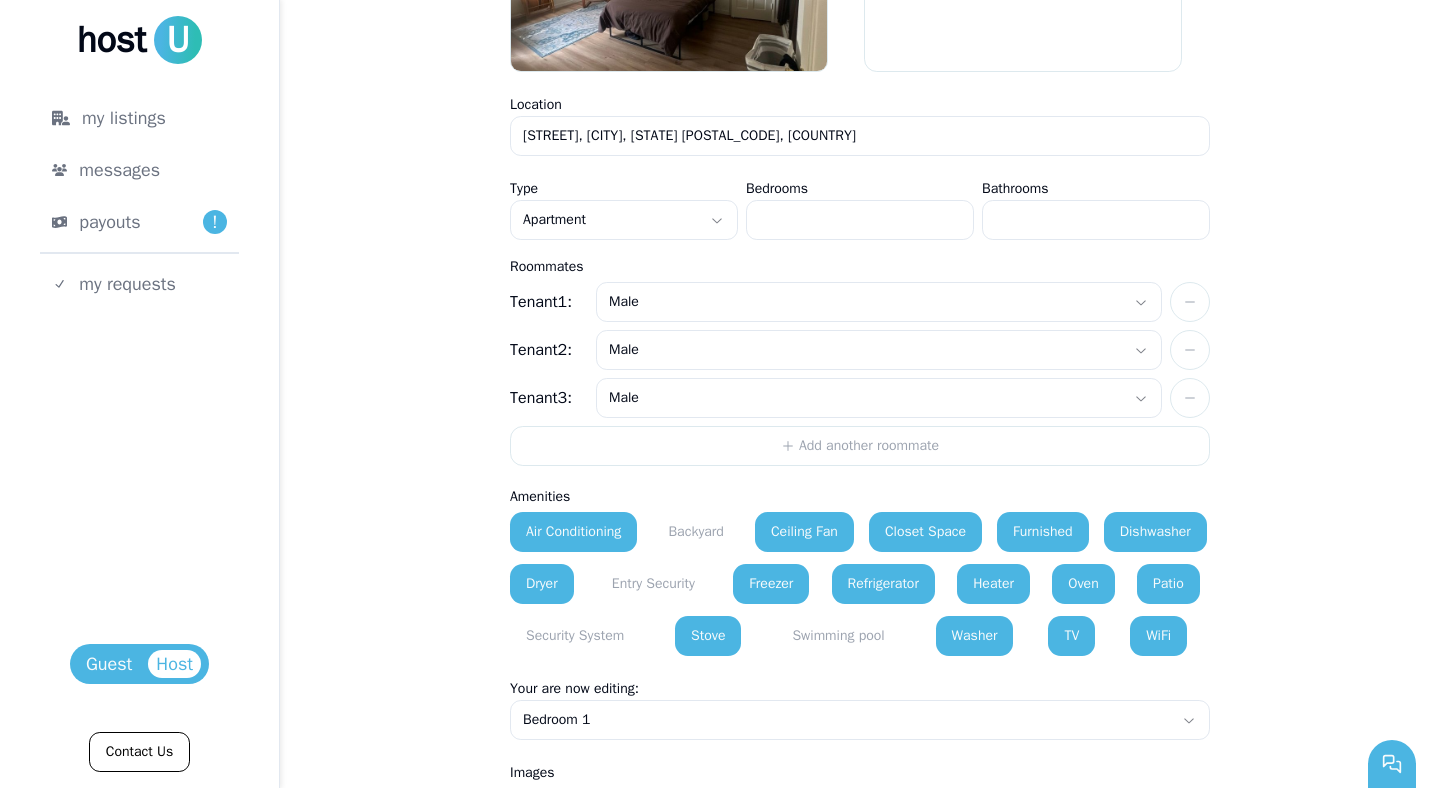 scroll, scrollTop: 0, scrollLeft: 0, axis: both 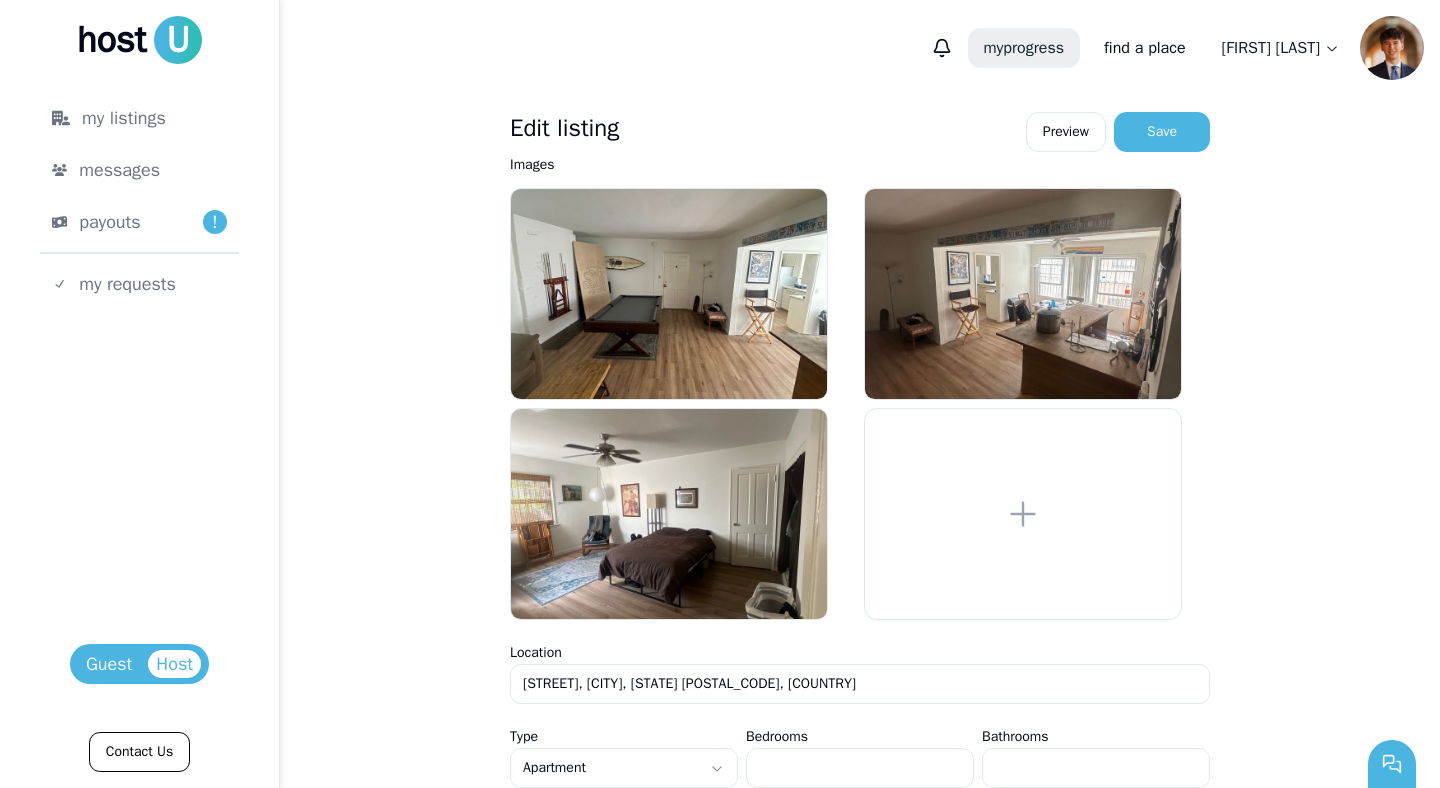 click on "my  progress" at bounding box center [1024, 48] 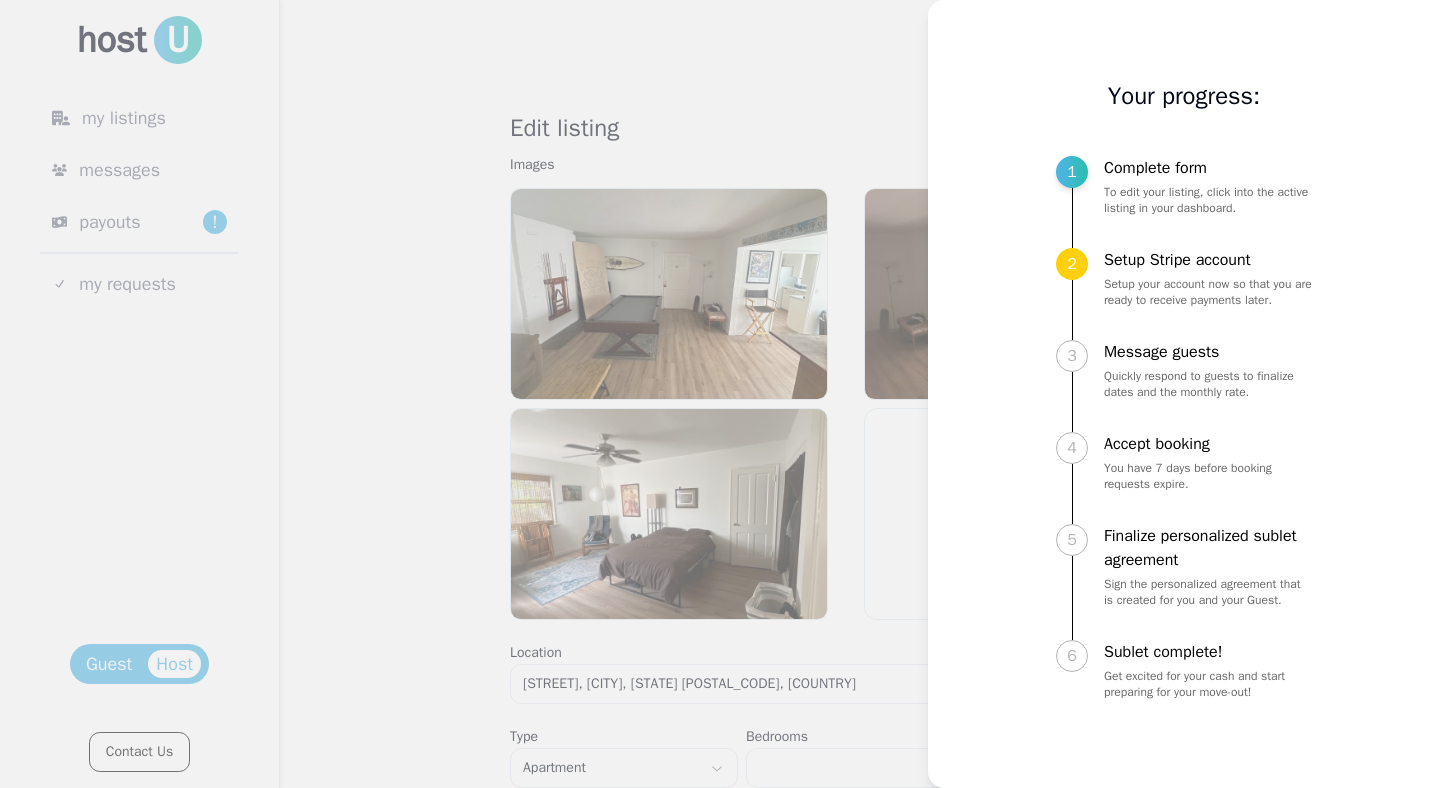 click at bounding box center (720, 394) 